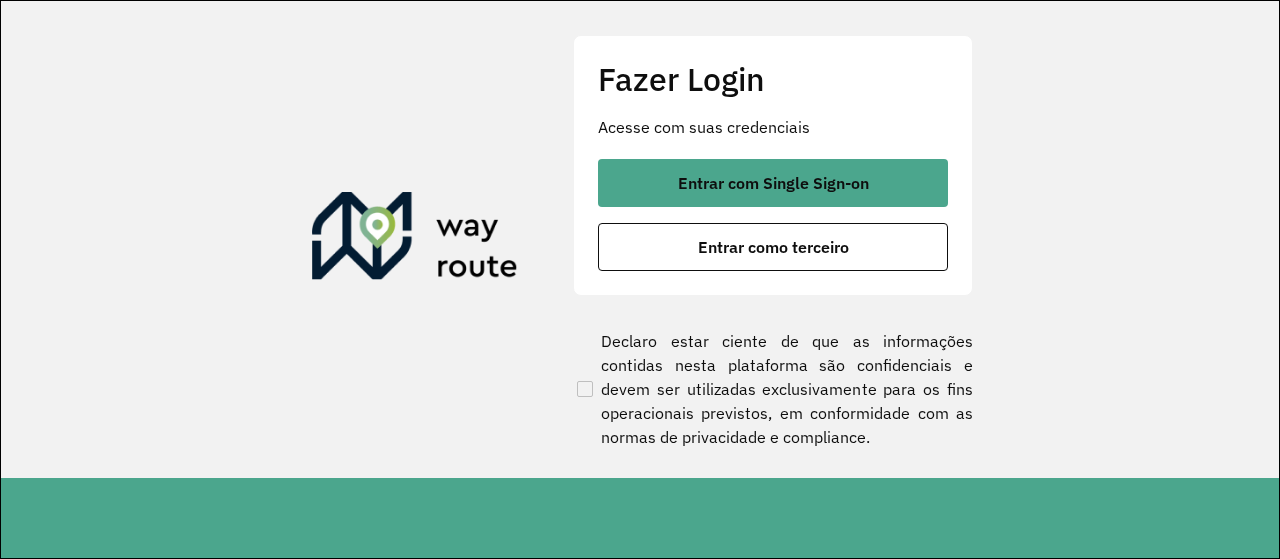 scroll, scrollTop: 0, scrollLeft: 0, axis: both 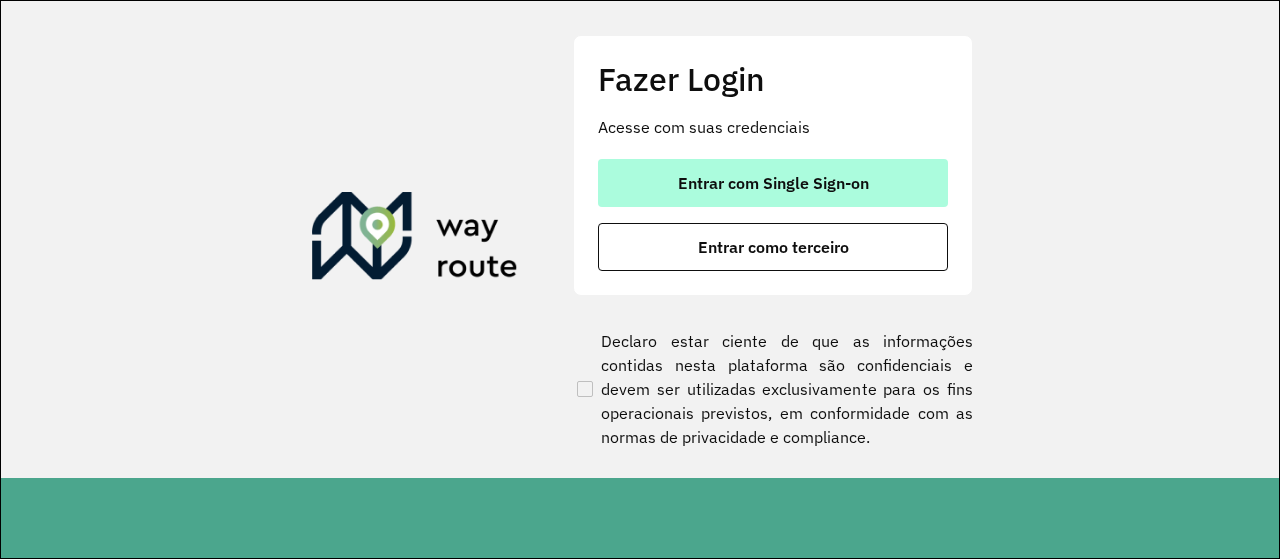 click on "Entrar com Single Sign-on" at bounding box center [773, 183] 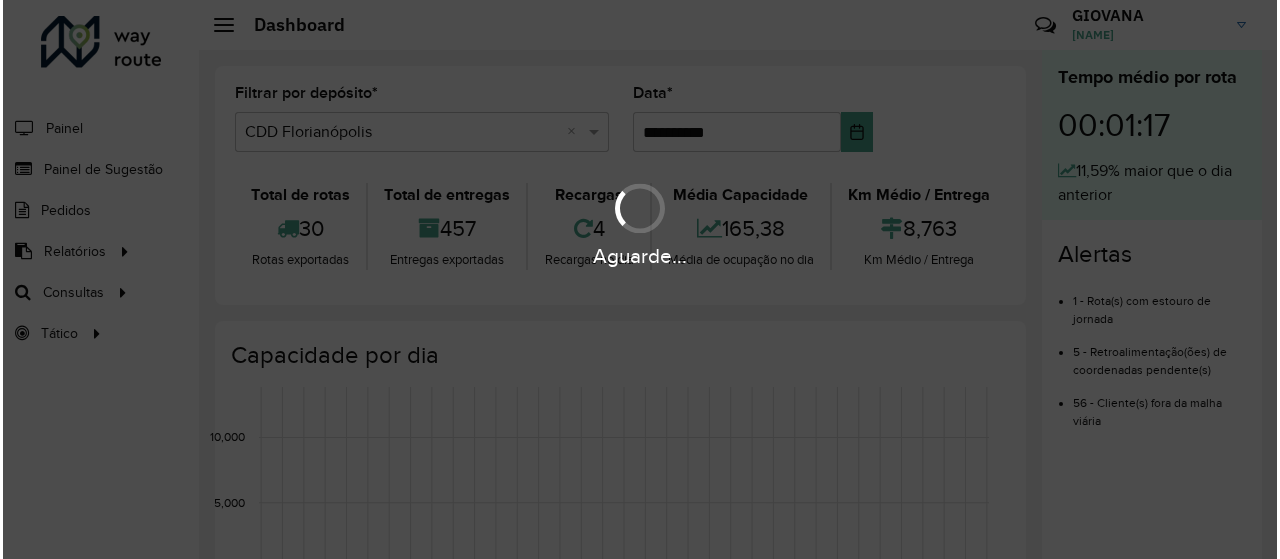 scroll, scrollTop: 0, scrollLeft: 0, axis: both 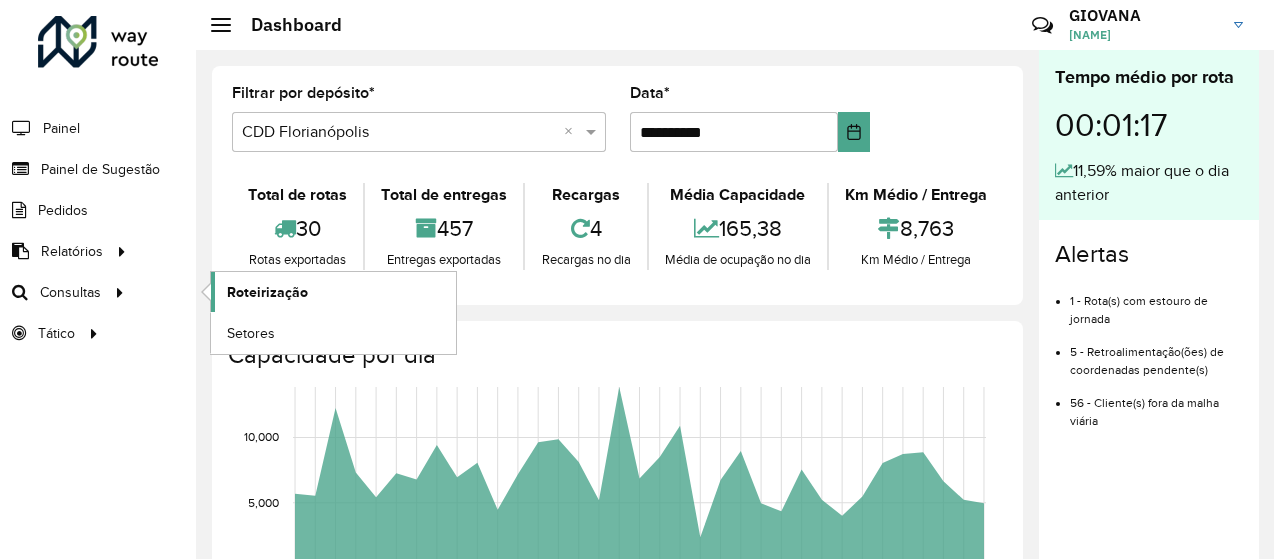 click on "Roteirização" 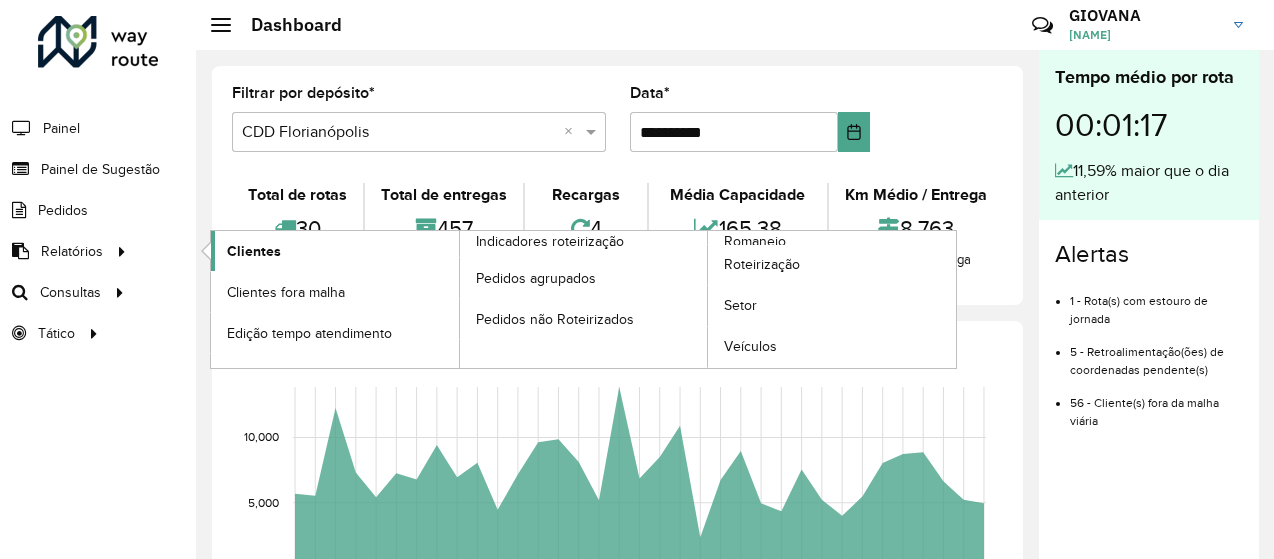 click on "Clientes" 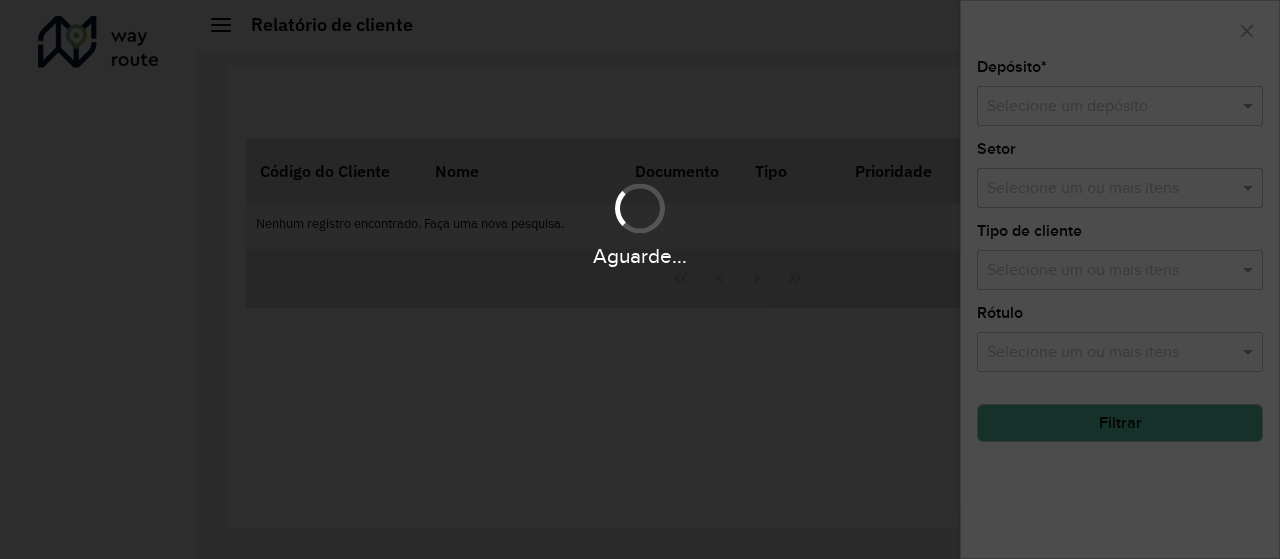 click on "Aguarde..." at bounding box center (640, 279) 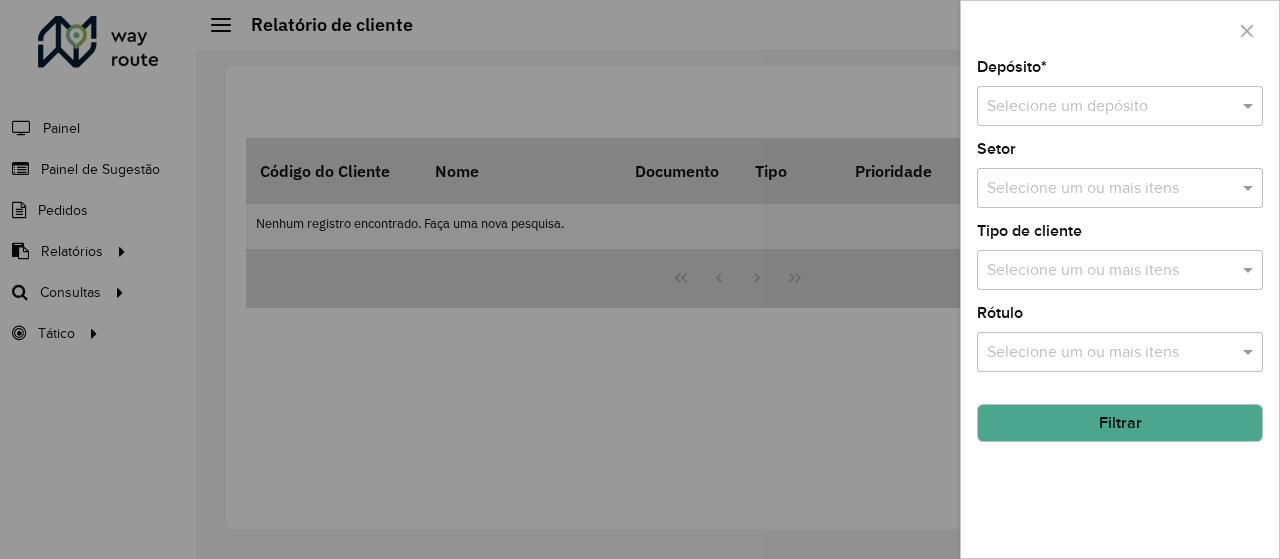 click at bounding box center [1100, 107] 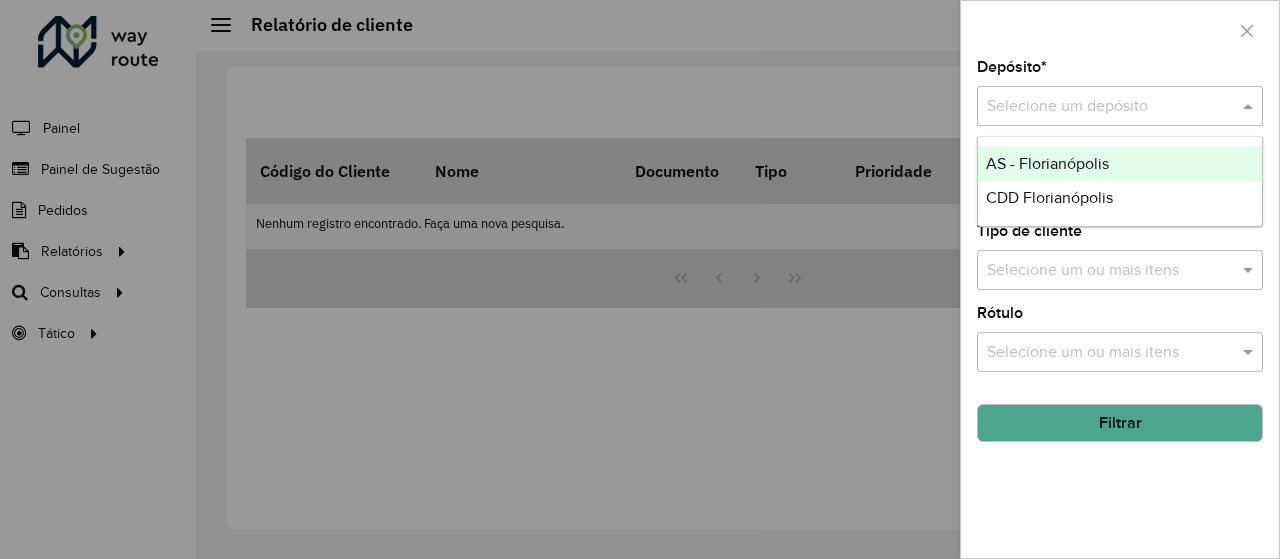 click on "AS - Florianópolis" at bounding box center (1120, 164) 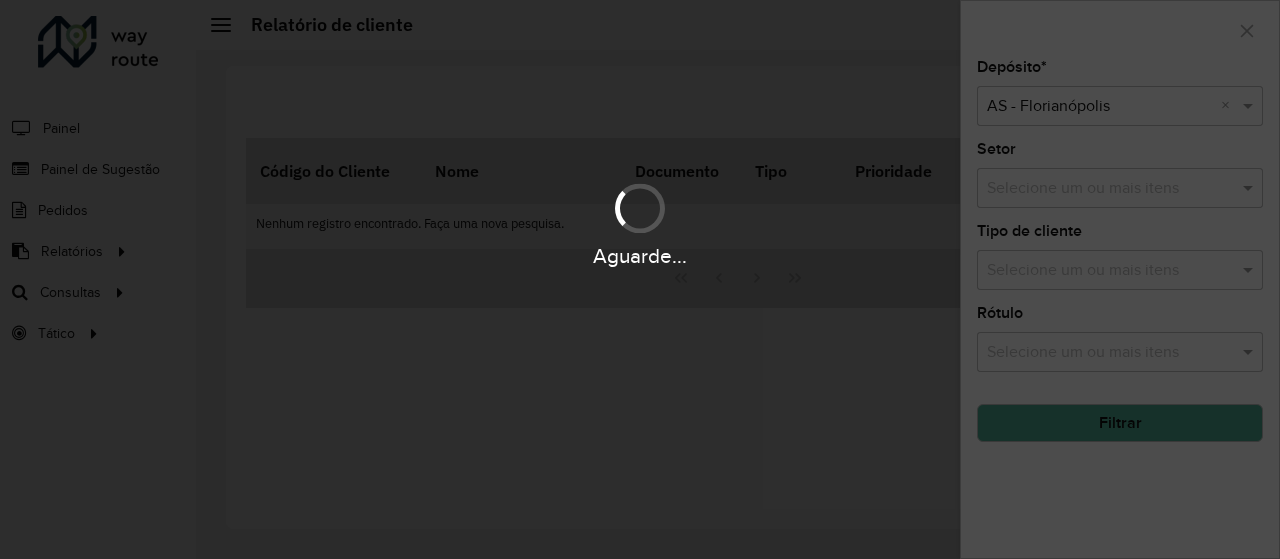 click on "Aguarde..." at bounding box center (640, 279) 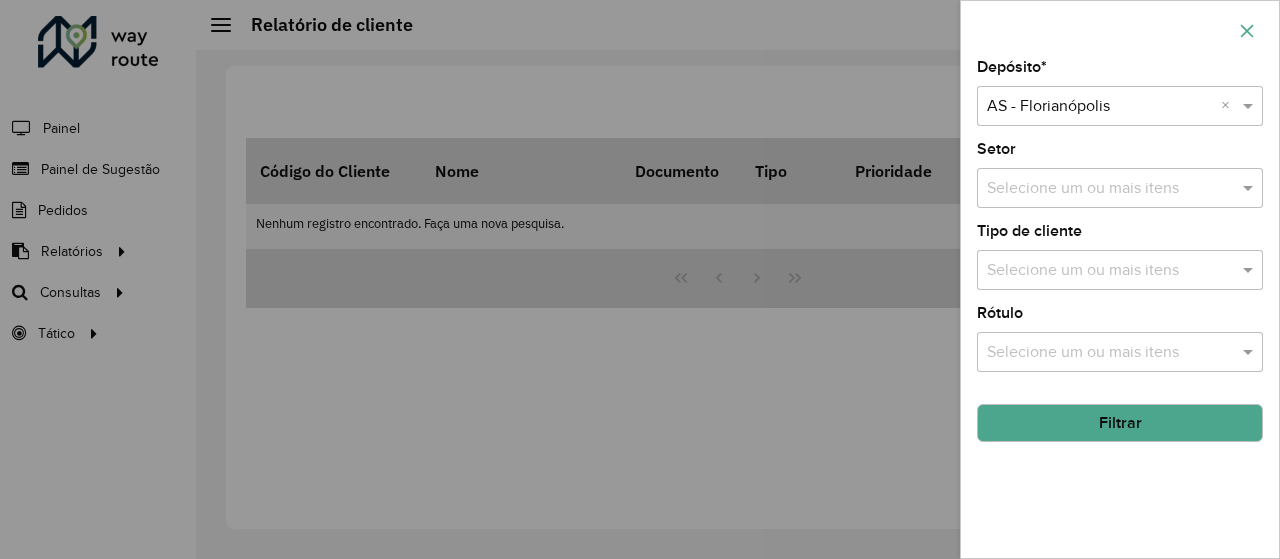 click 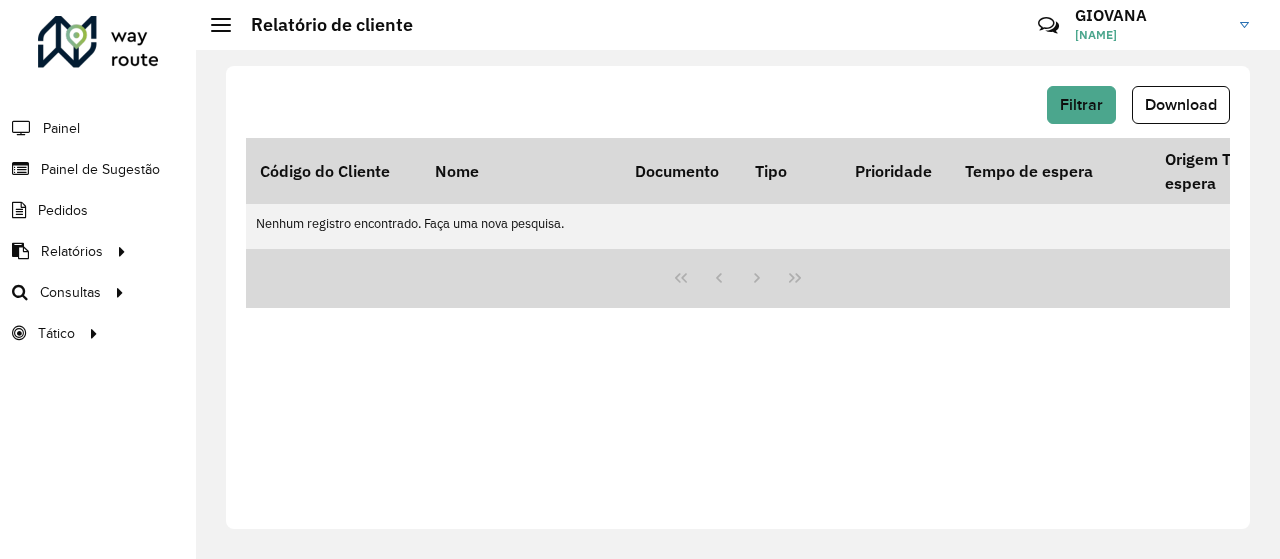 drag, startPoint x: 332, startPoint y: 410, endPoint x: 347, endPoint y: 391, distance: 24.207438 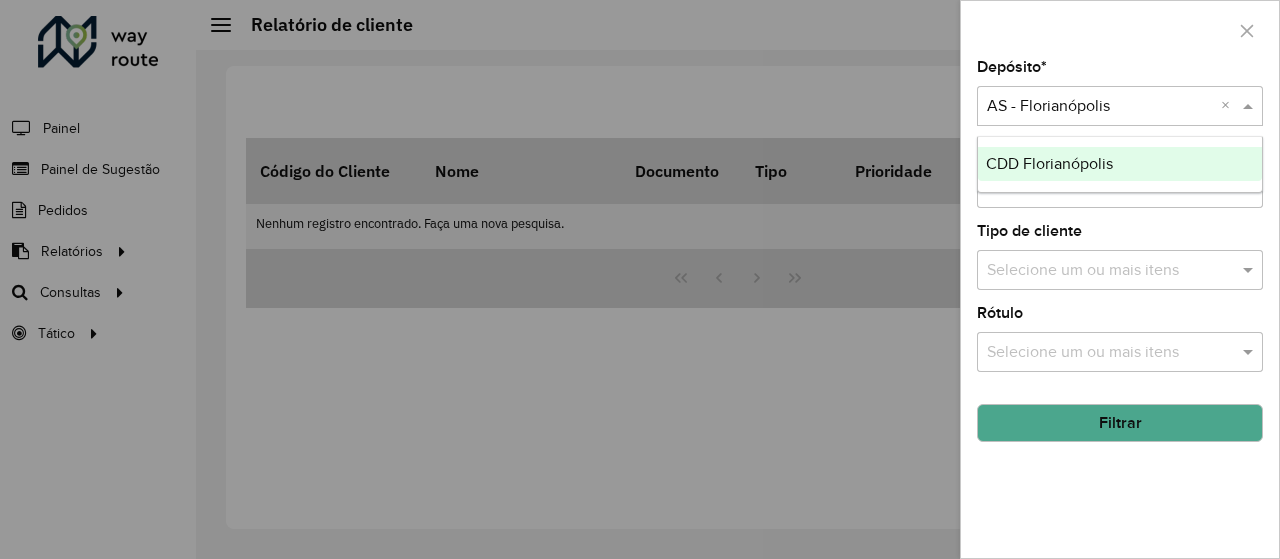 click at bounding box center [1100, 107] 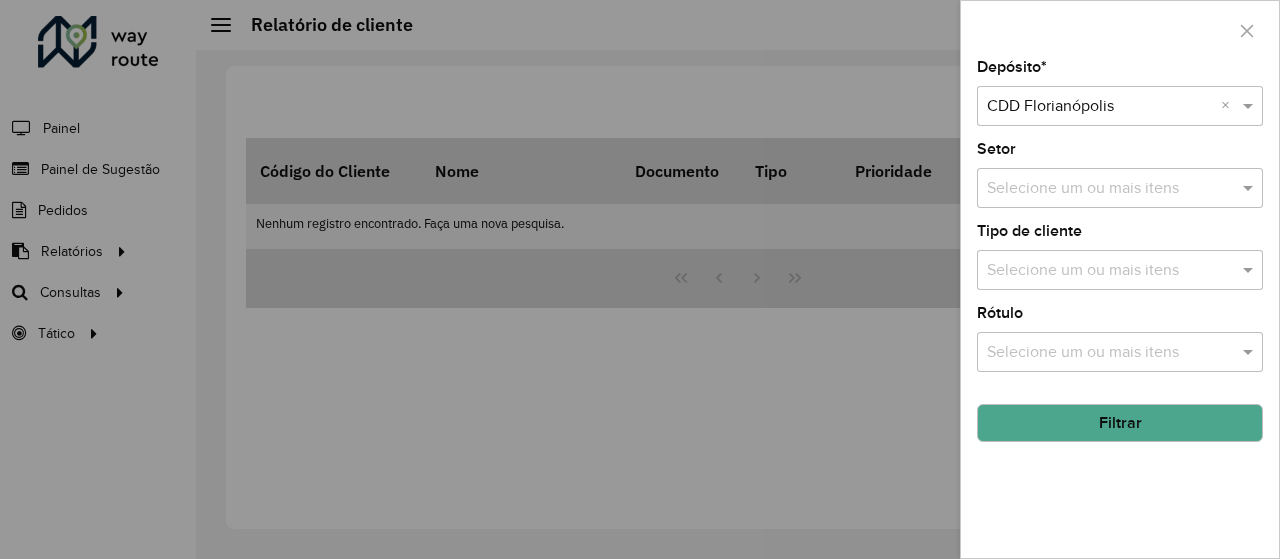 click on "Filtrar" 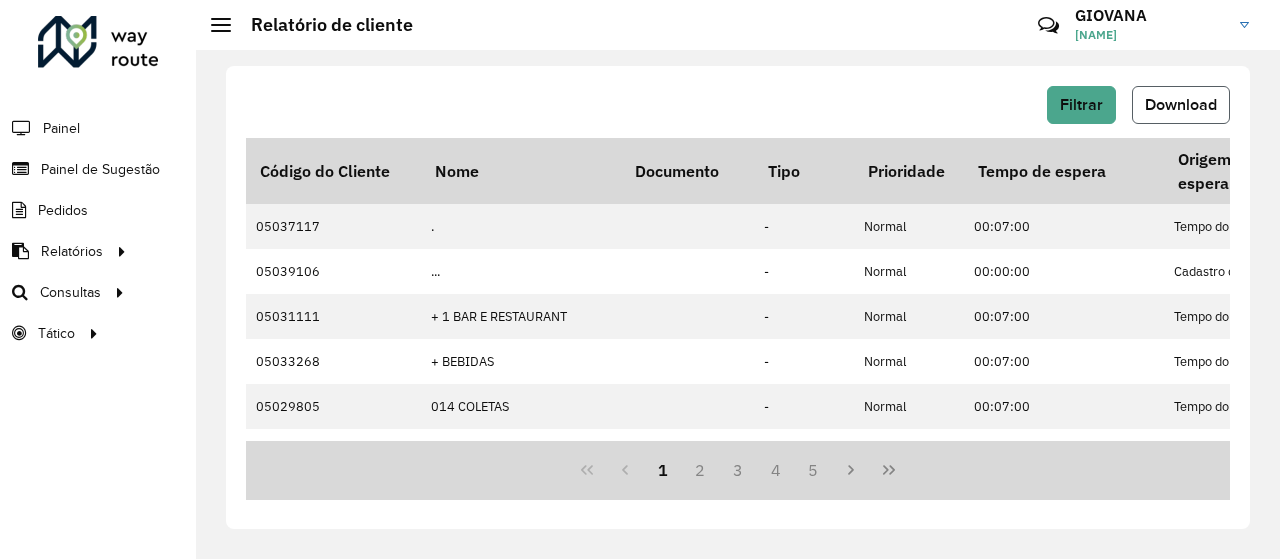 click on "Download" 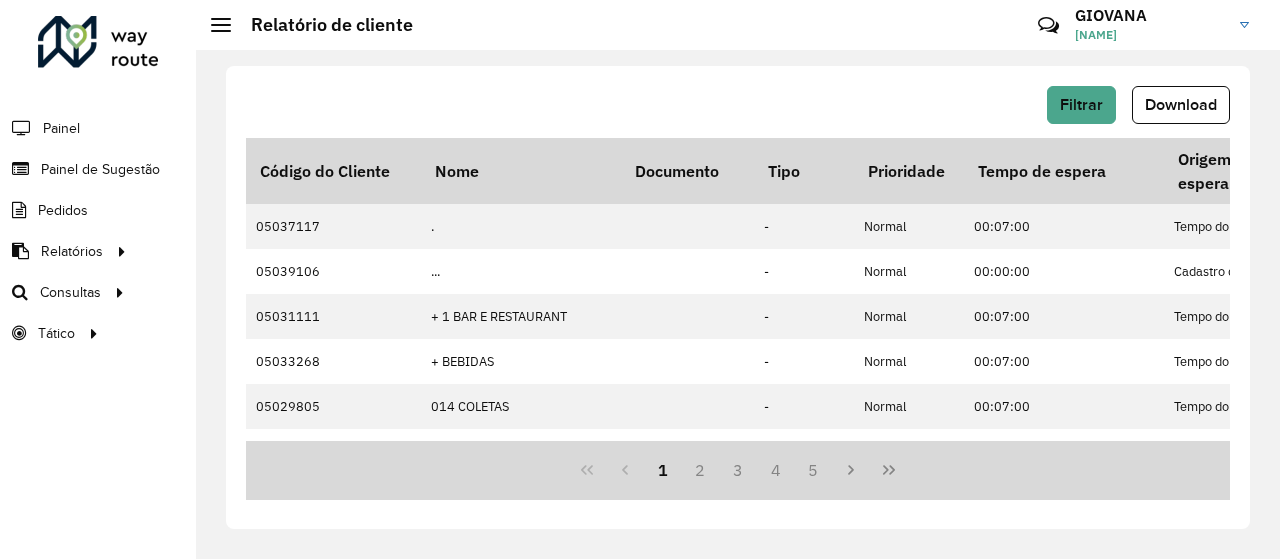 drag, startPoint x: 1094, startPoint y: 8, endPoint x: 938, endPoint y: 41, distance: 159.4522 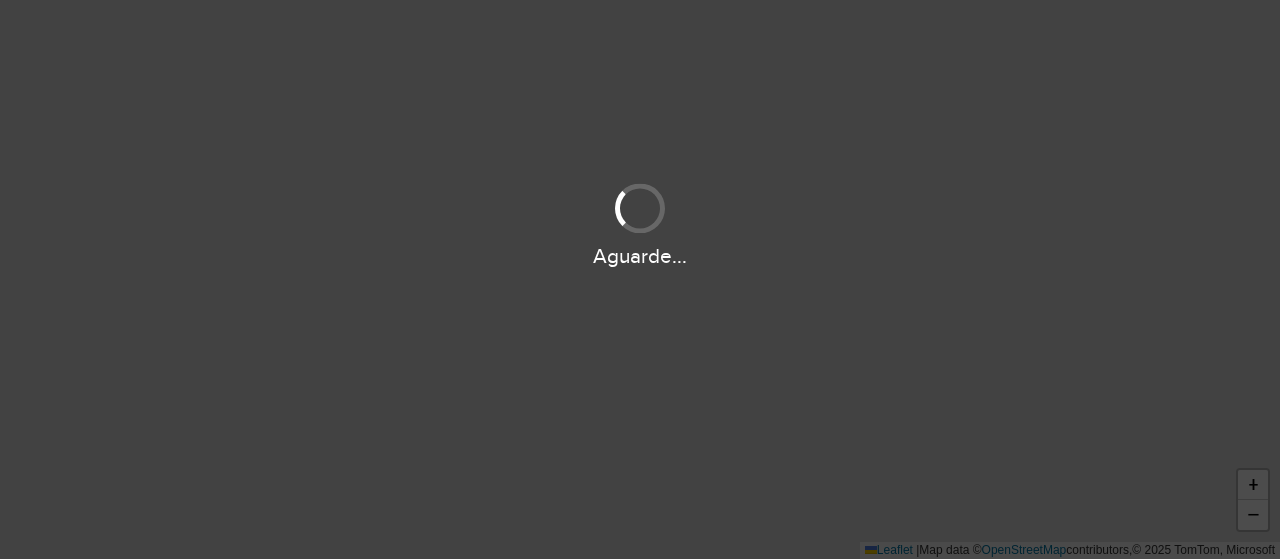 scroll, scrollTop: 0, scrollLeft: 0, axis: both 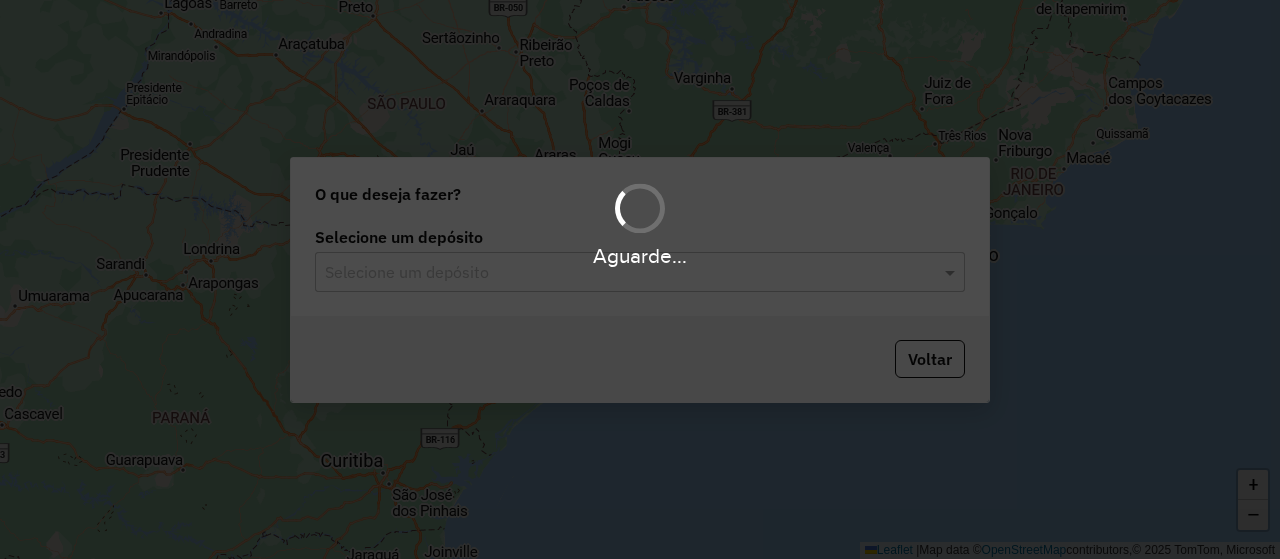 click on "Aguarde..." at bounding box center (640, 279) 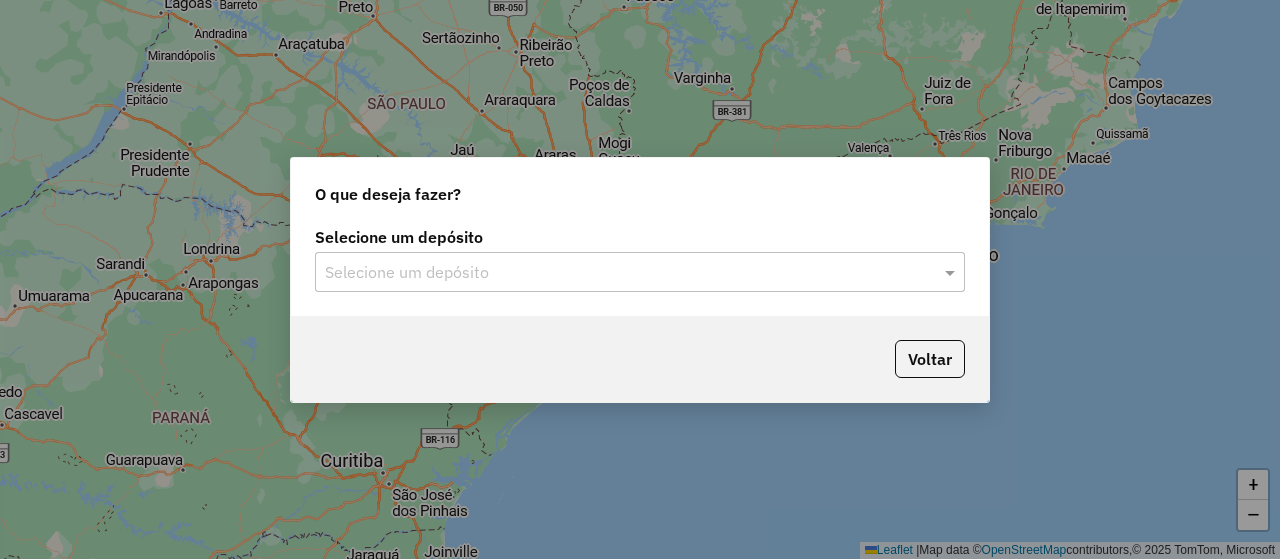 click 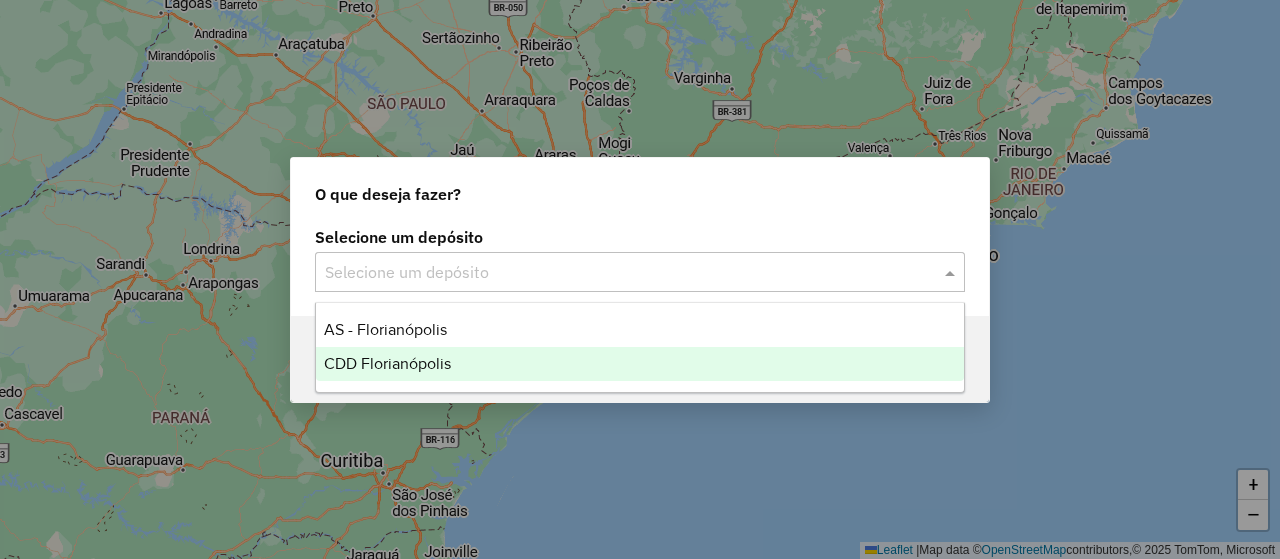 click on "CDD Florianópolis" at bounding box center (387, 363) 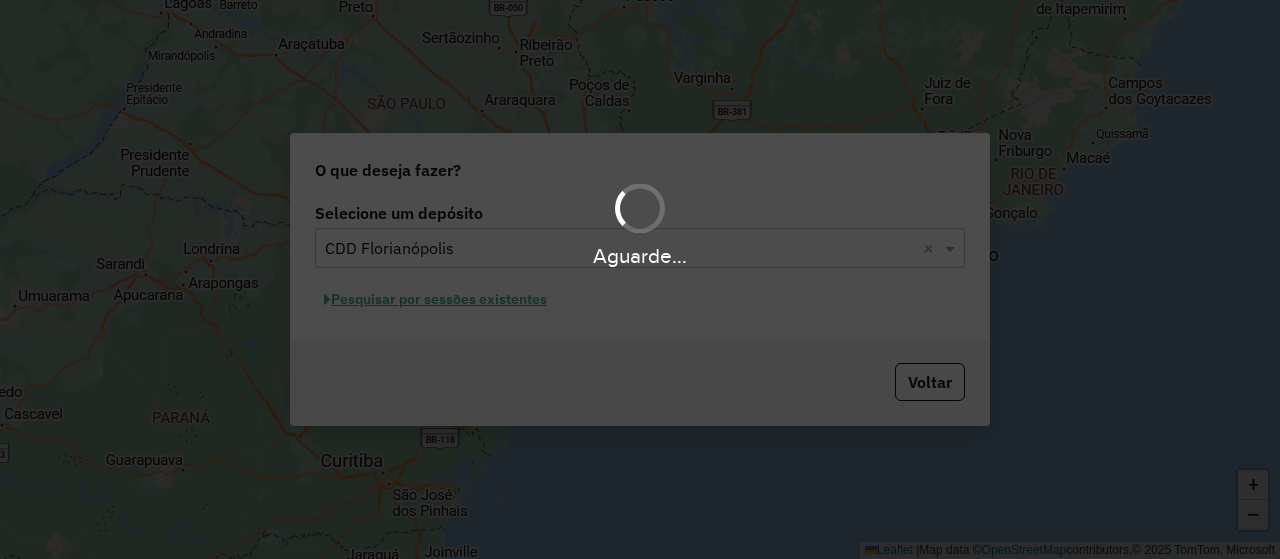 click on "Aguarde..." at bounding box center [640, 279] 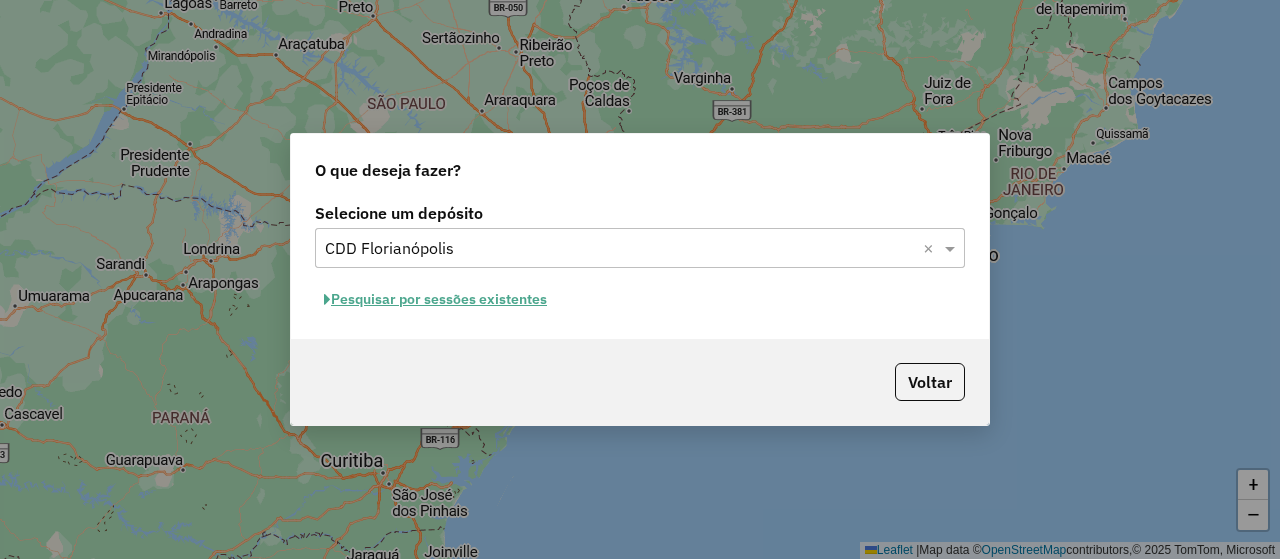 click on "Pesquisar por sessões existentes" 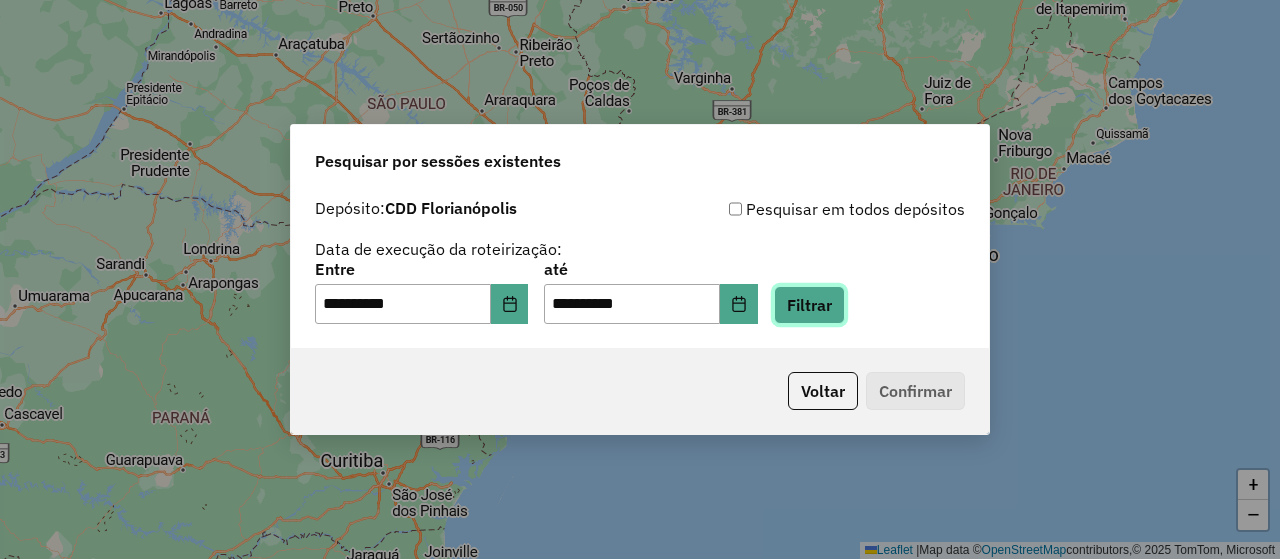 click on "Filtrar" 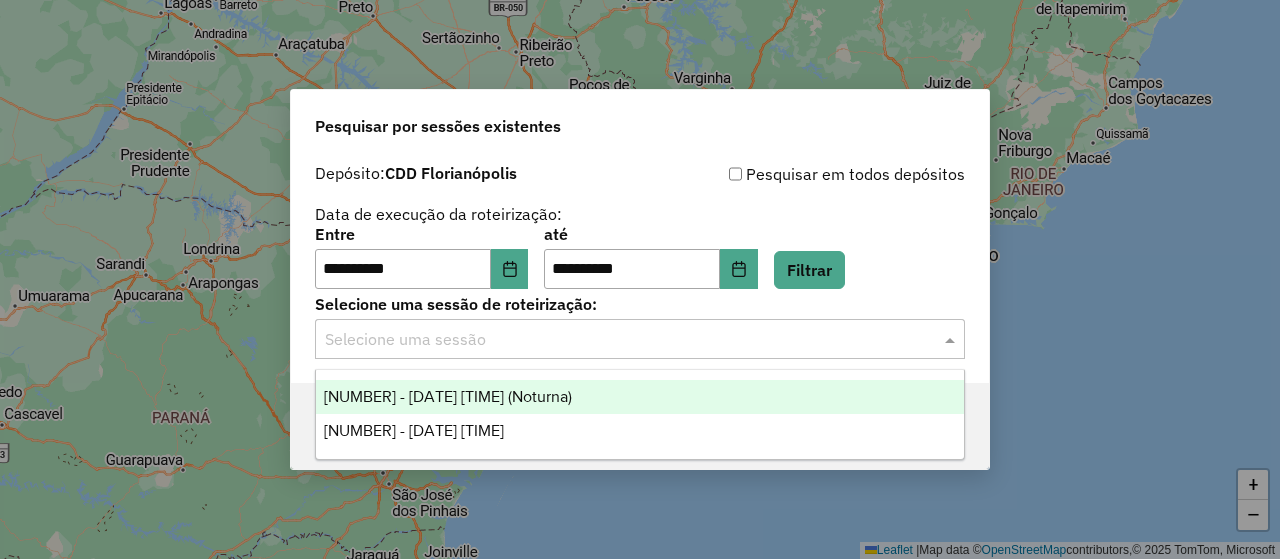 click on "Selecione uma sessão" 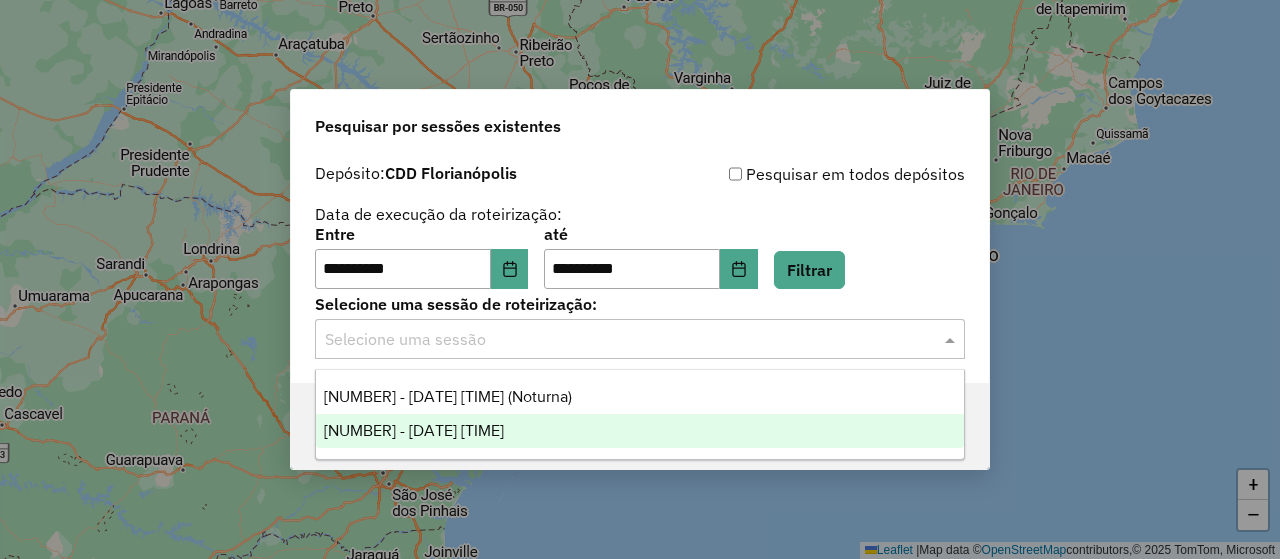 click on "1189669 - 14/07/2025 16:36" at bounding box center [414, 430] 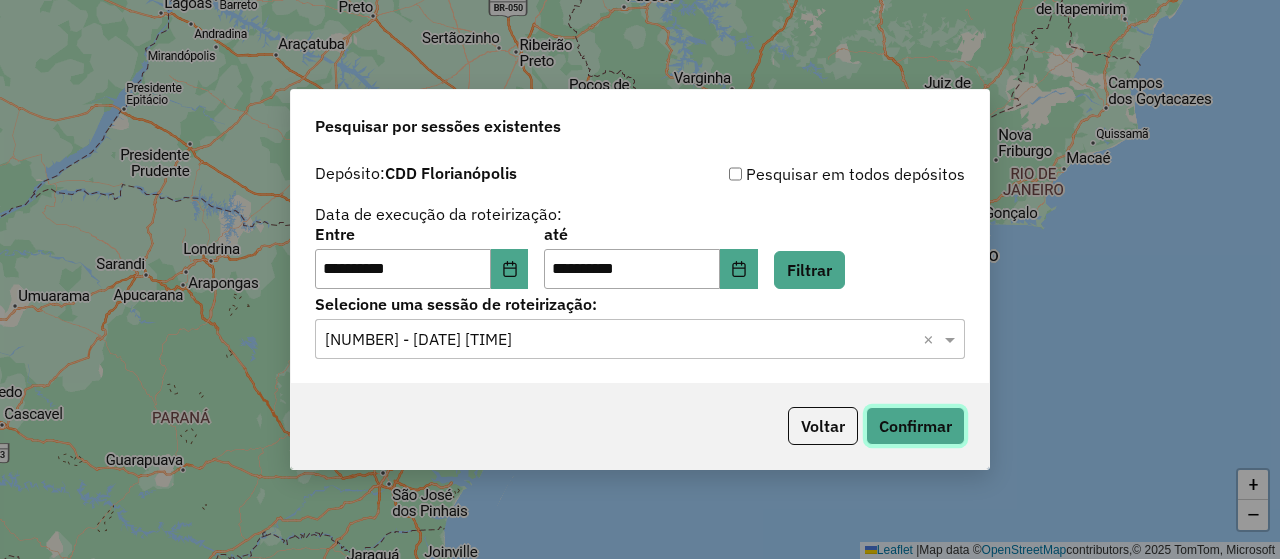 click on "Confirmar" 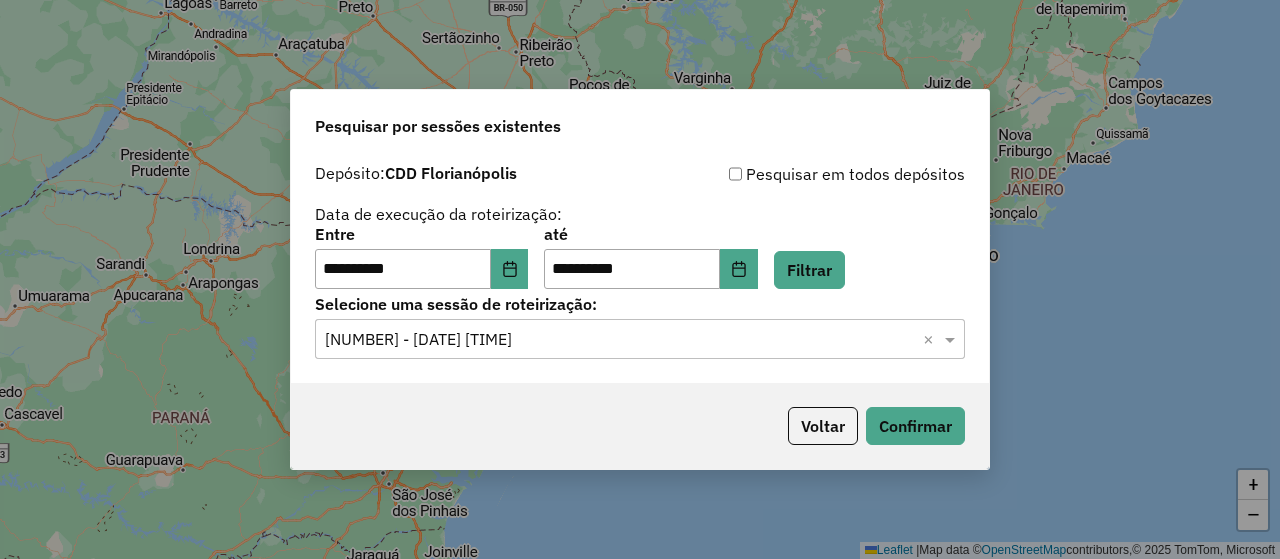 click on "Selecione uma sessão × 1189669 - 14/07/2025 16:36  ×" 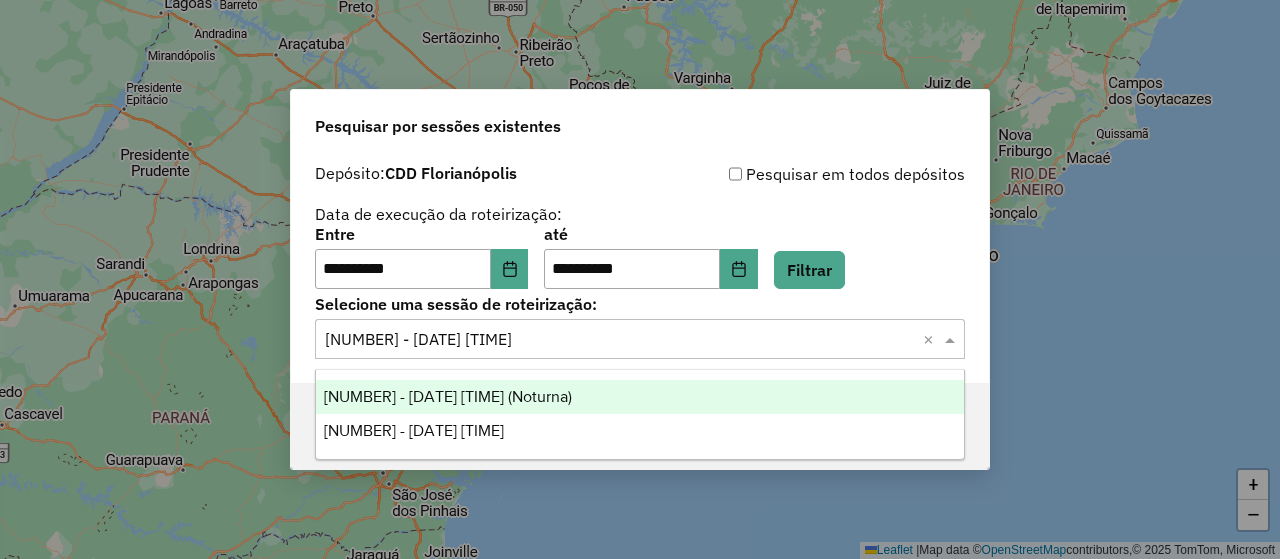 click on "1189658 - 14/07/2025 16:33 (Noturna)" at bounding box center [448, 396] 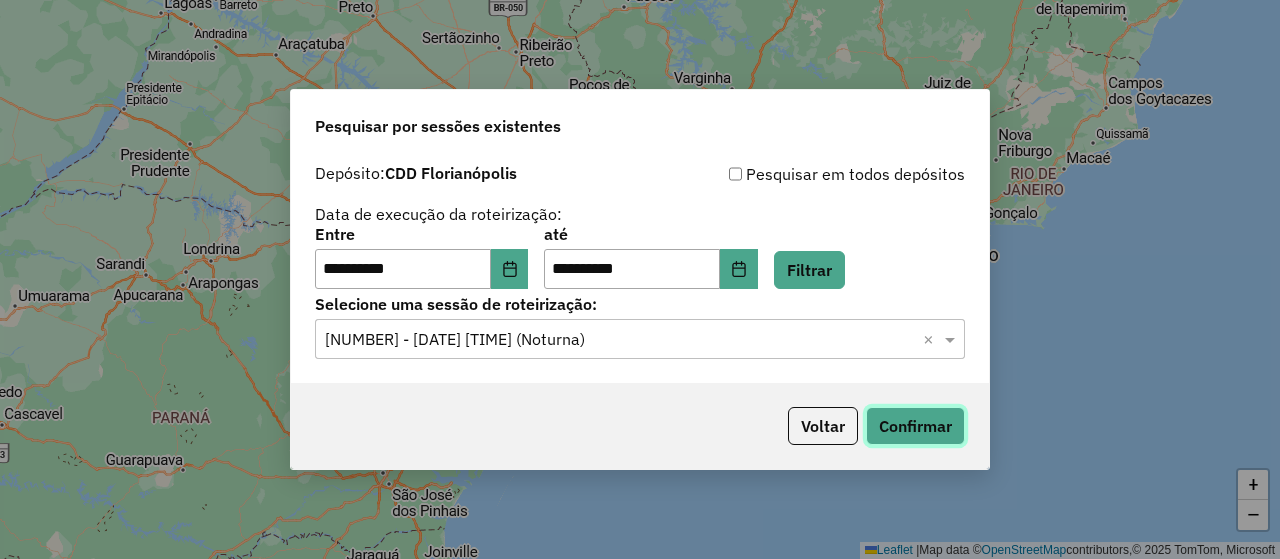 click on "Confirmar" 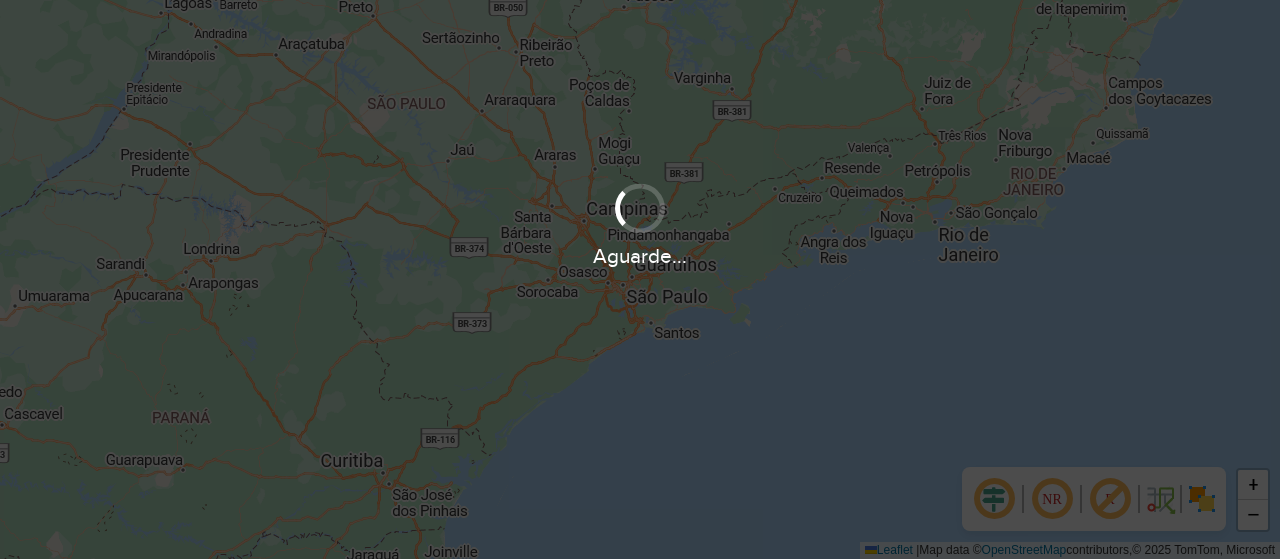 scroll, scrollTop: 0, scrollLeft: 0, axis: both 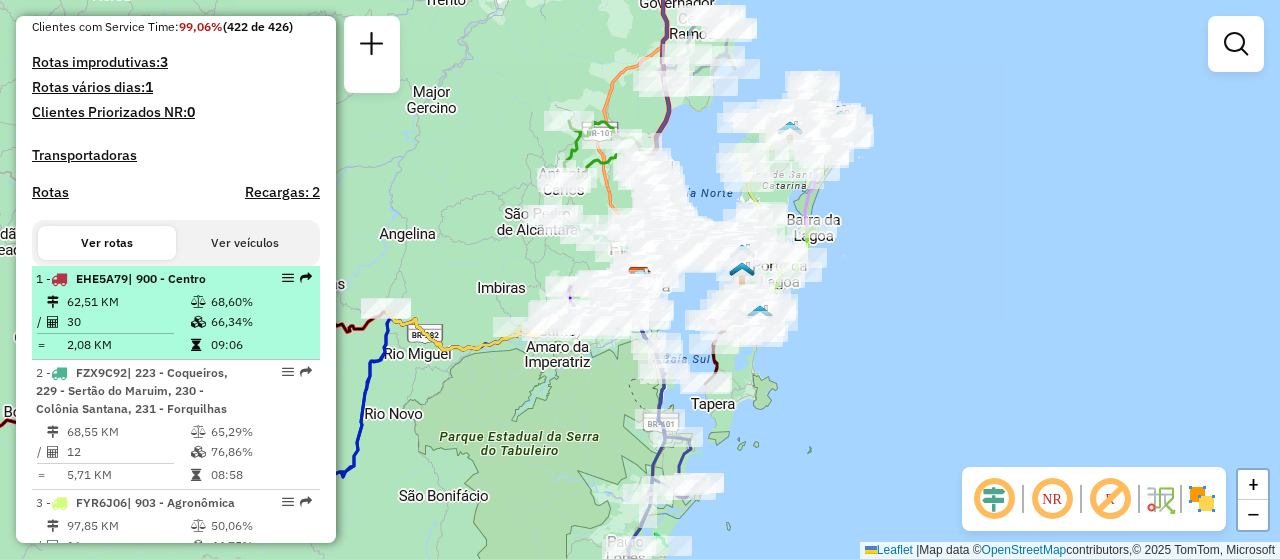 click at bounding box center (288, 278) 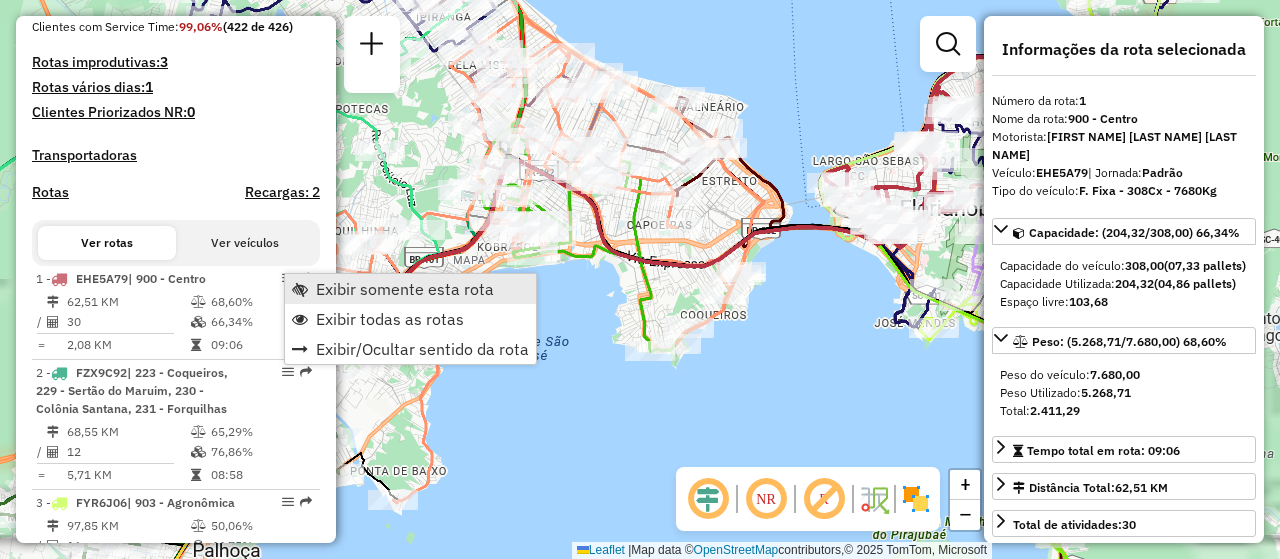 click on "Exibir somente esta rota" at bounding box center [405, 289] 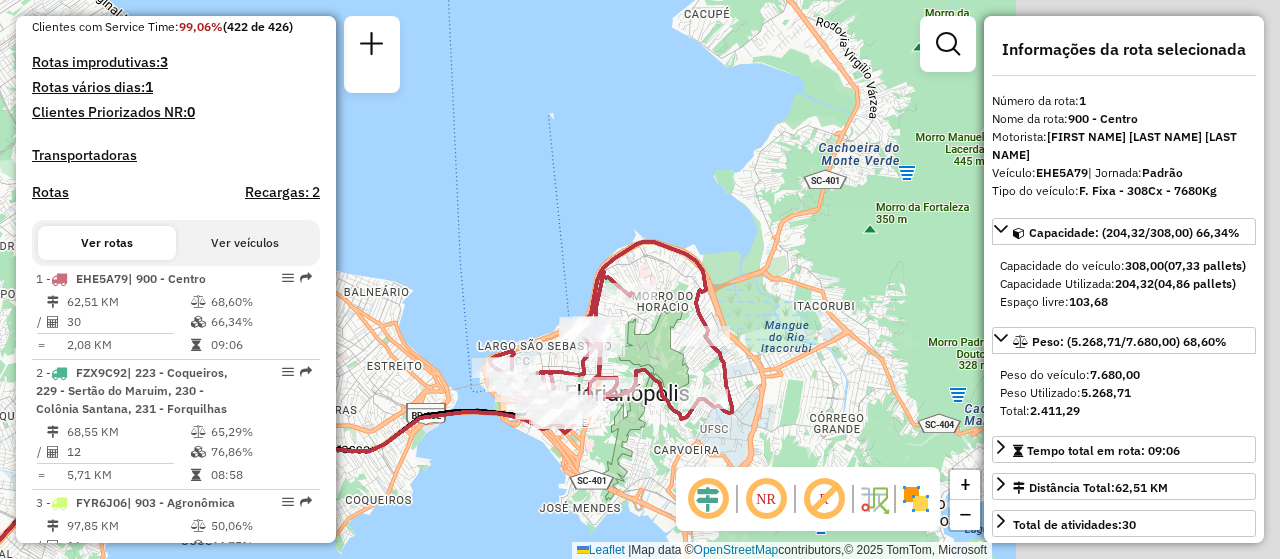 drag, startPoint x: 756, startPoint y: 295, endPoint x: 421, endPoint y: 480, distance: 382.68787 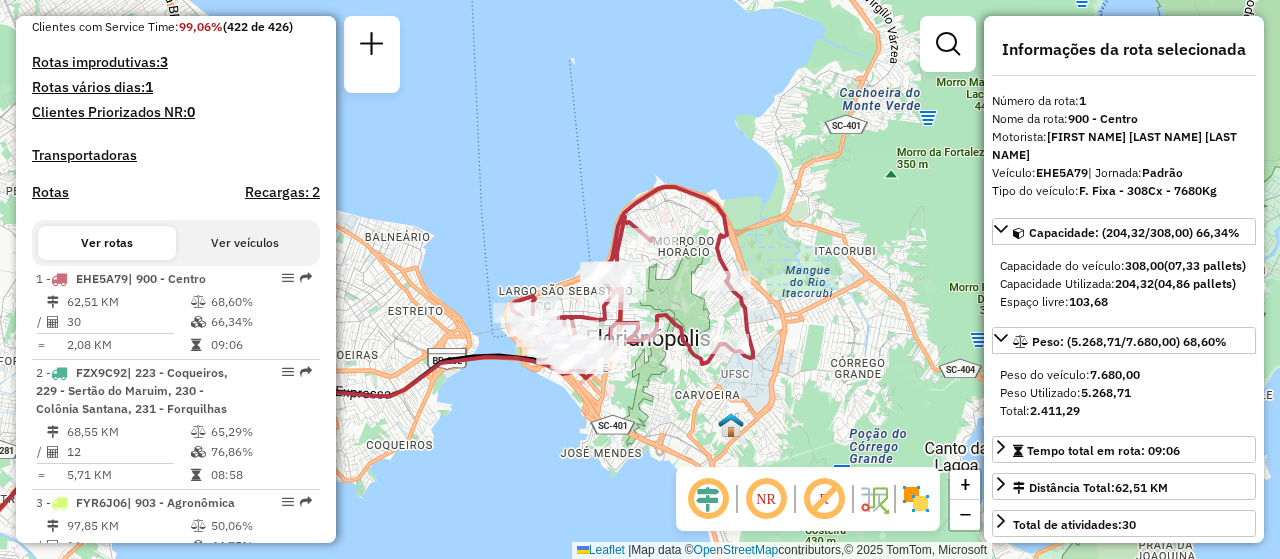 drag, startPoint x: 838, startPoint y: 422, endPoint x: 858, endPoint y: 366, distance: 59.464275 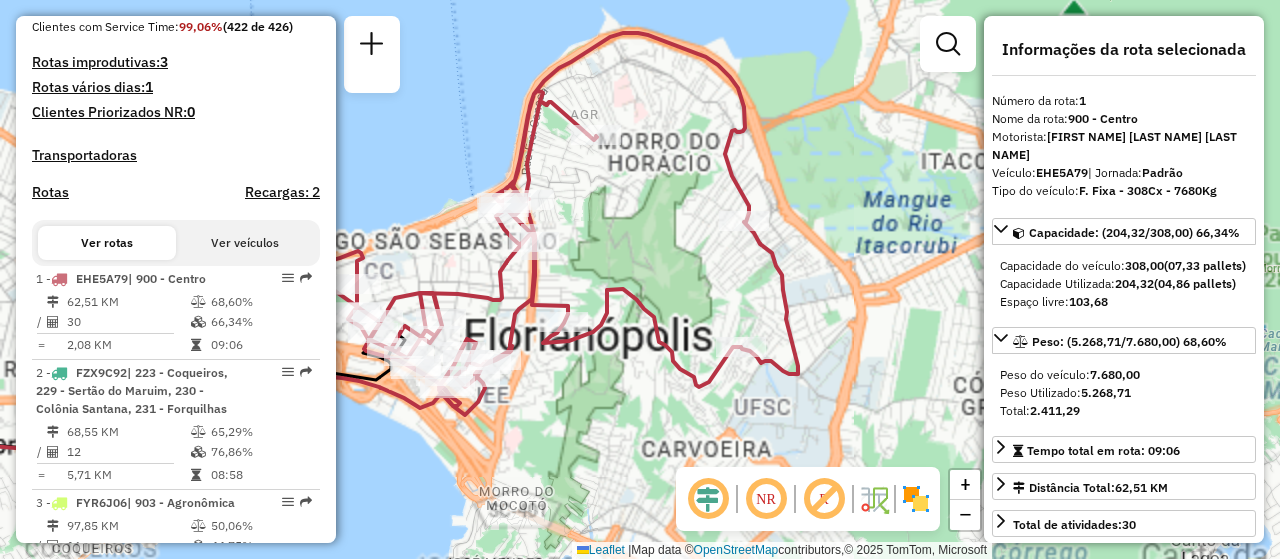 click on "Janela de atendimento Grade de atendimento Capacidade Transportadoras Veículos Cliente Pedidos  Rotas Selecione os dias de semana para filtrar as janelas de atendimento  Seg   Ter   Qua   Qui   Sex   Sáb   Dom  Informe o período da janela de atendimento: De: Até:  Filtrar exatamente a janela do cliente  Considerar janela de atendimento padrão  Selecione os dias de semana para filtrar as grades de atendimento  Seg   Ter   Qua   Qui   Sex   Sáb   Dom   Considerar clientes sem dia de atendimento cadastrado  Clientes fora do dia de atendimento selecionado Filtrar as atividades entre os valores definidos abaixo:  Peso mínimo:   Peso máximo:   Cubagem mínima:   Cubagem máxima:   De:   Até:  Filtrar as atividades entre o tempo de atendimento definido abaixo:  De:   Até:   Considerar capacidade total dos clientes não roteirizados Transportadora: Selecione um ou mais itens Tipo de veículo: Selecione um ou mais itens Veículo: Selecione um ou mais itens Motorista: Selecione um ou mais itens Nome: Rótulo:" 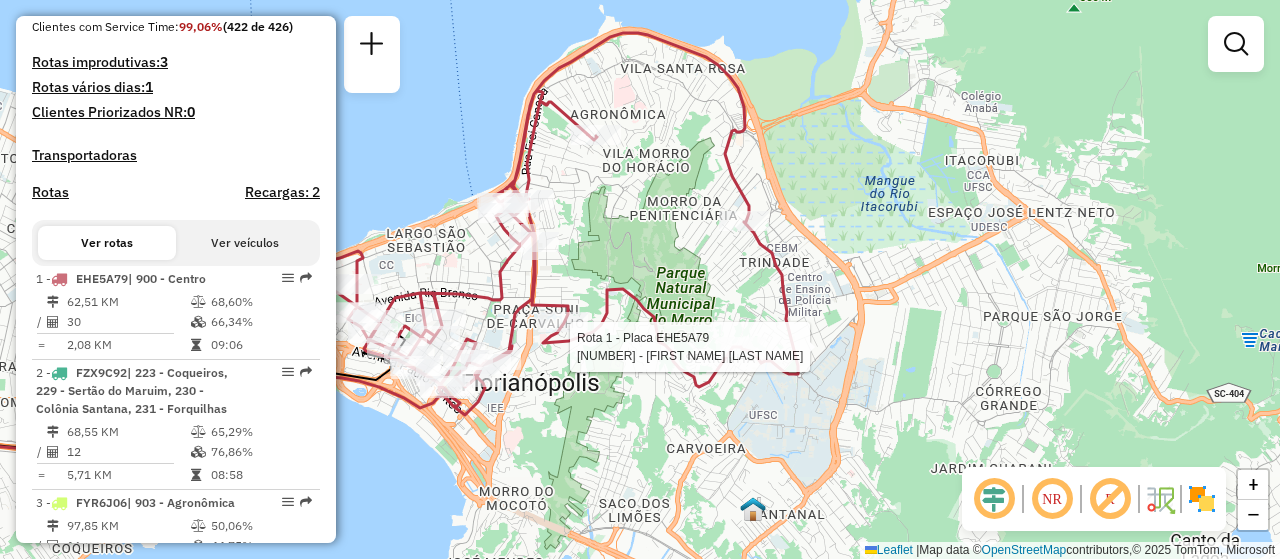 select on "**********" 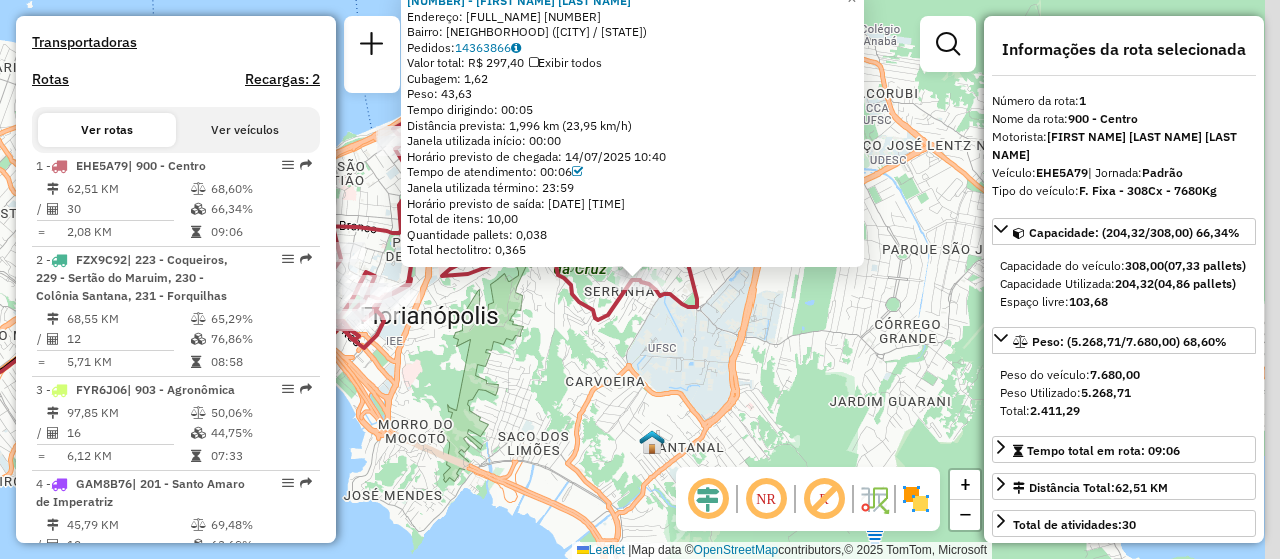 scroll, scrollTop: 795, scrollLeft: 0, axis: vertical 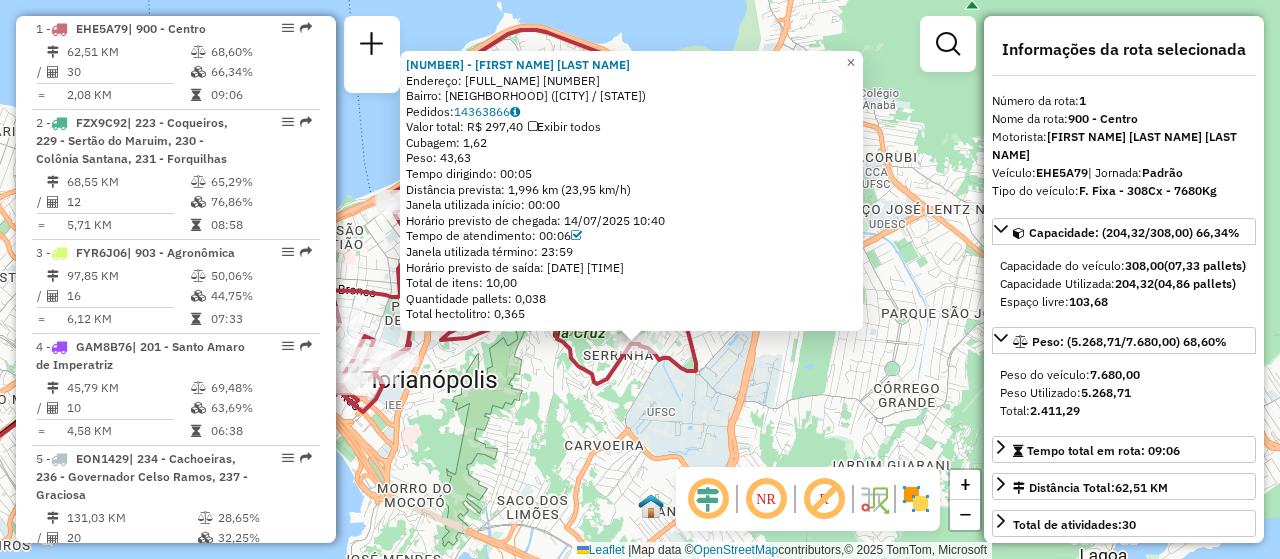 drag, startPoint x: 709, startPoint y: 384, endPoint x: 708, endPoint y: 439, distance: 55.00909 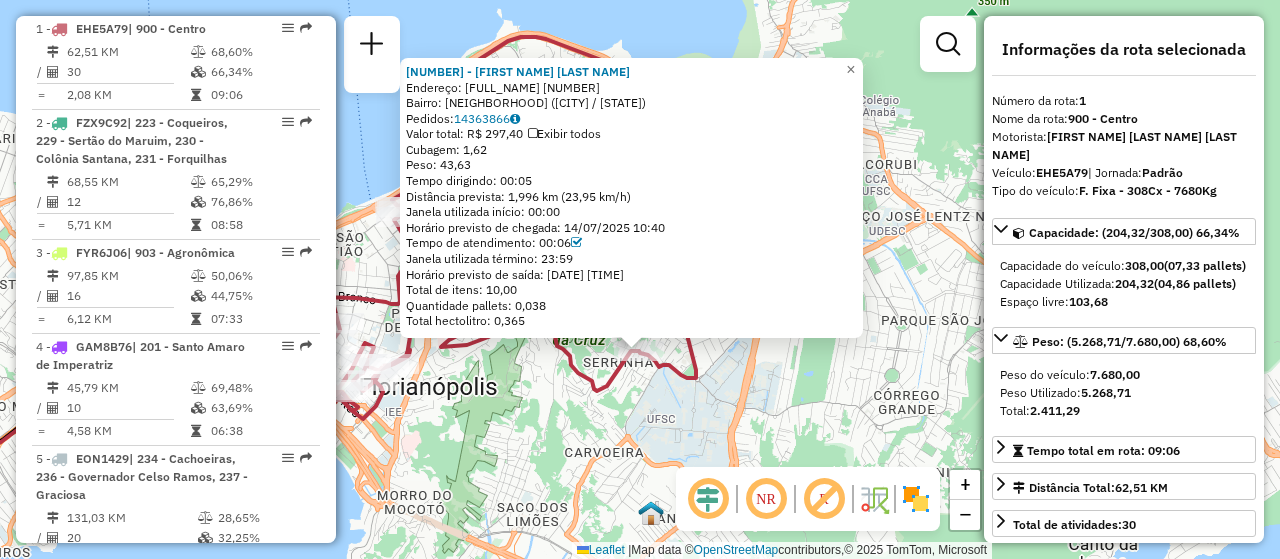 click on "05034910 - ADAO FOGAÇA  Endereço: DOUGLAS SEABRA LEVIER         216   Bairro: TRINDADE (FLORIANOPOLIS / SC)   Pedidos:  14363866   Valor total: R$ 297,40   Exibir todos   Cubagem: 1,62  Peso: 43,63  Tempo dirigindo: 00:05   Distância prevista: 1,996 km (23,95 km/h)   Janela utilizada início: 00:00   Horário previsto de chegada: 14/07/2025 10:40   Tempo de atendimento: 00:06   Janela utilizada término: 23:59   Horário previsto de saída: 14/07/2025 10:46   Total de itens: 10,00   Quantidade pallets: 0,038   Total hectolitro: 0,365  × Janela de atendimento Grade de atendimento Capacidade Transportadoras Veículos Cliente Pedidos  Rotas Selecione os dias de semana para filtrar as janelas de atendimento  Seg   Ter   Qua   Qui   Sex   Sáb   Dom  Informe o período da janela de atendimento: De: Até:  Filtrar exatamente a janela do cliente  Considerar janela de atendimento padrão  Selecione os dias de semana para filtrar as grades de atendimento  Seg   Ter   Qua   Qui   Sex   Sáb   Dom   Peso mínimo:  +" 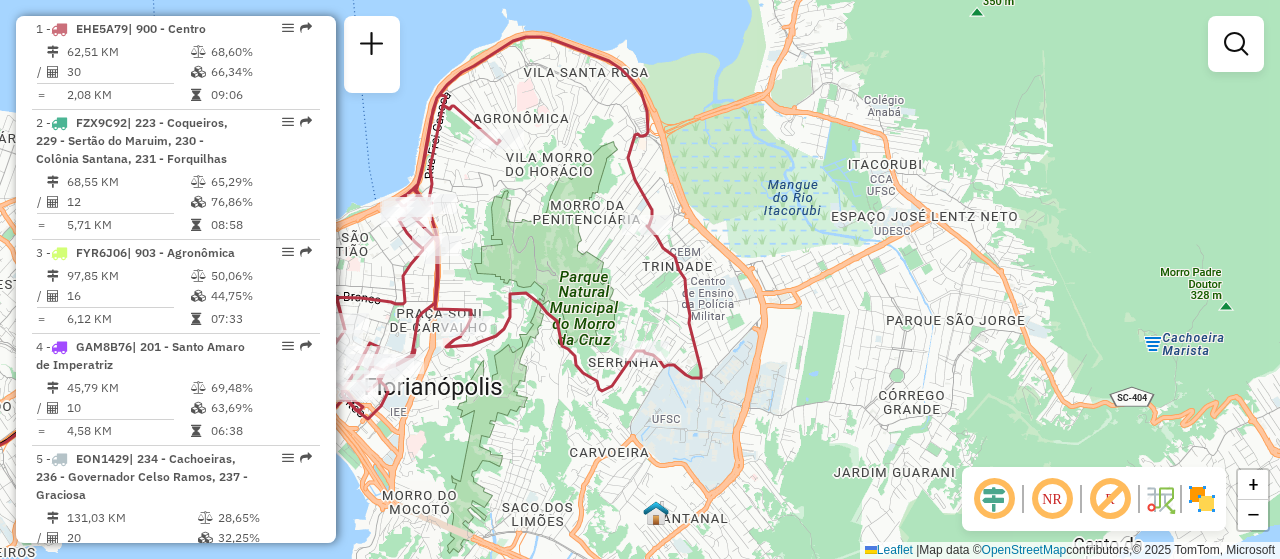 click on "Rota 1 - Placa EHE5A79  05011211 - DJALMA ANTONIO PAULI Janela de atendimento Grade de atendimento Capacidade Transportadoras Veículos Cliente Pedidos  Rotas Selecione os dias de semana para filtrar as janelas de atendimento  Seg   Ter   Qua   Qui   Sex   Sáb   Dom  Informe o período da janela de atendimento: De: Até:  Filtrar exatamente a janela do cliente  Considerar janela de atendimento padrão  Selecione os dias de semana para filtrar as grades de atendimento  Seg   Ter   Qua   Qui   Sex   Sáb   Dom   Considerar clientes sem dia de atendimento cadastrado  Clientes fora do dia de atendimento selecionado Filtrar as atividades entre os valores definidos abaixo:  Peso mínimo:   Peso máximo:   Cubagem mínima:   Cubagem máxima:   De:   Até:  Filtrar as atividades entre o tempo de atendimento definido abaixo:  De:   Até:   Considerar capacidade total dos clientes não roteirizados Transportadora: Selecione um ou mais itens Tipo de veículo: Selecione um ou mais itens Veículo: Motorista: Nome: Setor:" 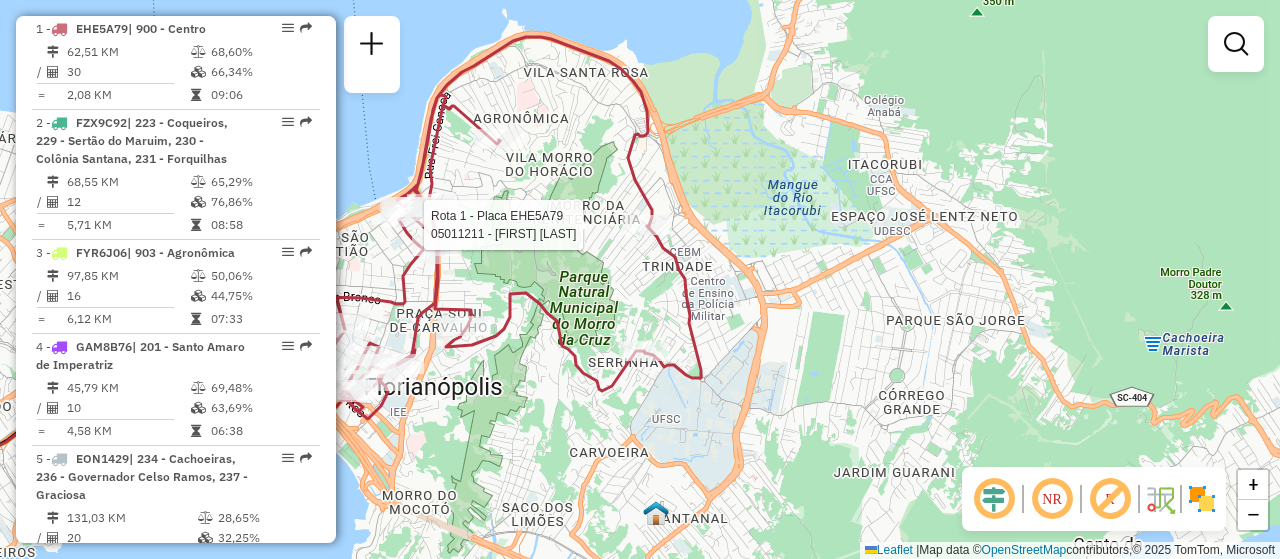 select on "**********" 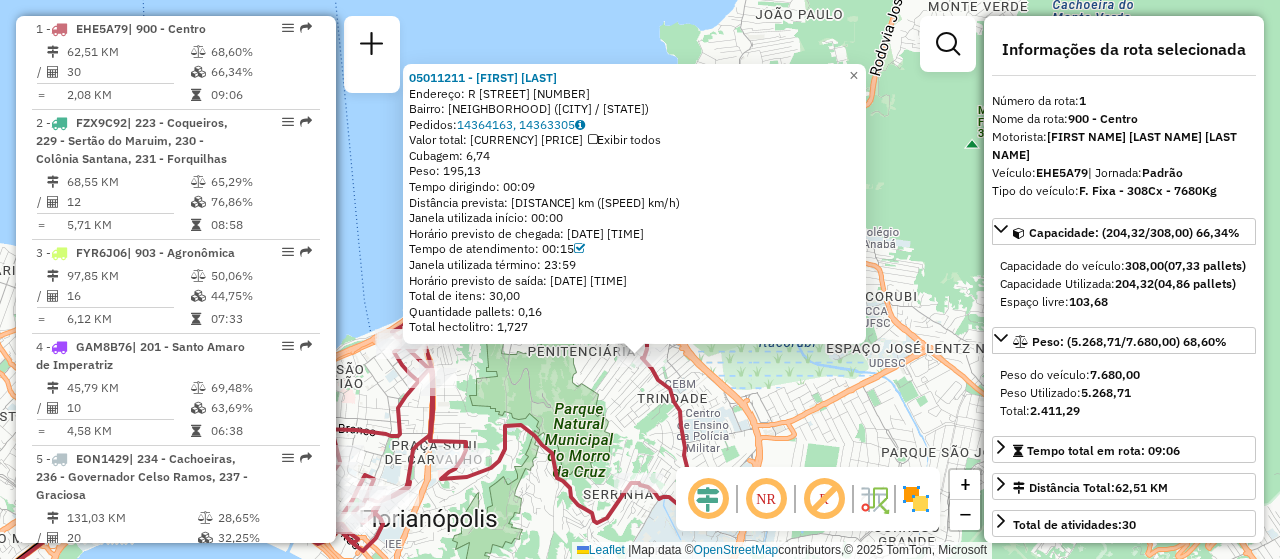 click on "05011211 - DJALMA ANTONIO PAULI  Endereço: R   LAURO LINHARES                819   Bairro: TRINDADE (FLORIANOPOLIS / SC)   Pedidos:  14364163, 14363305   Valor total: R$ 1.324,90   Exibir todos   Cubagem: 6,74  Peso: 195,13  Tempo dirigindo: 00:09   Distância prevista: 4,463 km (29,75 km/h)   Janela utilizada início: 00:00   Horário previsto de chegada: 14/07/2025 10:20   Tempo de atendimento: 00:15   Janela utilizada término: 23:59   Horário previsto de saída: 14/07/2025 10:35   Total de itens: 30,00   Quantidade pallets: 0,16   Total hectolitro: 1,727  × Janela de atendimento Grade de atendimento Capacidade Transportadoras Veículos Cliente Pedidos  Rotas Selecione os dias de semana para filtrar as janelas de atendimento  Seg   Ter   Qua   Qui   Sex   Sáb   Dom  Informe o período da janela de atendimento: De: Até:  Filtrar exatamente a janela do cliente  Considerar janela de atendimento padrão  Selecione os dias de semana para filtrar as grades de atendimento  Seg   Ter   Qua   Qui   Sex   Sáb" 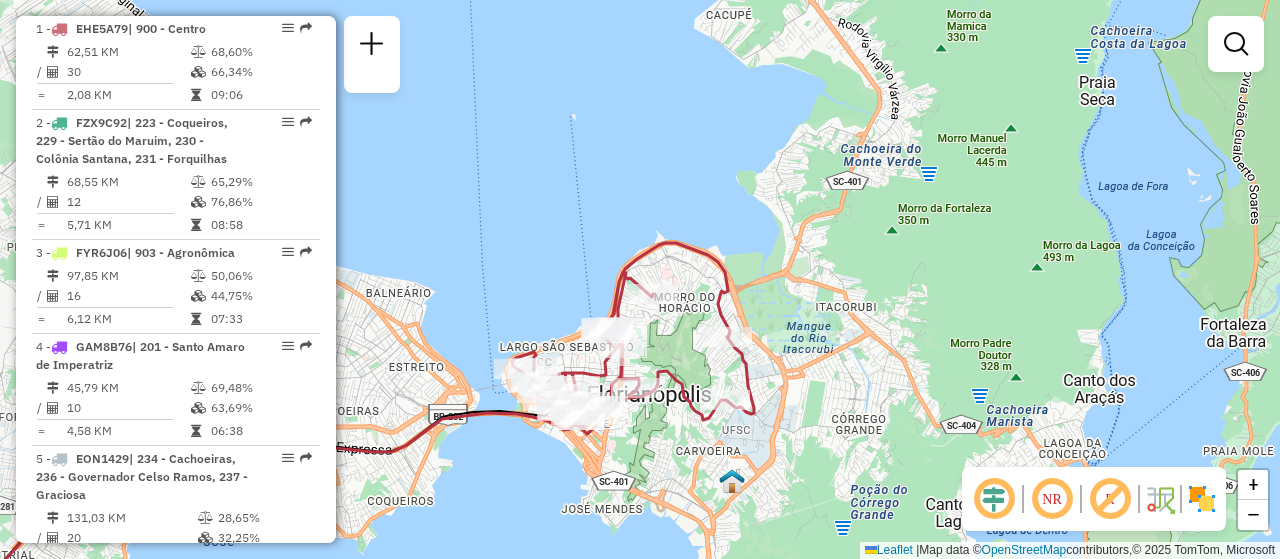 drag, startPoint x: 684, startPoint y: 483, endPoint x: 701, endPoint y: 447, distance: 39.812057 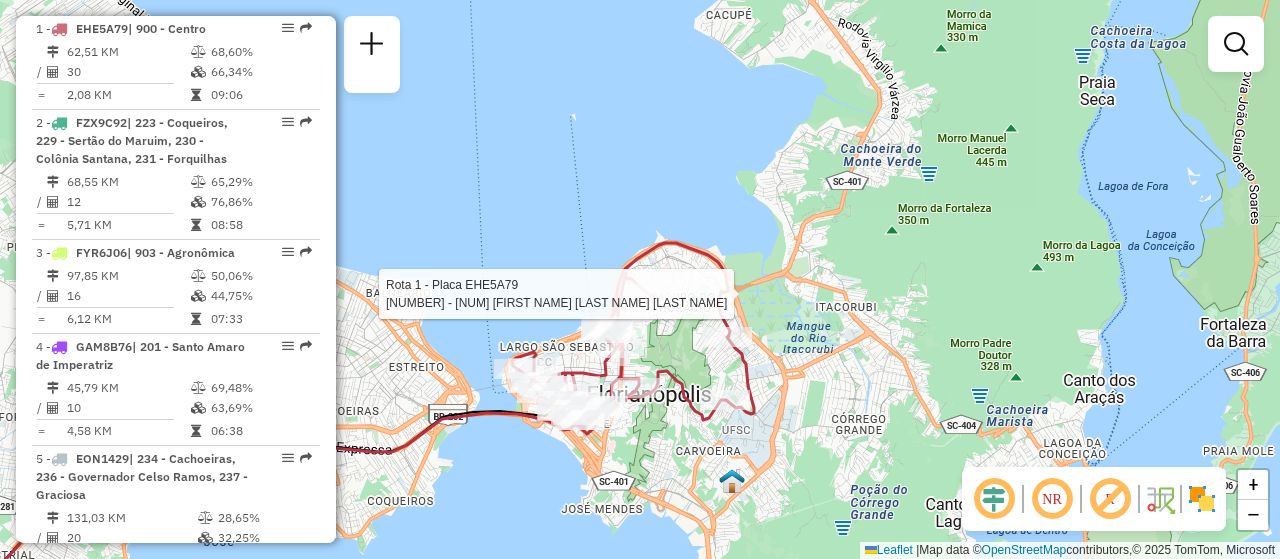 select on "**********" 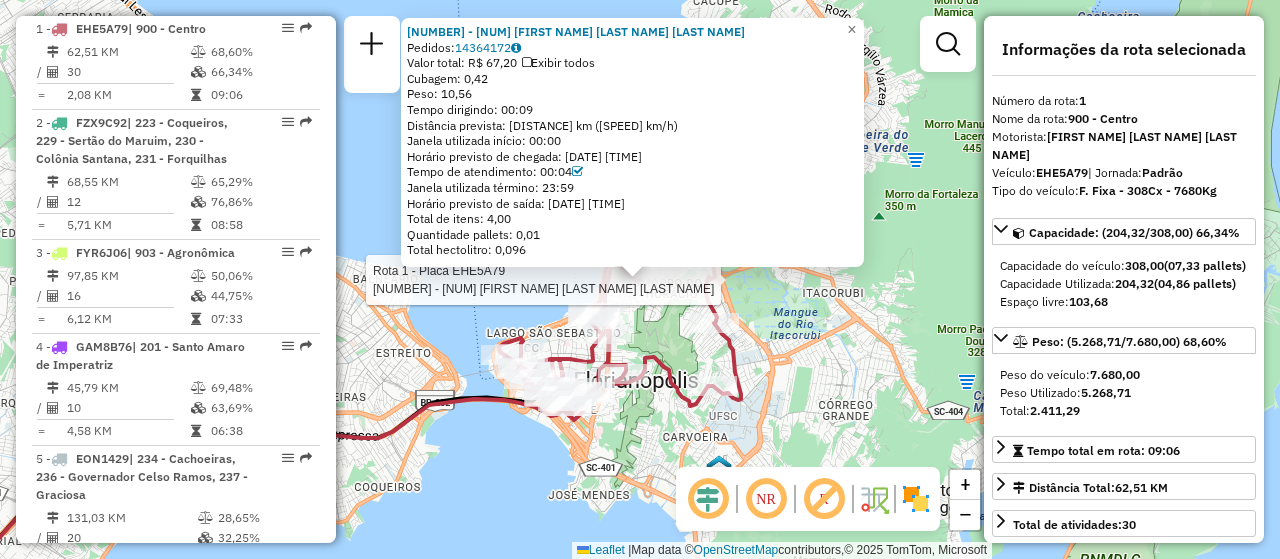 scroll, scrollTop: 100, scrollLeft: 0, axis: vertical 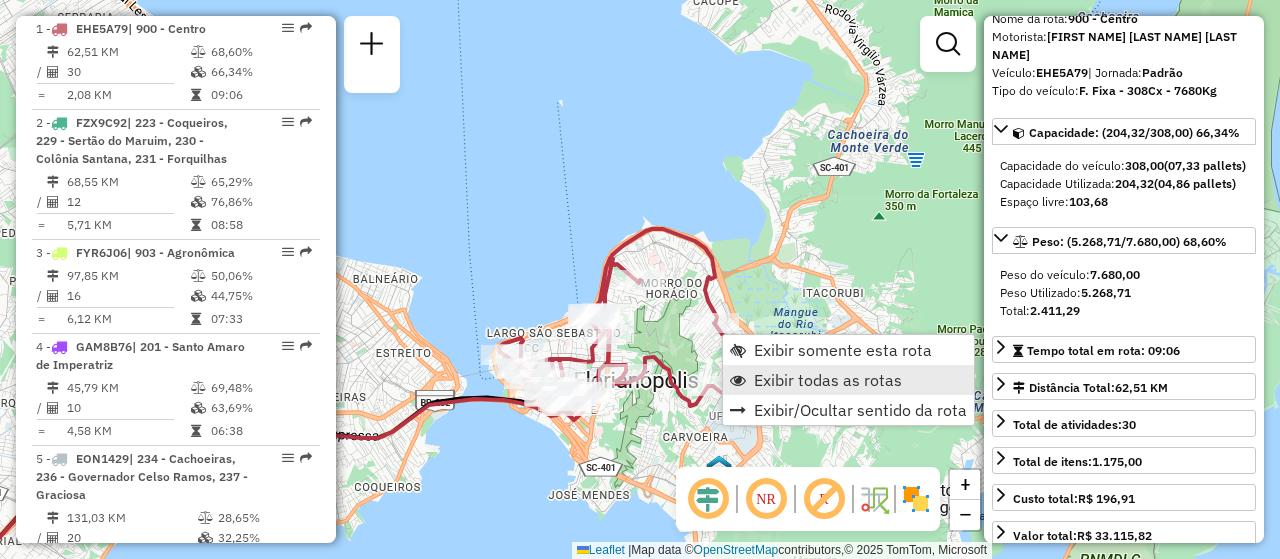 click on "Exibir todas as rotas" at bounding box center [848, 380] 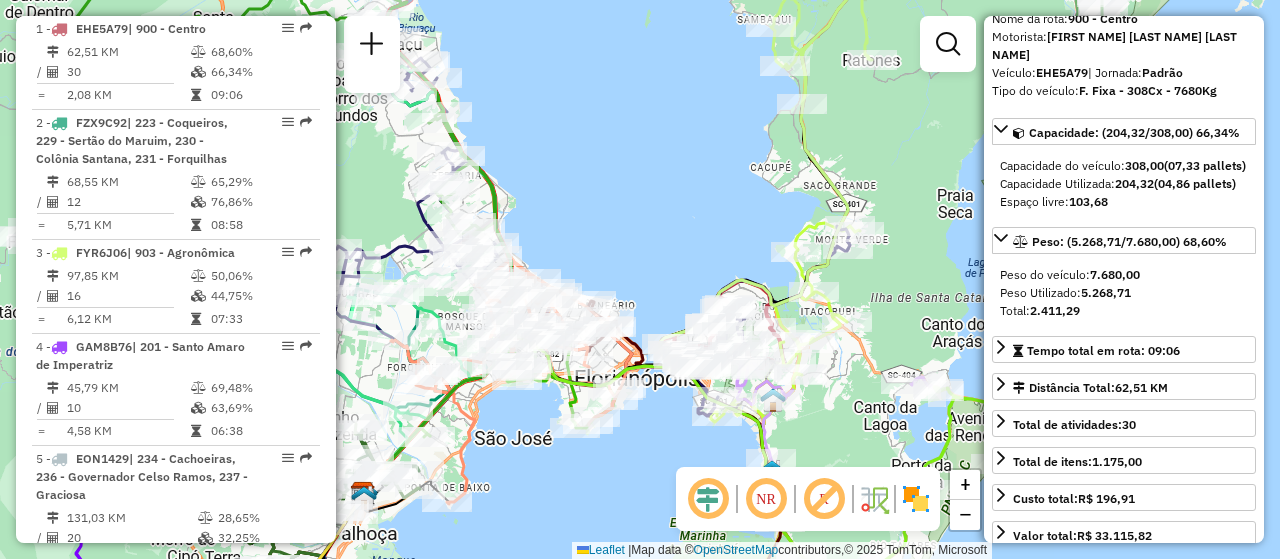 drag, startPoint x: 870, startPoint y: 350, endPoint x: 634, endPoint y: 290, distance: 243.5077 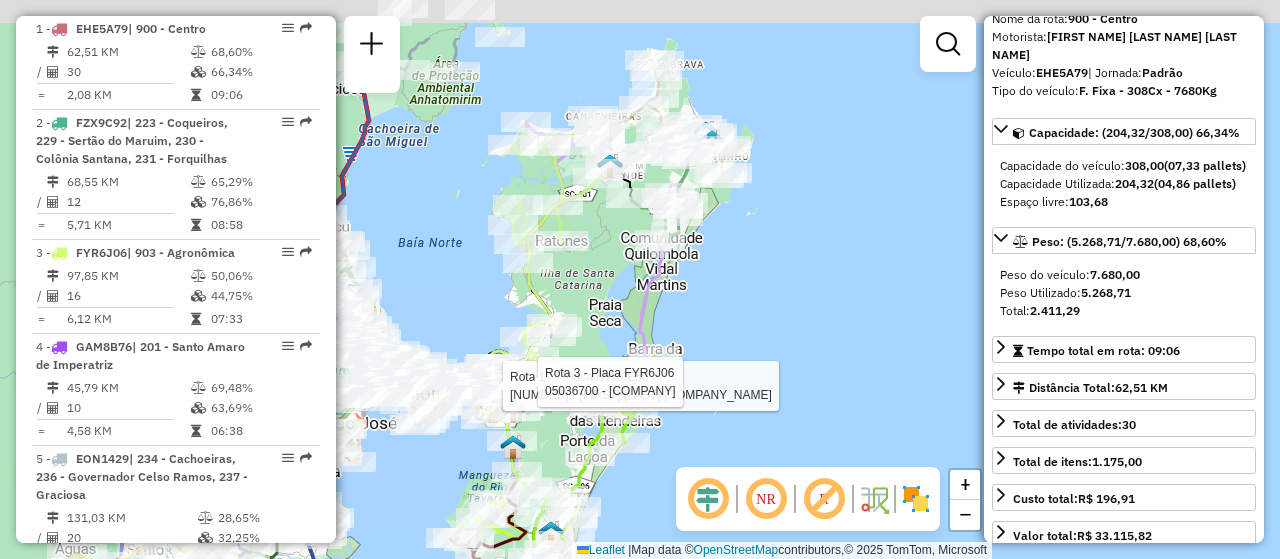 drag, startPoint x: 824, startPoint y: 394, endPoint x: 749, endPoint y: 488, distance: 120.2539 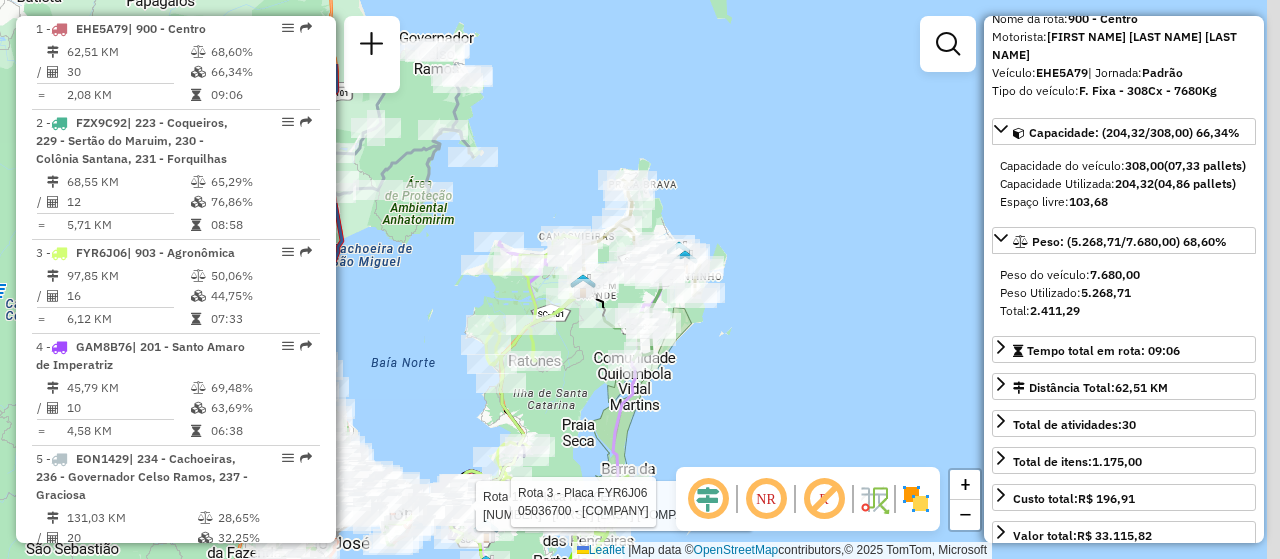 drag, startPoint x: 832, startPoint y: 327, endPoint x: 805, endPoint y: 447, distance: 123 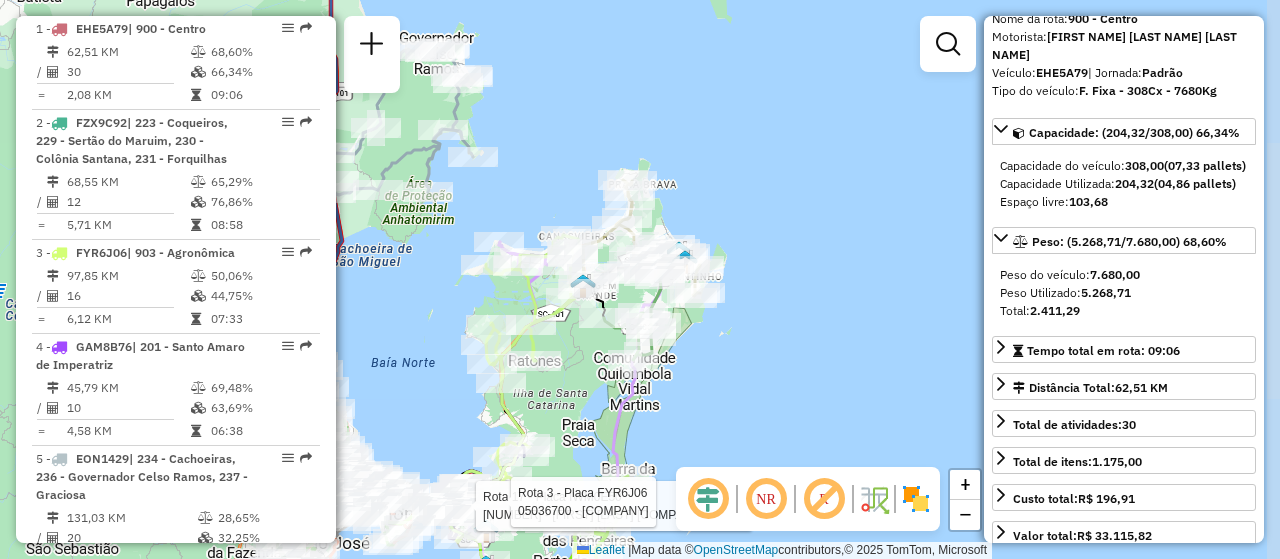 click on "Rota 17 - Placa IWM0E50  05031109 - MAIARA MARCELINO CAR Rota 3 - Placa FYR6J06  05036700 - VILLA DA FAZENDA DIV Janela de atendimento Grade de atendimento Capacidade Transportadoras Veículos Cliente Pedidos  Rotas Selecione os dias de semana para filtrar as janelas de atendimento  Seg   Ter   Qua   Qui   Sex   Sáb   Dom  Informe o período da janela de atendimento: De: Até:  Filtrar exatamente a janela do cliente  Considerar janela de atendimento padrão  Selecione os dias de semana para filtrar as grades de atendimento  Seg   Ter   Qua   Qui   Sex   Sáb   Dom   Considerar clientes sem dia de atendimento cadastrado  Clientes fora do dia de atendimento selecionado Filtrar as atividades entre os valores definidos abaixo:  Peso mínimo:   Peso máximo:   Cubagem mínima:   Cubagem máxima:   De:   Até:  Filtrar as atividades entre o tempo de atendimento definido abaixo:  De:   Até:   Considerar capacidade total dos clientes não roteirizados Transportadora: Selecione um ou mais itens Tipo de veículo: De:" 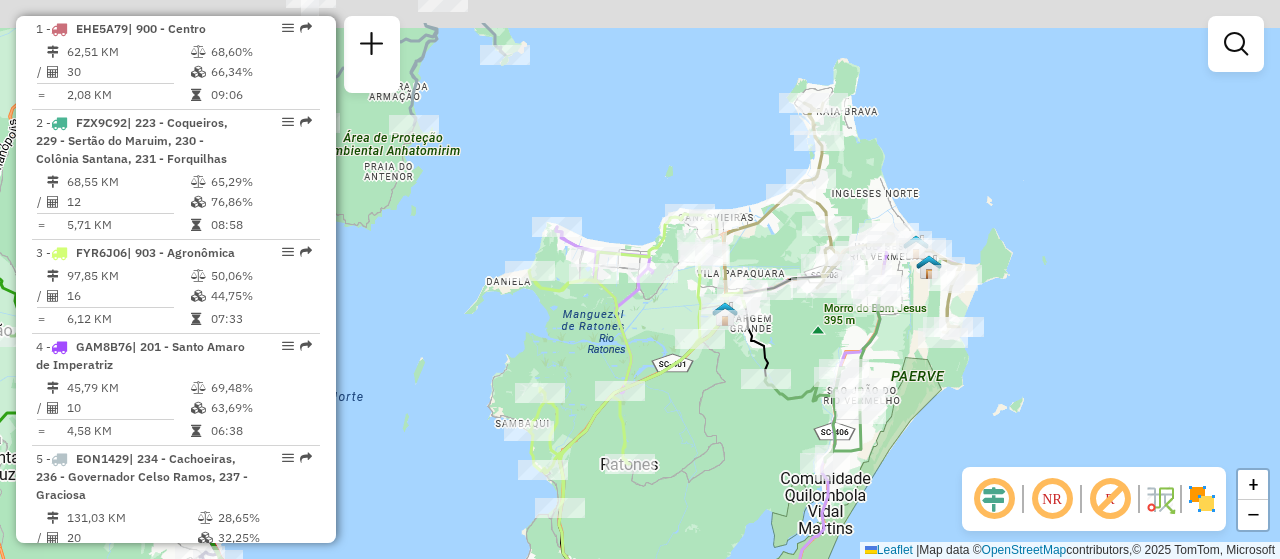 drag, startPoint x: 863, startPoint y: 338, endPoint x: 672, endPoint y: 436, distance: 214.67418 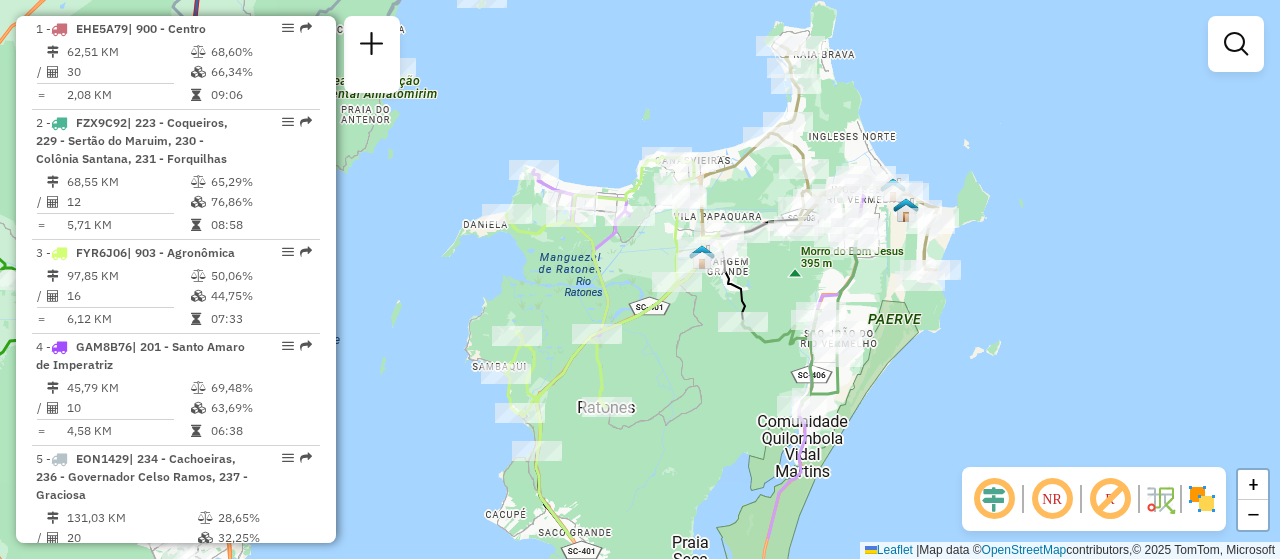 drag, startPoint x: 949, startPoint y: 385, endPoint x: 939, endPoint y: 309, distance: 76.655075 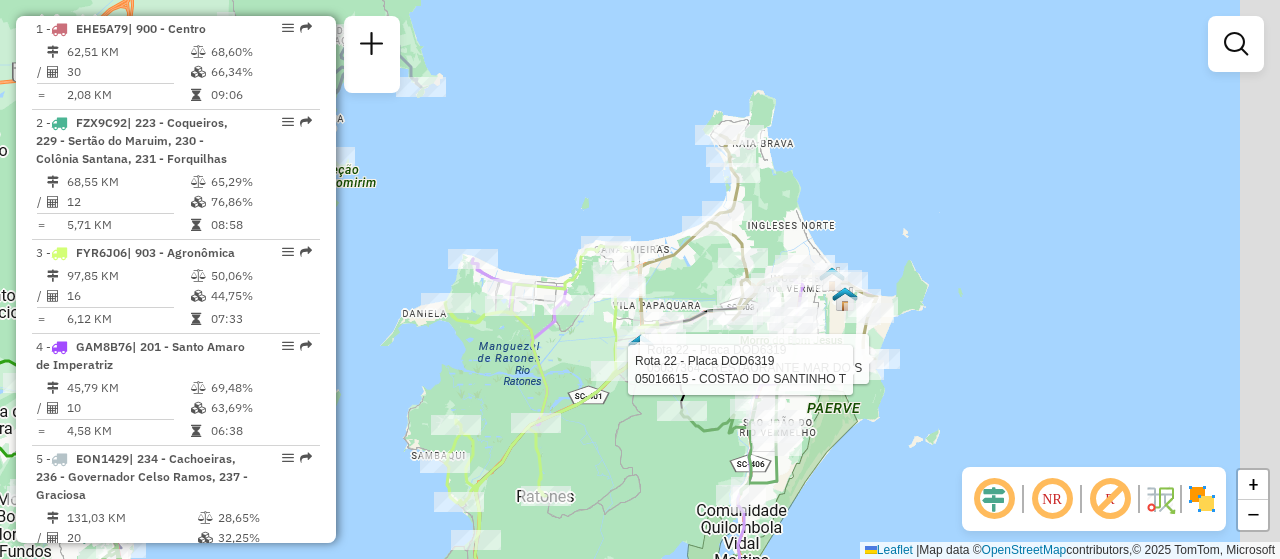 drag, startPoint x: 965, startPoint y: 312, endPoint x: 904, endPoint y: 399, distance: 106.25441 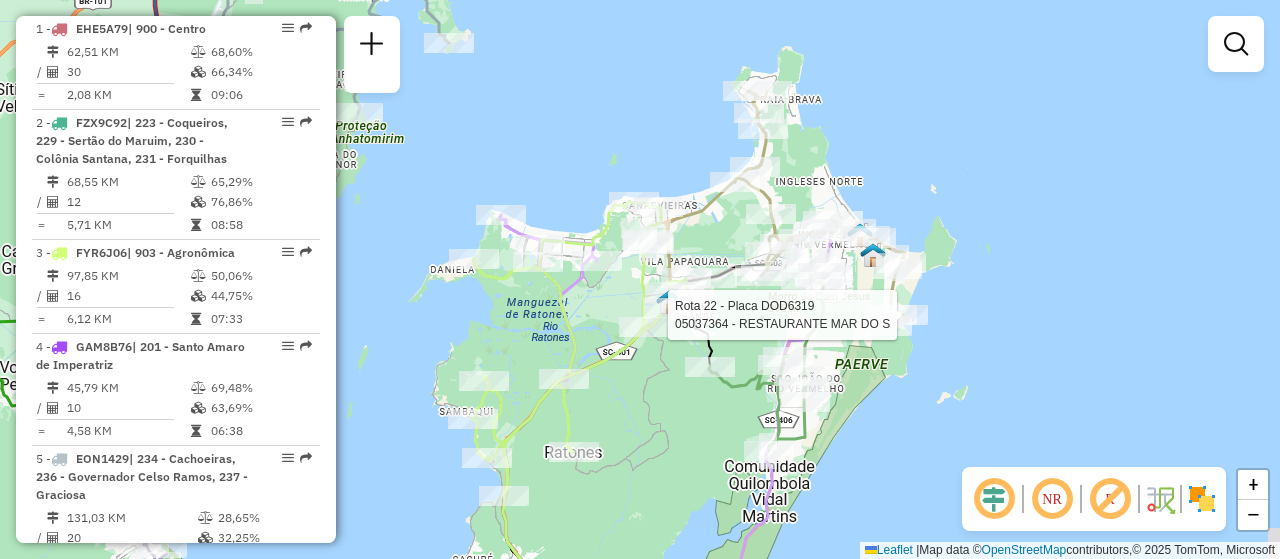 drag, startPoint x: 628, startPoint y: 415, endPoint x: 663, endPoint y: 360, distance: 65.192024 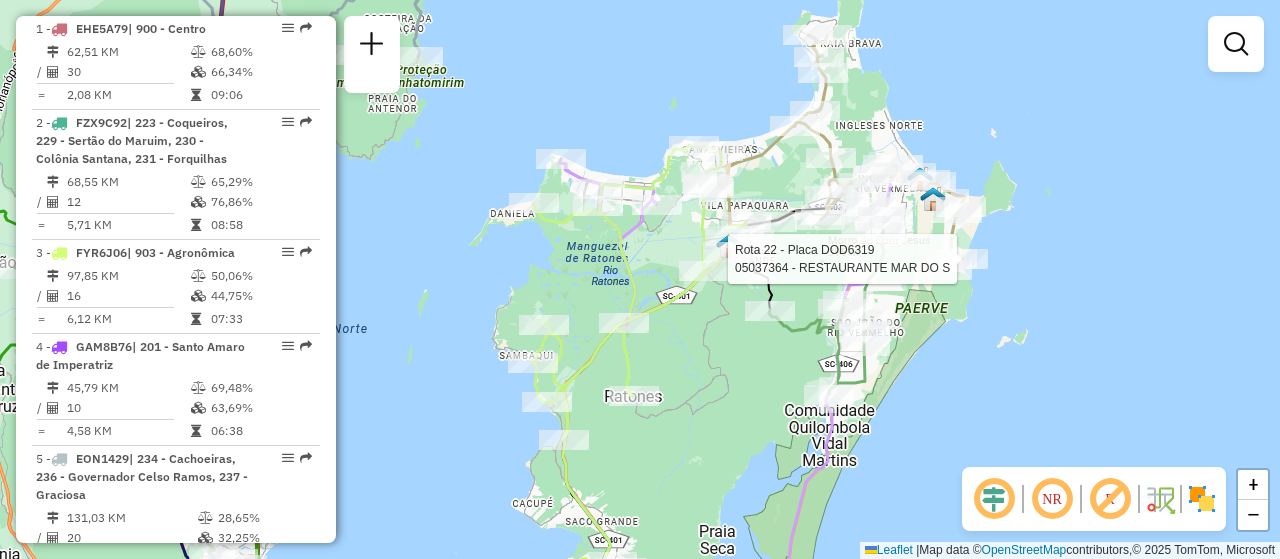 drag, startPoint x: 1042, startPoint y: 339, endPoint x: 1102, endPoint y: 283, distance: 82.073135 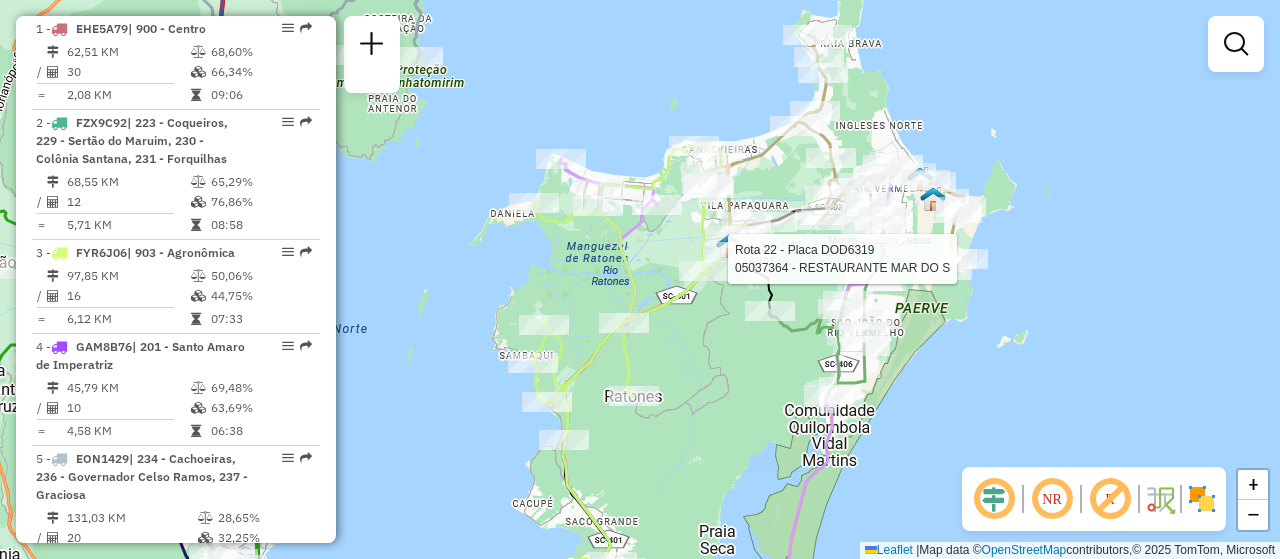 click on "Rota 22 - Placa DOD6319  05037364 - RESTAURANTE MAR DO S Janela de atendimento Grade de atendimento Capacidade Transportadoras Veículos Cliente Pedidos  Rotas Selecione os dias de semana para filtrar as janelas de atendimento  Seg   Ter   Qua   Qui   Sex   Sáb   Dom  Informe o período da janela de atendimento: De: Até:  Filtrar exatamente a janela do cliente  Considerar janela de atendimento padrão  Selecione os dias de semana para filtrar as grades de atendimento  Seg   Ter   Qua   Qui   Sex   Sáb   Dom   Considerar clientes sem dia de atendimento cadastrado  Clientes fora do dia de atendimento selecionado Filtrar as atividades entre os valores definidos abaixo:  Peso mínimo:   Peso máximo:   Cubagem mínima:   Cubagem máxima:   De:   Até:  Filtrar as atividades entre o tempo de atendimento definido abaixo:  De:   Até:   Considerar capacidade total dos clientes não roteirizados Transportadora: Selecione um ou mais itens Tipo de veículo: Selecione um ou mais itens Veículo: Motorista: Nome: Tipo:" 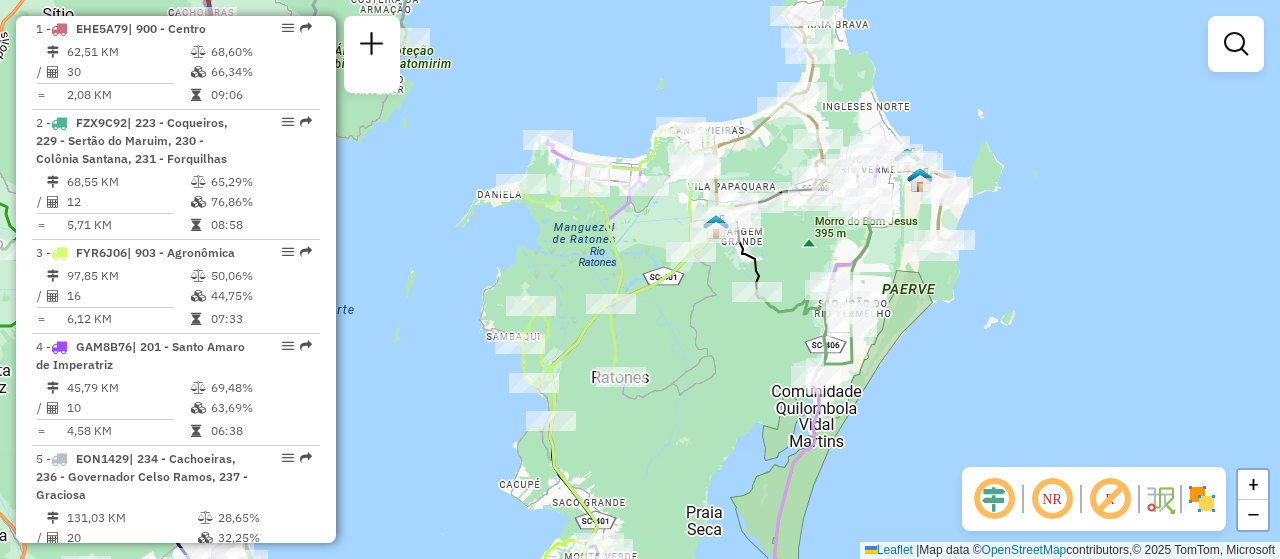 drag, startPoint x: 1059, startPoint y: 347, endPoint x: 1047, endPoint y: 324, distance: 25.942244 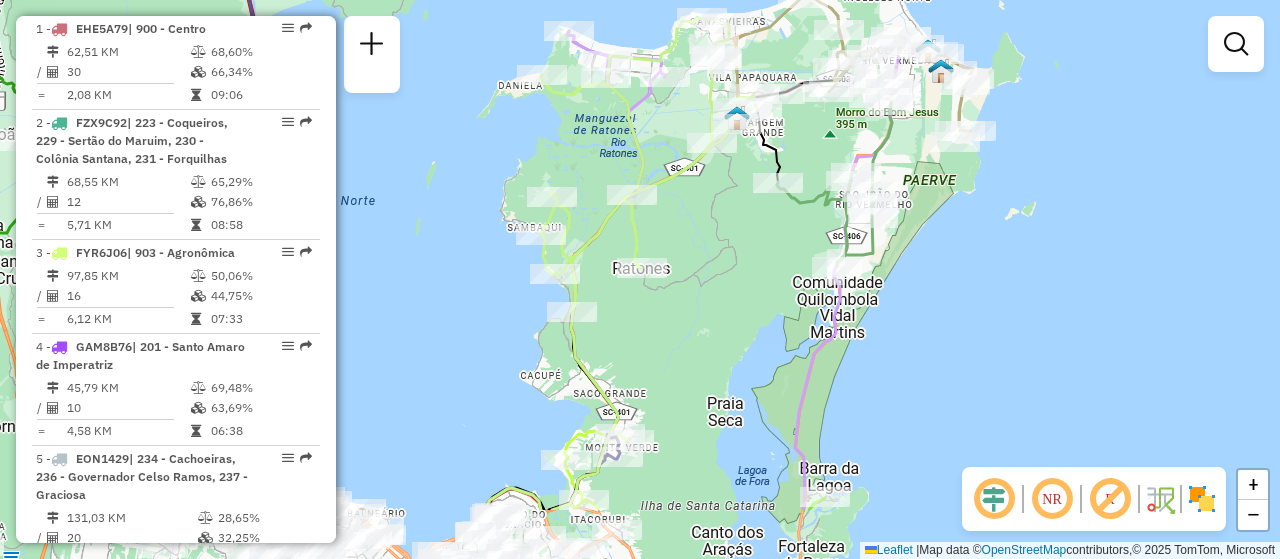 drag, startPoint x: 688, startPoint y: 408, endPoint x: 717, endPoint y: 270, distance: 141.01419 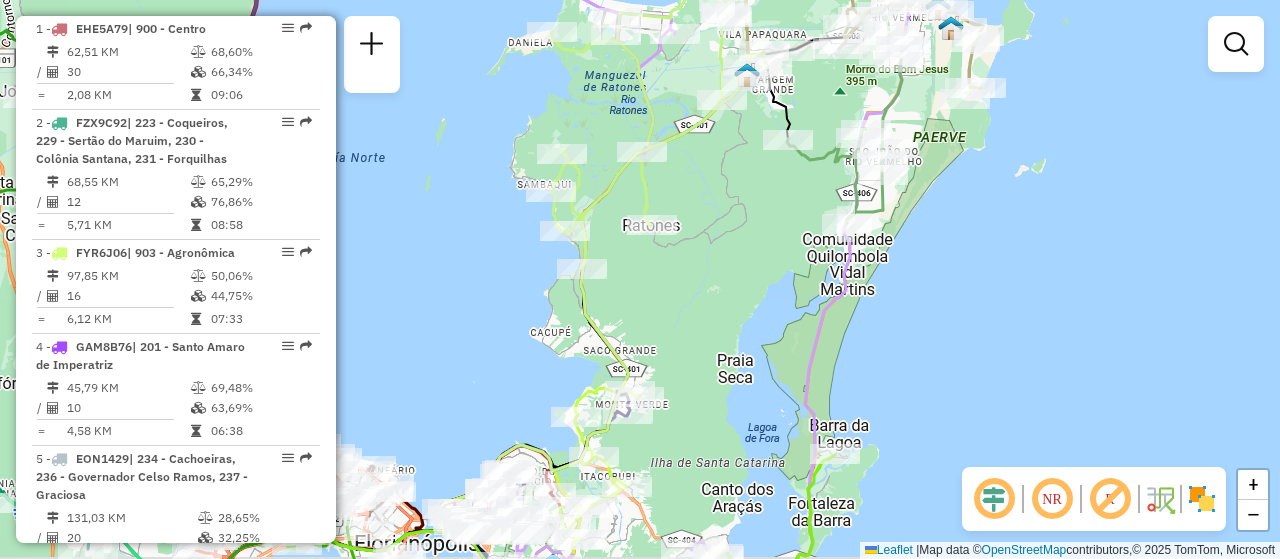 drag, startPoint x: 677, startPoint y: 354, endPoint x: 677, endPoint y: 279, distance: 75 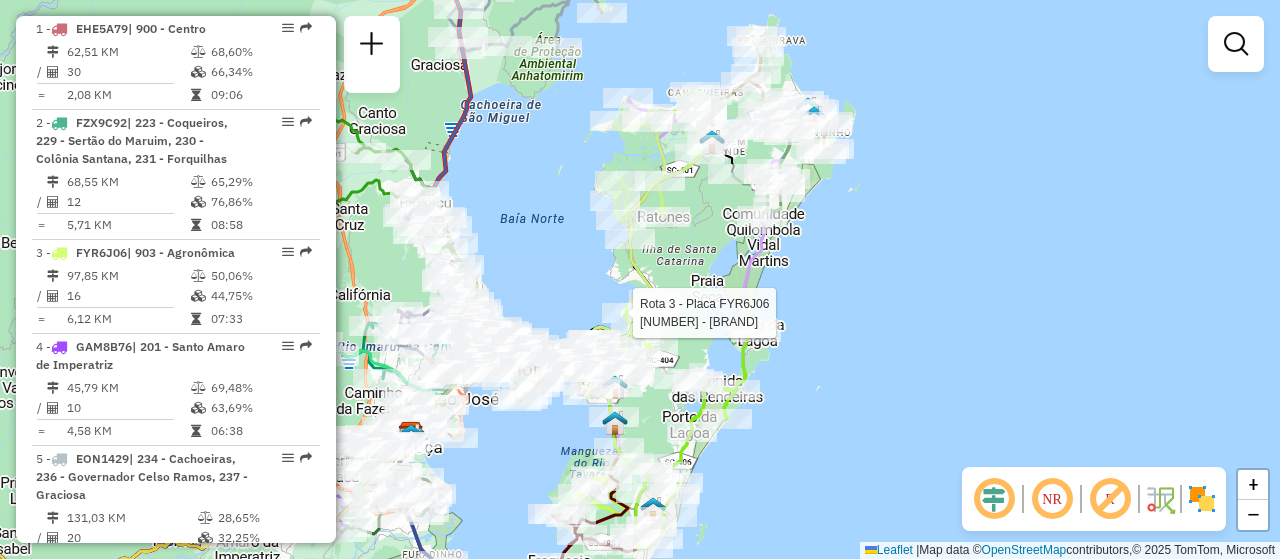 select on "**********" 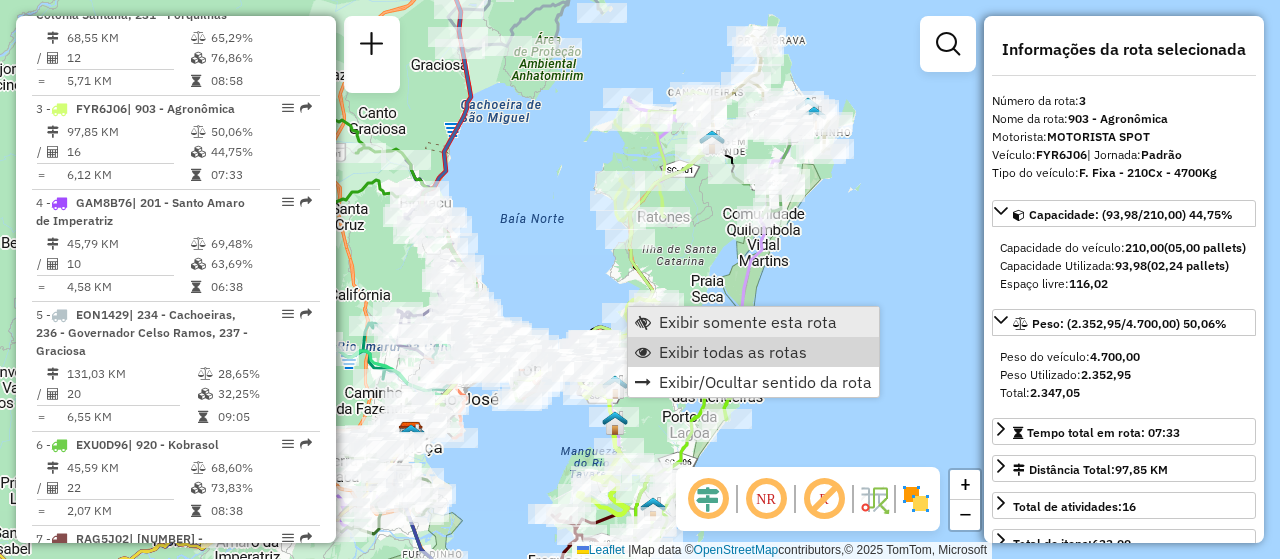 scroll, scrollTop: 1019, scrollLeft: 0, axis: vertical 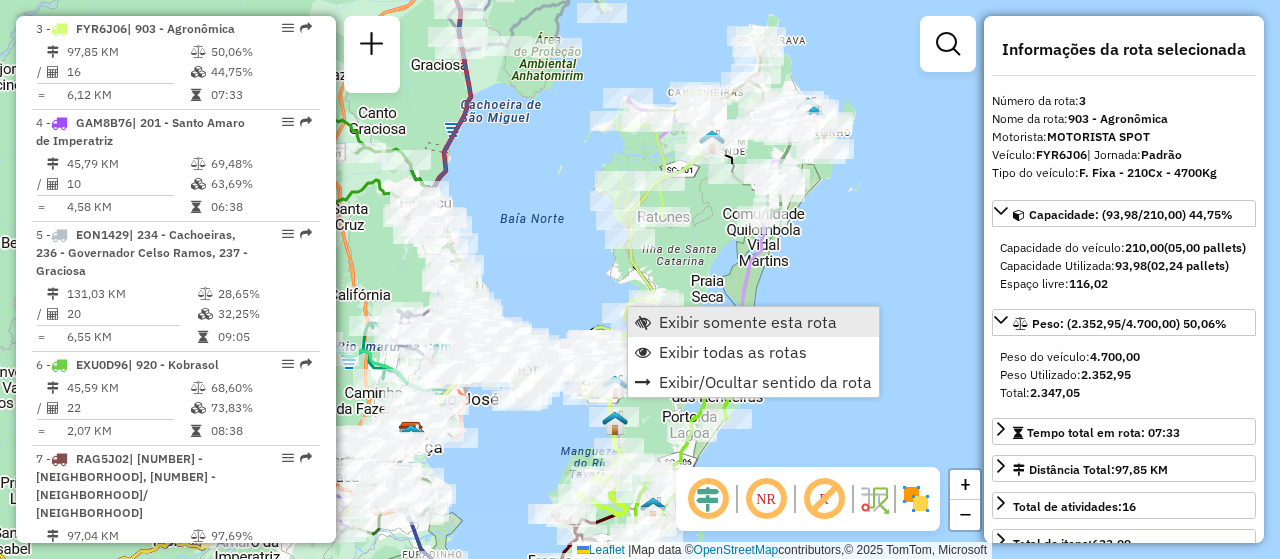 click on "Exibir somente esta rota" at bounding box center (748, 322) 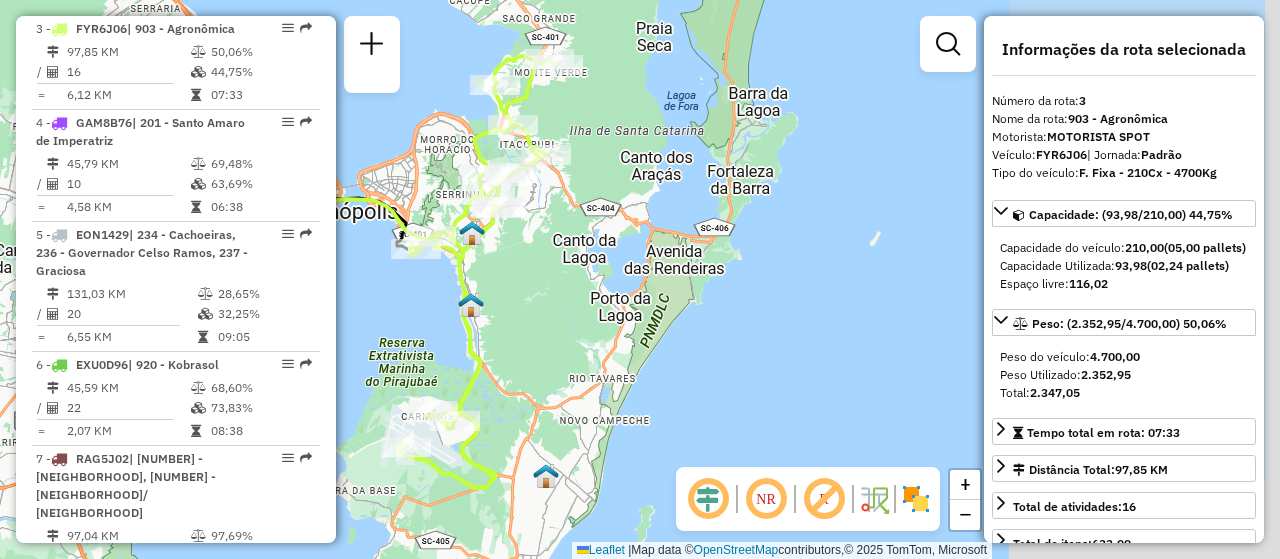 drag, startPoint x: 715, startPoint y: 377, endPoint x: 470, endPoint y: 365, distance: 245.2937 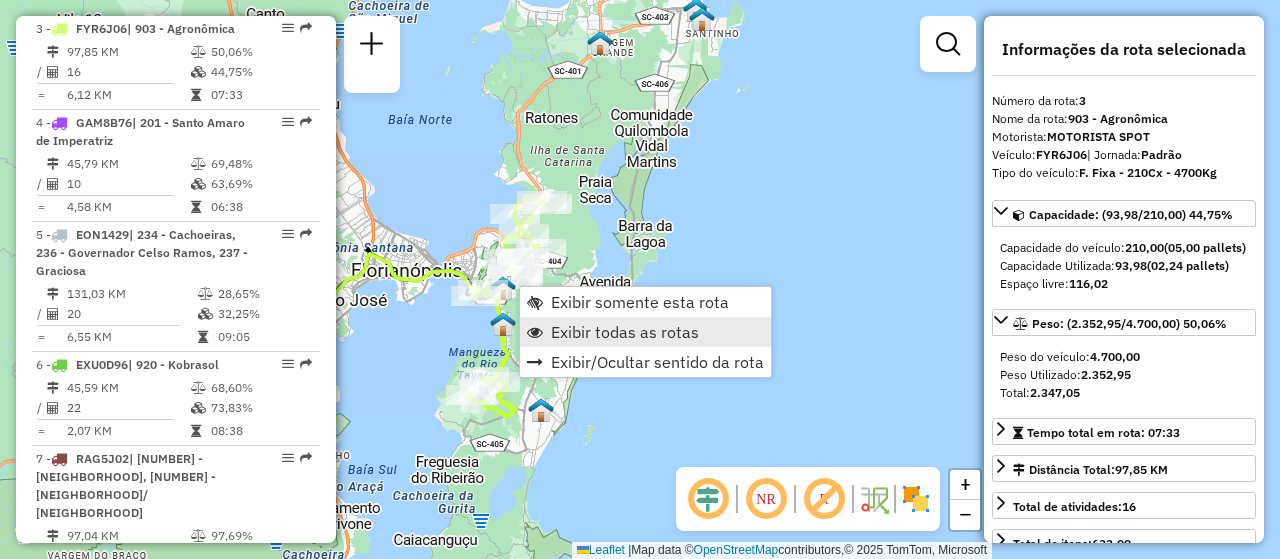 click on "Exibir todas as rotas" at bounding box center [625, 332] 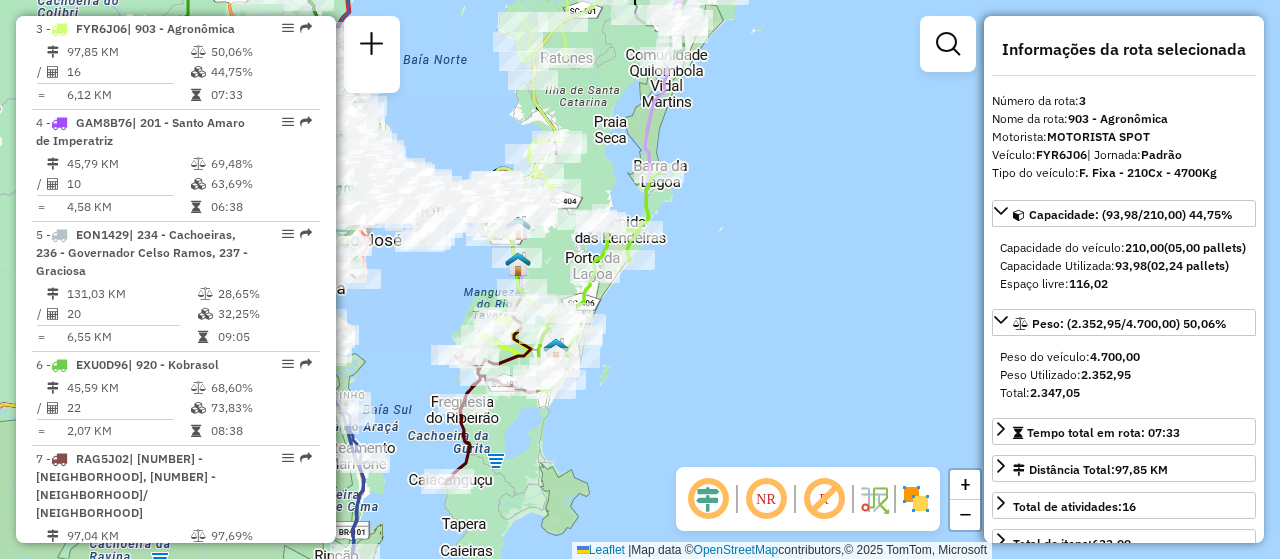 drag, startPoint x: 726, startPoint y: 339, endPoint x: 754, endPoint y: 237, distance: 105.773346 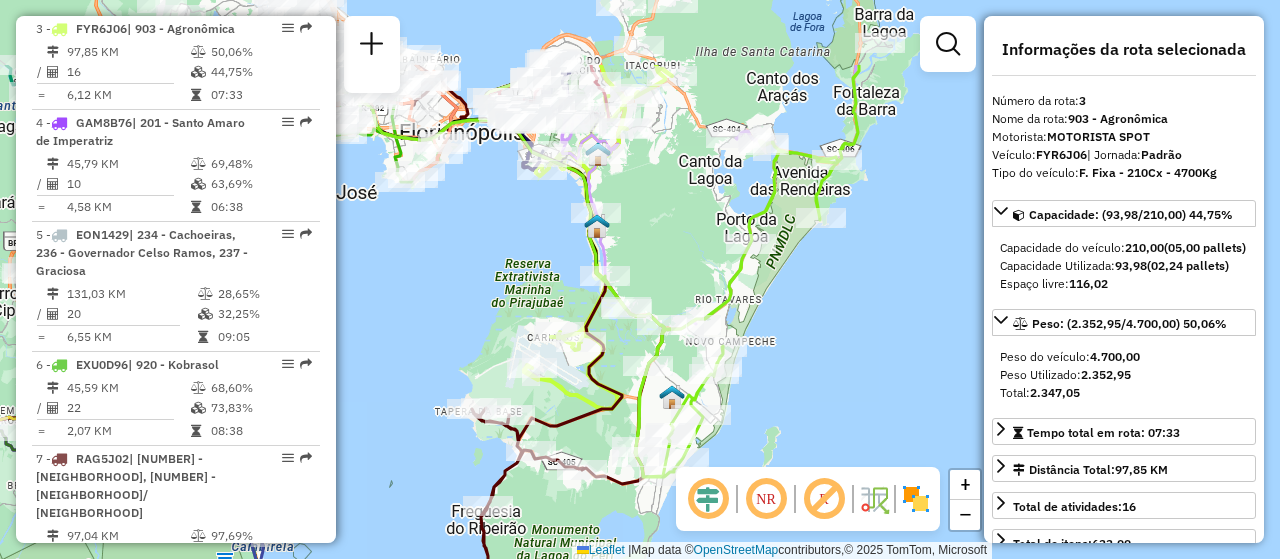 drag, startPoint x: 552, startPoint y: 289, endPoint x: 610, endPoint y: 410, distance: 134.18271 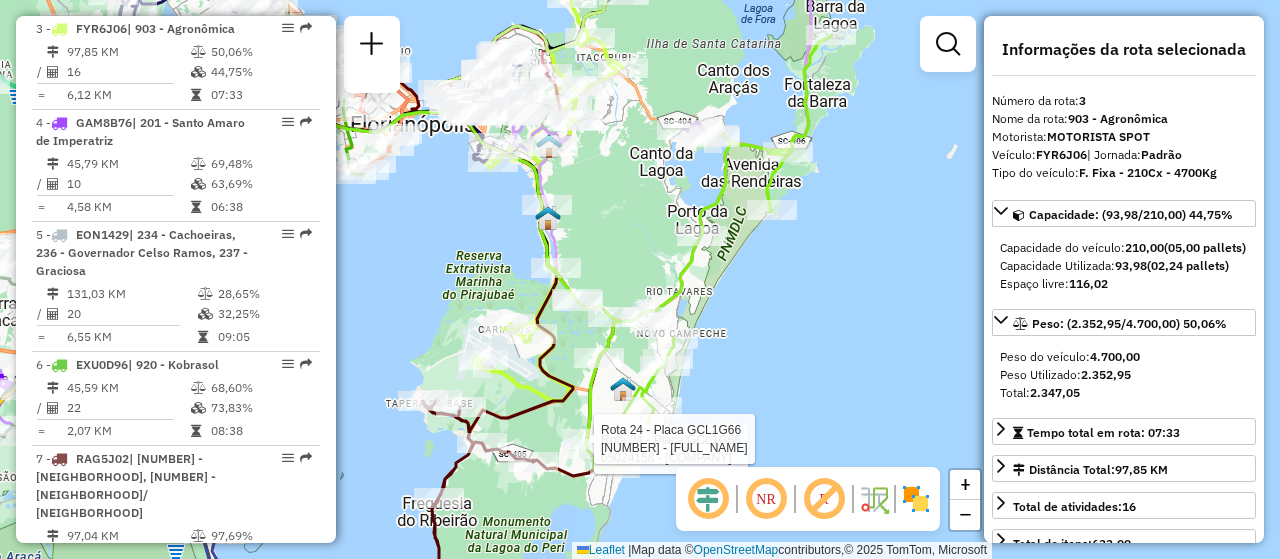 drag, startPoint x: 816, startPoint y: 308, endPoint x: 776, endPoint y: 273, distance: 53.15073 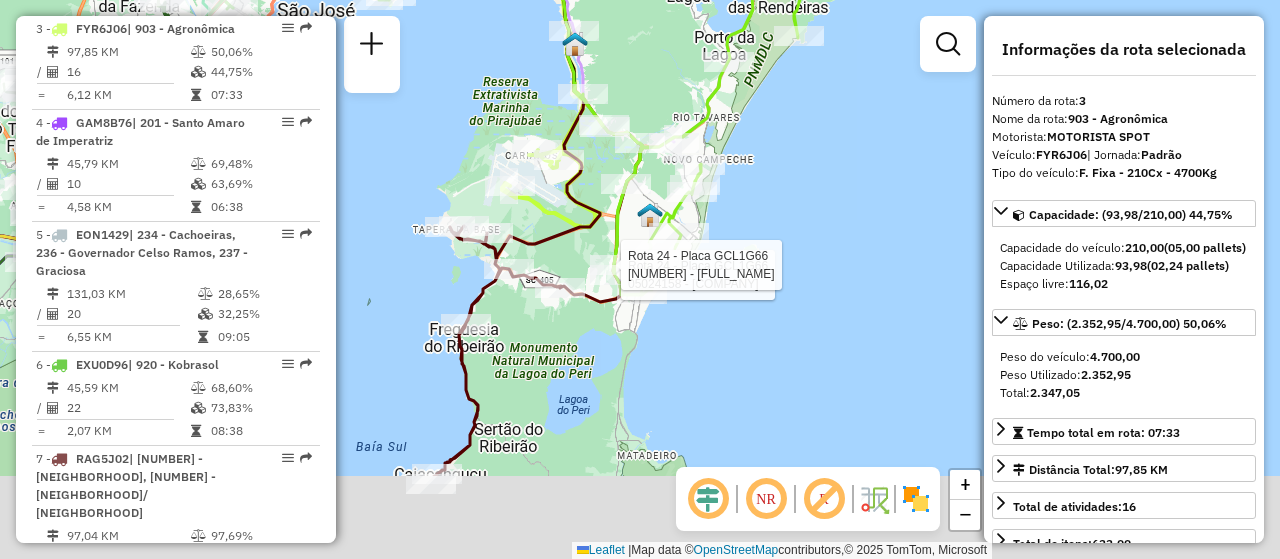 drag, startPoint x: 747, startPoint y: 341, endPoint x: 814, endPoint y: 202, distance: 154.30489 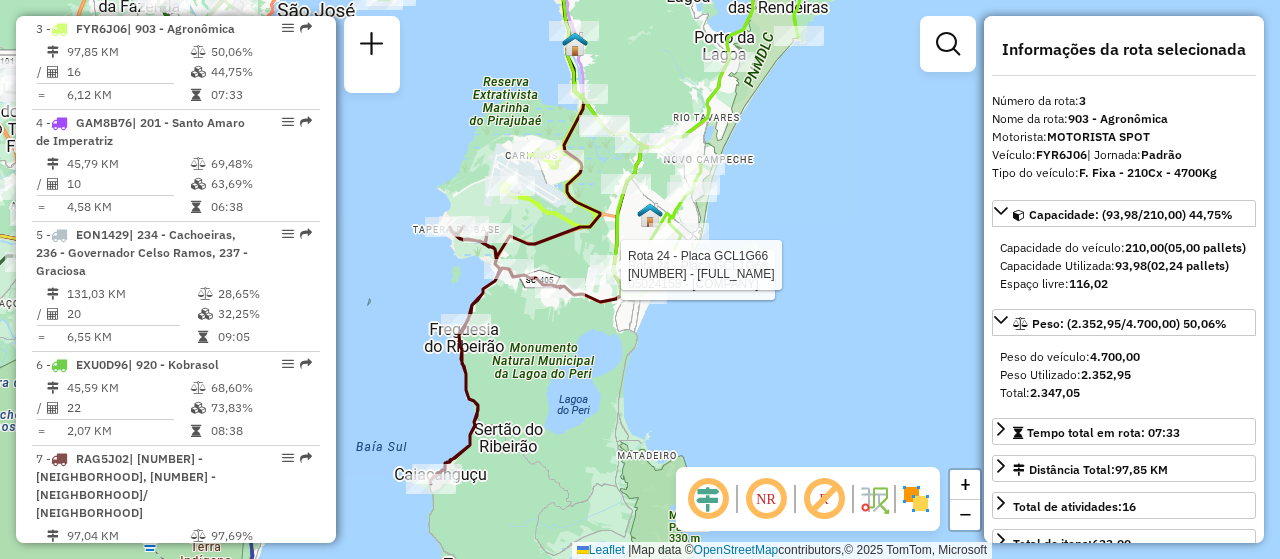 click on "Rota 24 - Placa GCL1G66  05024158 - CAPONE Rota 24 - Placa GCL1G66  05030457 - IVONE MARTINS GASSEN Janela de atendimento Grade de atendimento Capacidade Transportadoras Veículos Cliente Pedidos  Rotas Selecione os dias de semana para filtrar as janelas de atendimento  Seg   Ter   Qua   Qui   Sex   Sáb   Dom  Informe o período da janela de atendimento: De: Até:  Filtrar exatamente a janela do cliente  Considerar janela de atendimento padrão  Selecione os dias de semana para filtrar as grades de atendimento  Seg   Ter   Qua   Qui   Sex   Sáb   Dom   Considerar clientes sem dia de atendimento cadastrado  Clientes fora do dia de atendimento selecionado Filtrar as atividades entre os valores definidos abaixo:  Peso mínimo:   Peso máximo:   Cubagem mínima:   Cubagem máxima:   De:   Até:  Filtrar as atividades entre o tempo de atendimento definido abaixo:  De:   Até:   Considerar capacidade total dos clientes não roteirizados Transportadora: Selecione um ou mais itens Tipo de veículo: Veículo: Nome:" 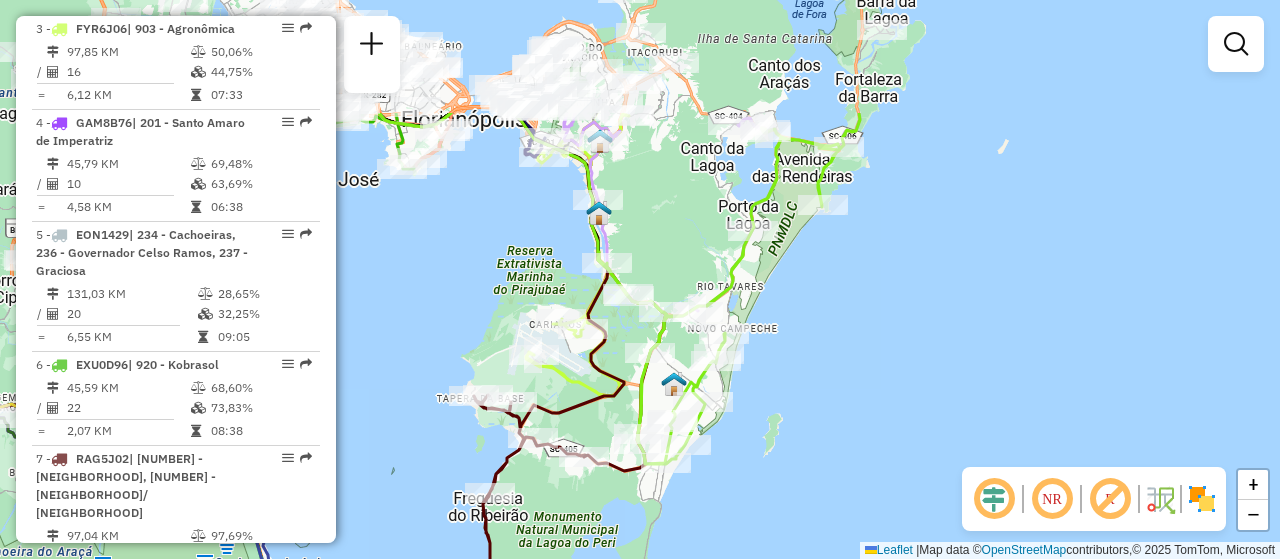 drag, startPoint x: 893, startPoint y: 218, endPoint x: 897, endPoint y: 362, distance: 144.05554 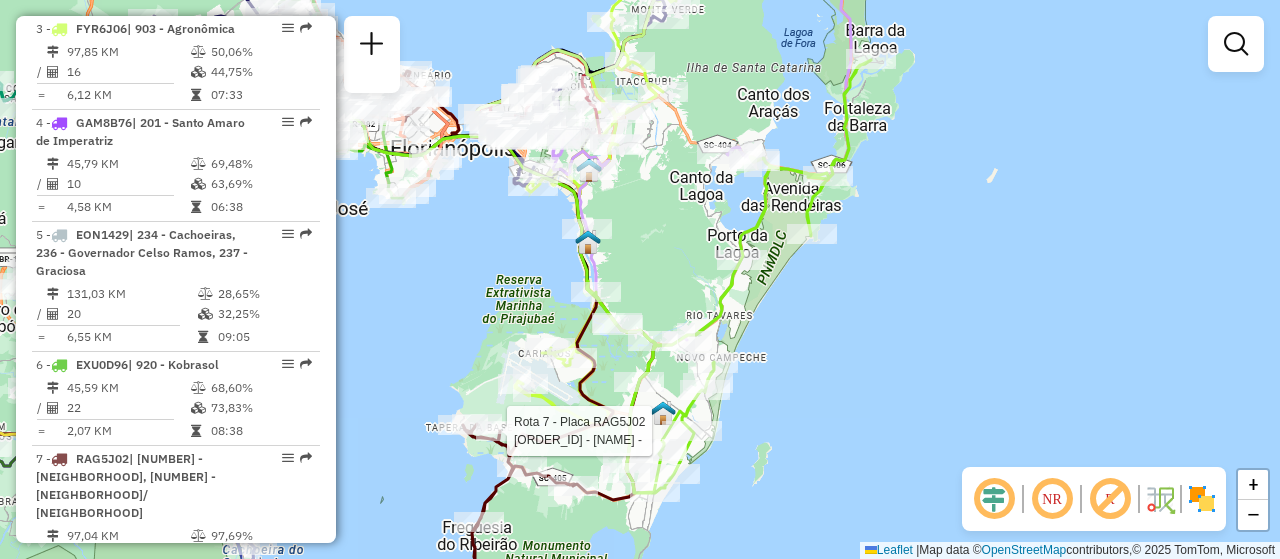 select on "**********" 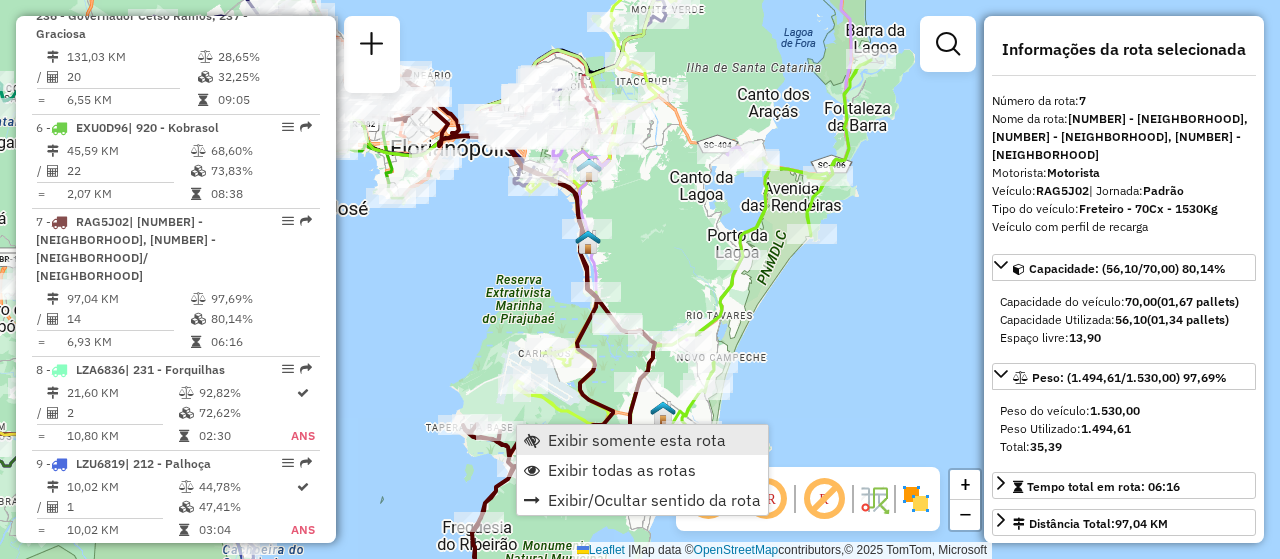 scroll, scrollTop: 1449, scrollLeft: 0, axis: vertical 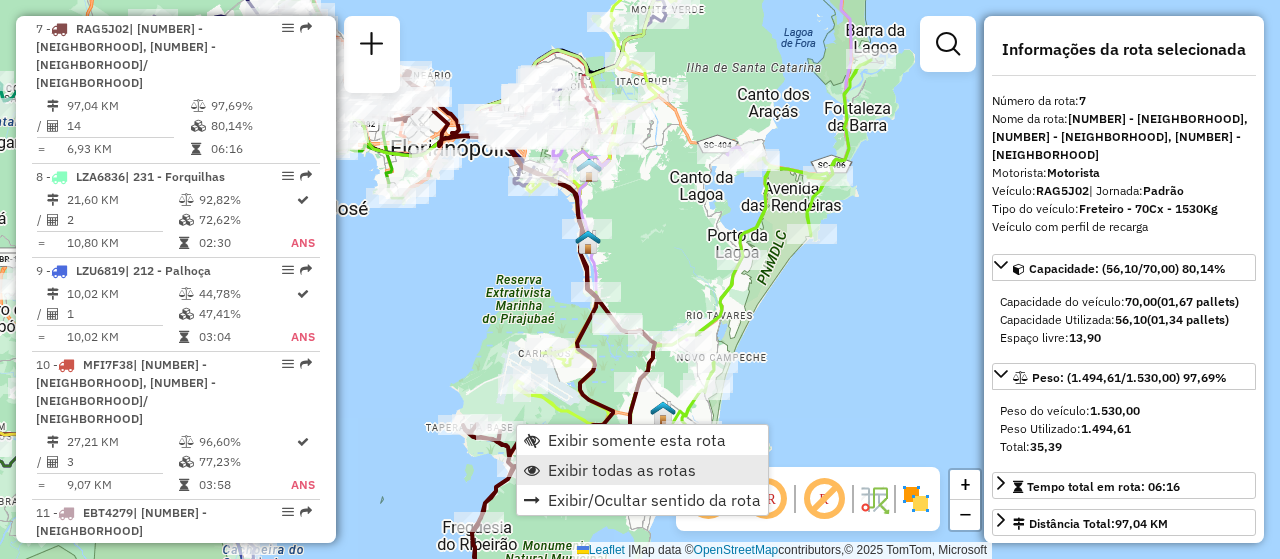 click on "Exibir todas as rotas" at bounding box center [642, 470] 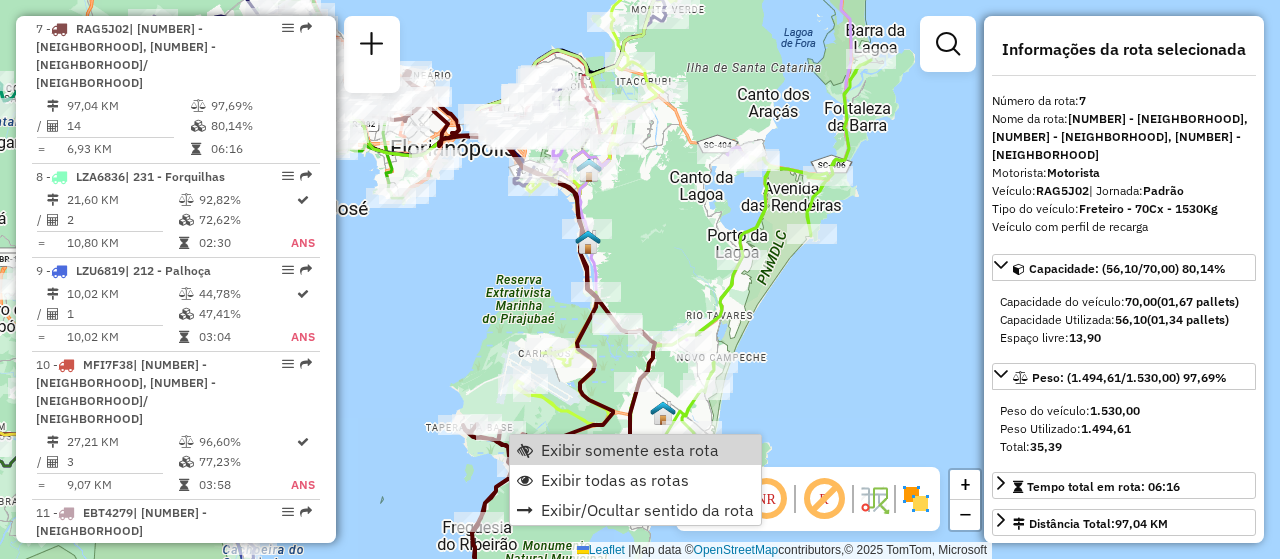 click 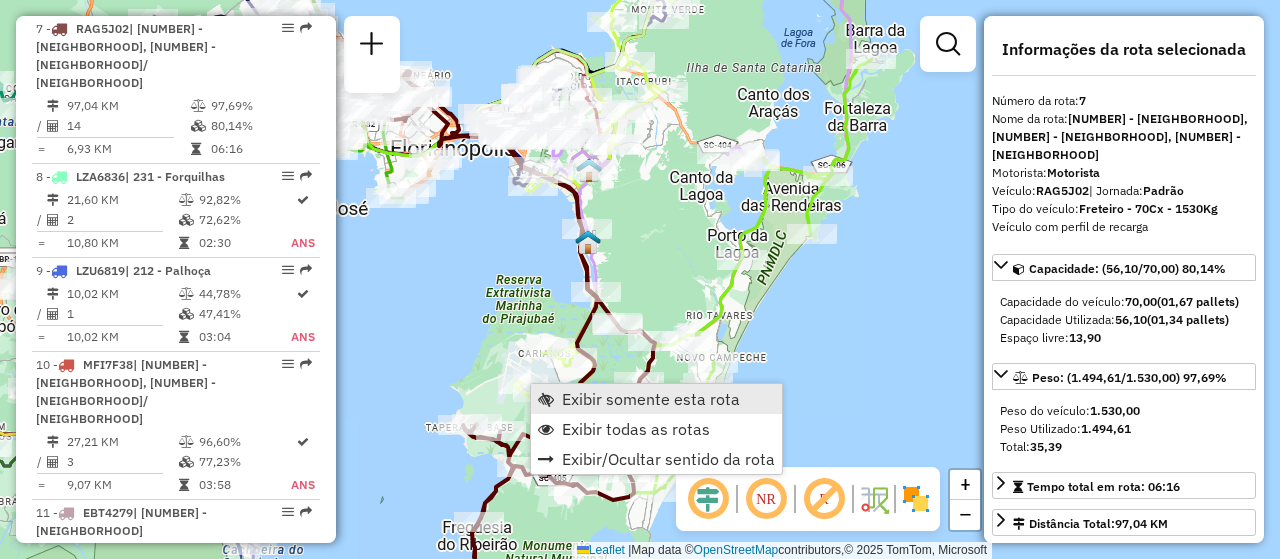 click on "Exibir somente esta rota" at bounding box center (651, 399) 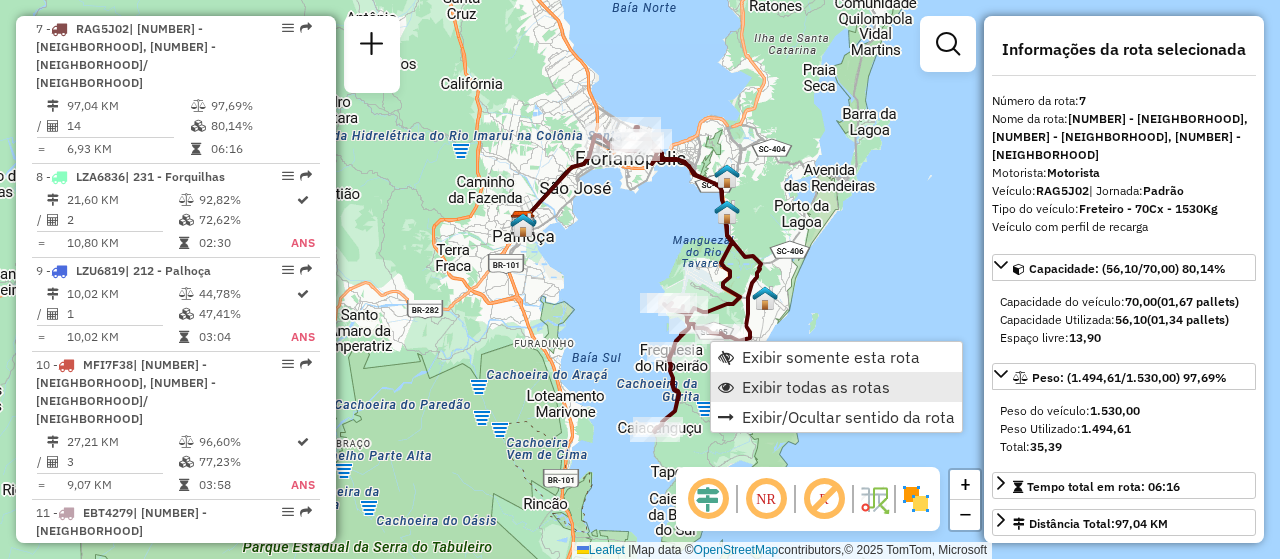 click on "Exibir todas as rotas" at bounding box center [816, 387] 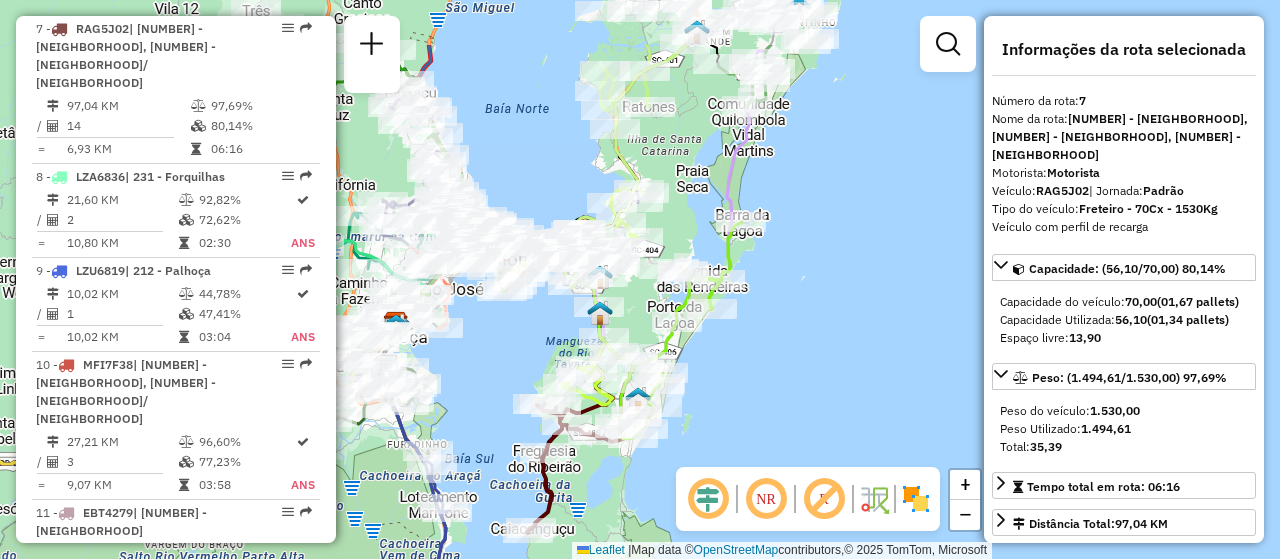 drag, startPoint x: 833, startPoint y: 335, endPoint x: 721, endPoint y: 418, distance: 139.4023 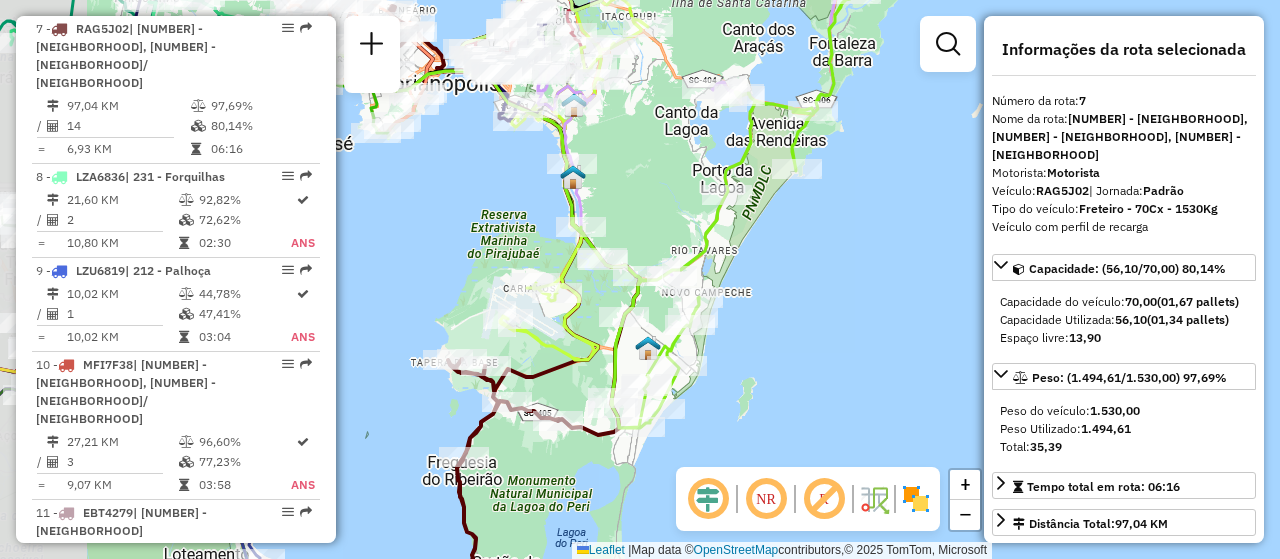 drag, startPoint x: 756, startPoint y: 375, endPoint x: 878, endPoint y: 326, distance: 131.47243 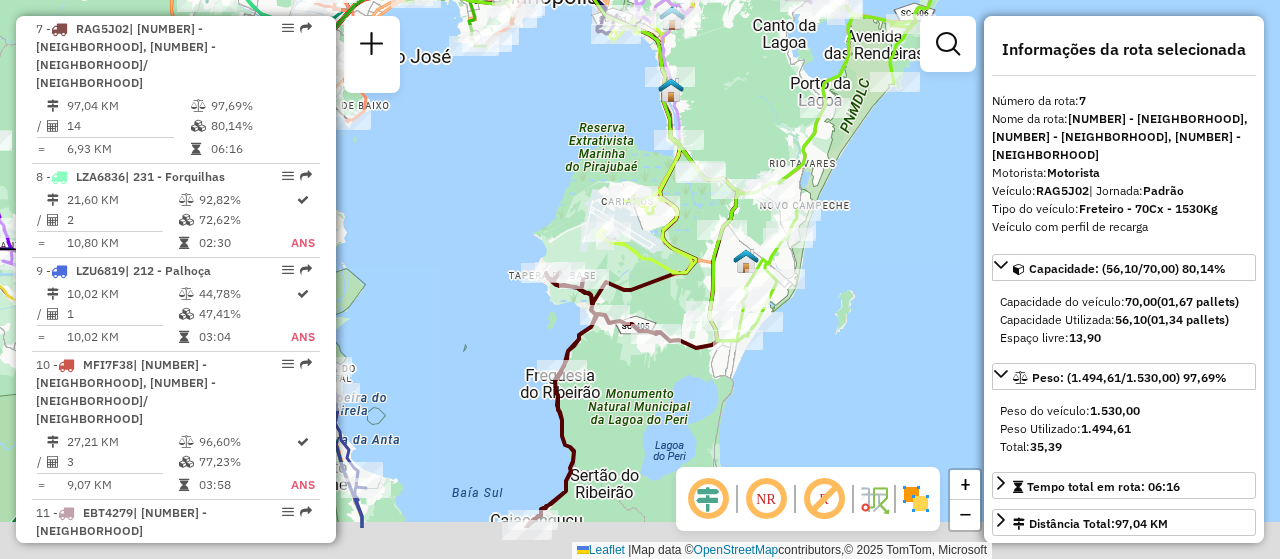 drag, startPoint x: 825, startPoint y: 399, endPoint x: 922, endPoint y: 312, distance: 130.29965 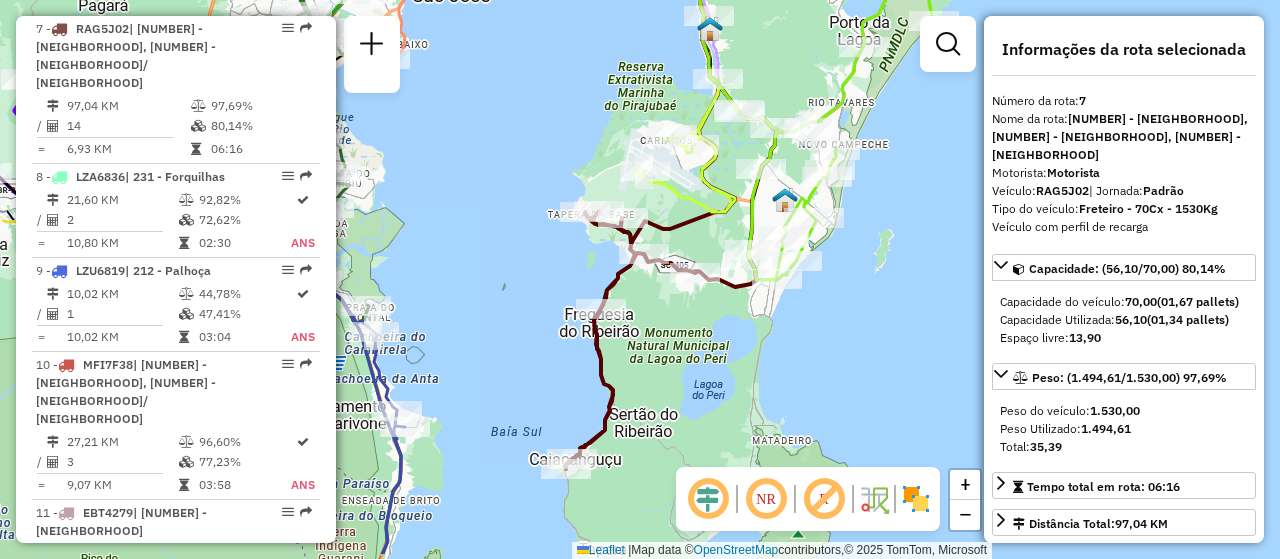 drag, startPoint x: 663, startPoint y: 450, endPoint x: 677, endPoint y: 431, distance: 23.600847 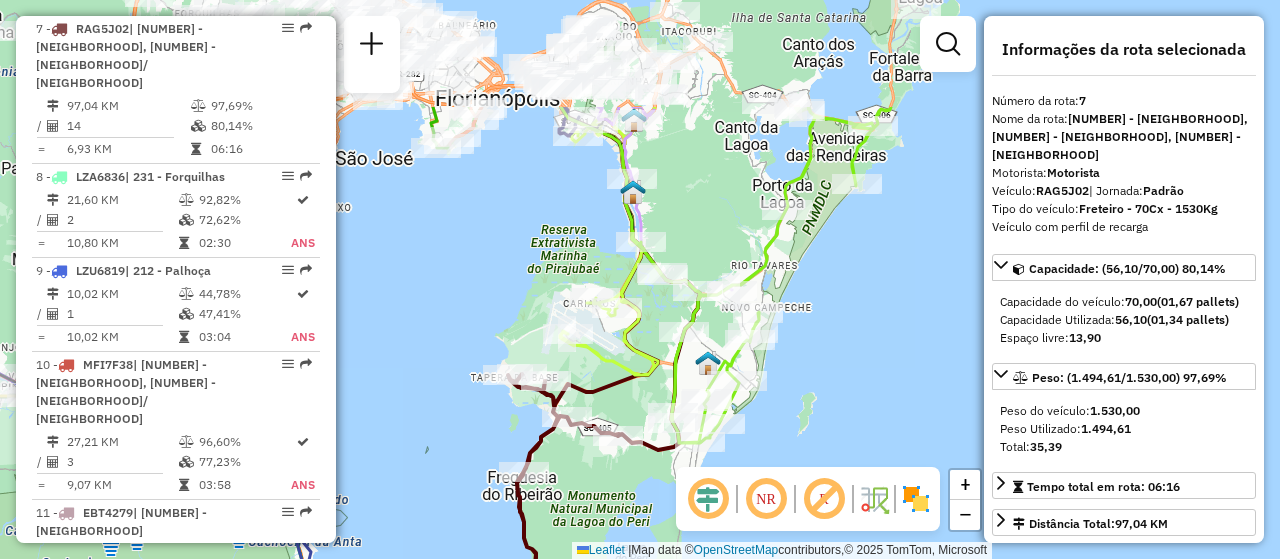 drag, startPoint x: 720, startPoint y: 367, endPoint x: 641, endPoint y: 539, distance: 189.27493 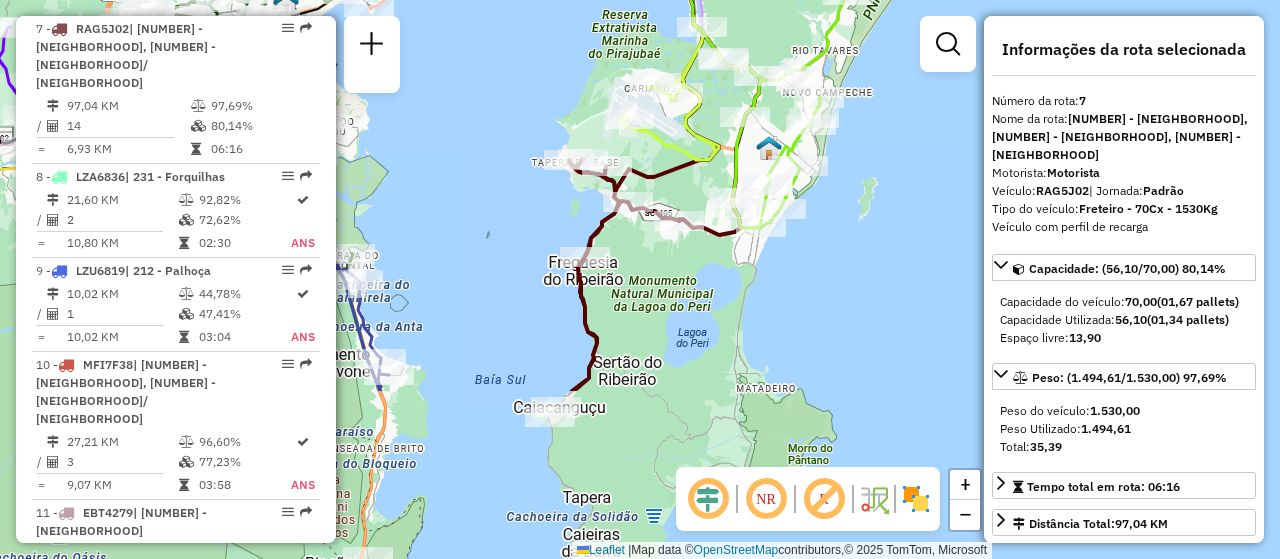 drag, startPoint x: 607, startPoint y: 493, endPoint x: 668, endPoint y: 277, distance: 224.44821 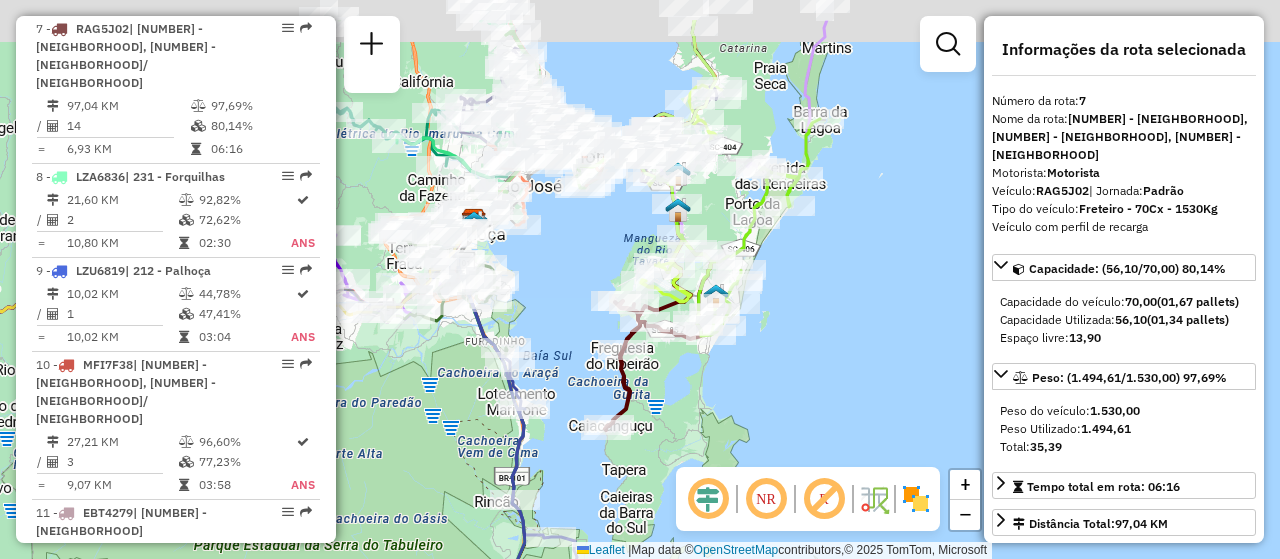 drag, startPoint x: 738, startPoint y: 372, endPoint x: 719, endPoint y: 391, distance: 26.870058 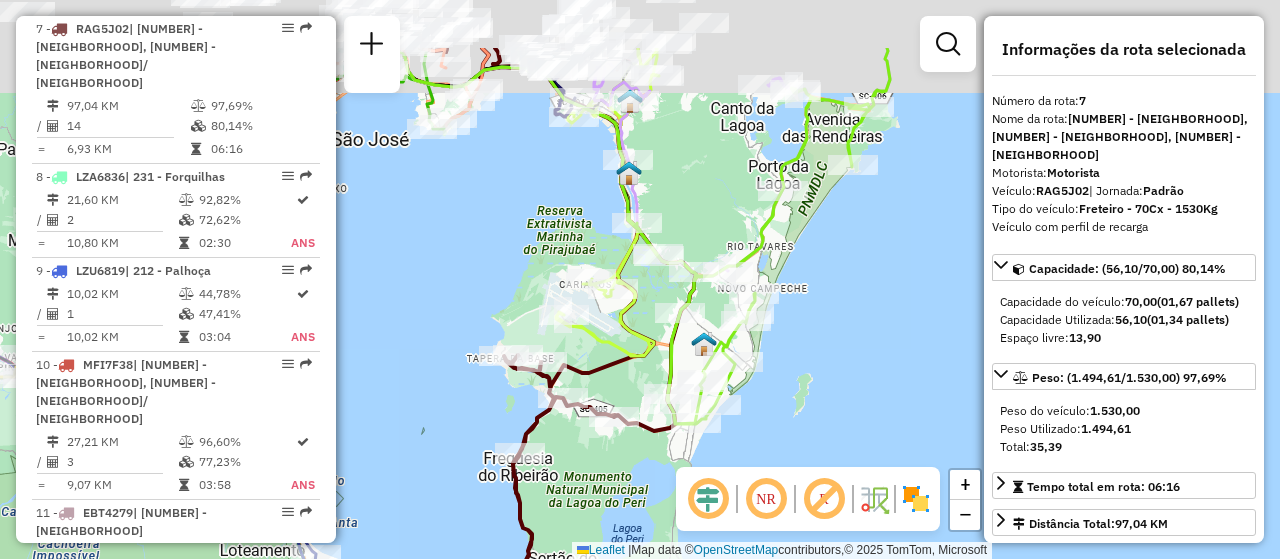 drag, startPoint x: 888, startPoint y: 329, endPoint x: 863, endPoint y: 441, distance: 114.75626 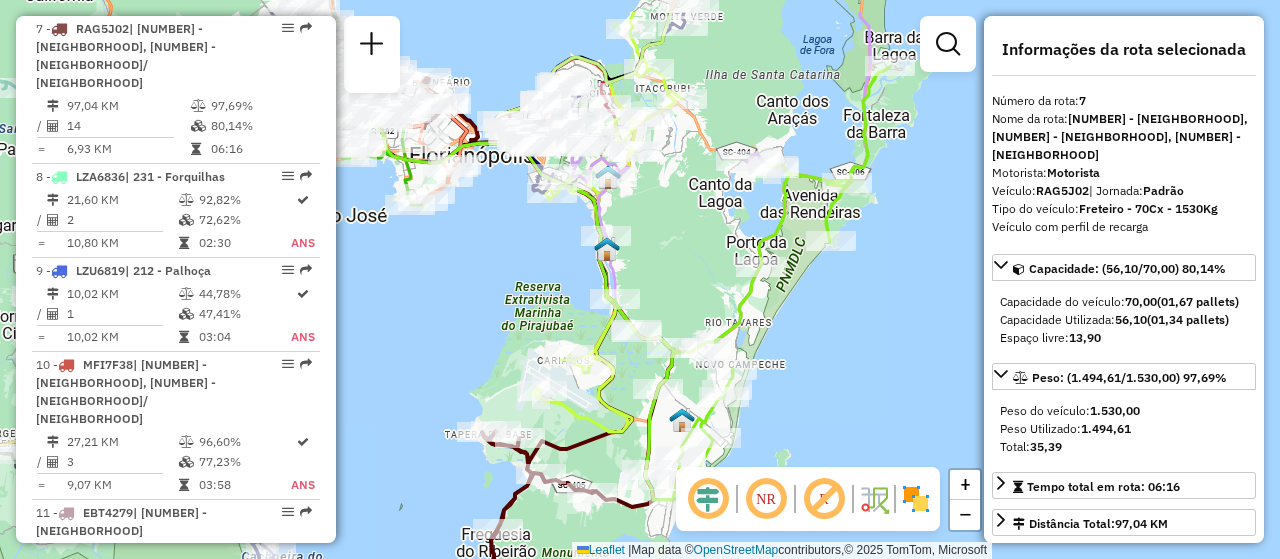 drag, startPoint x: 885, startPoint y: 342, endPoint x: 863, endPoint y: 410, distance: 71.470276 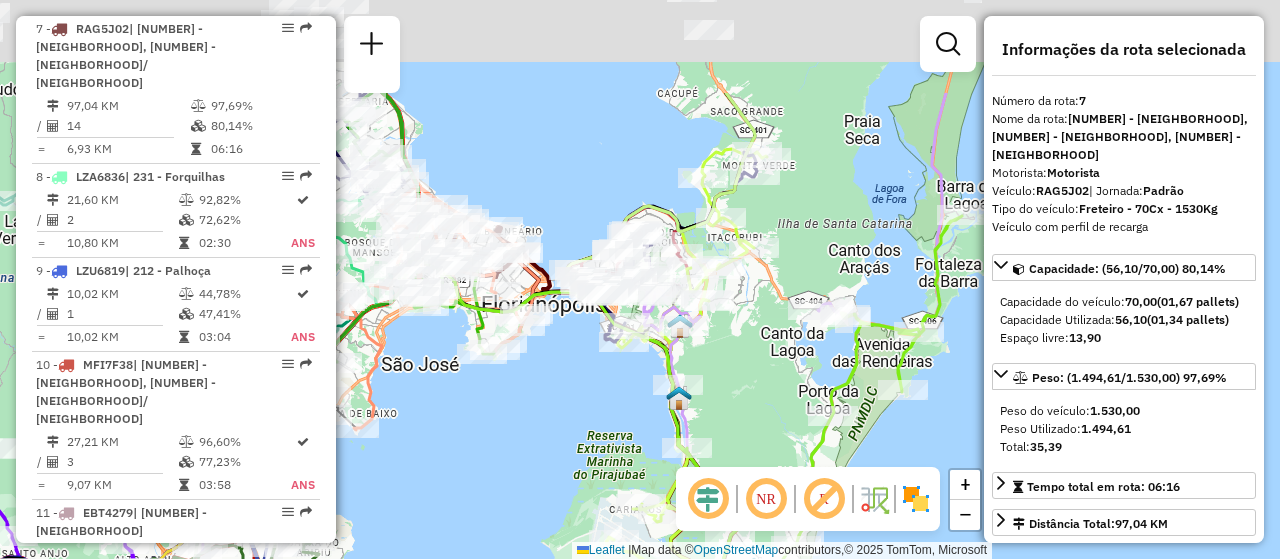 drag, startPoint x: 648, startPoint y: 205, endPoint x: 720, endPoint y: 354, distance: 165.48413 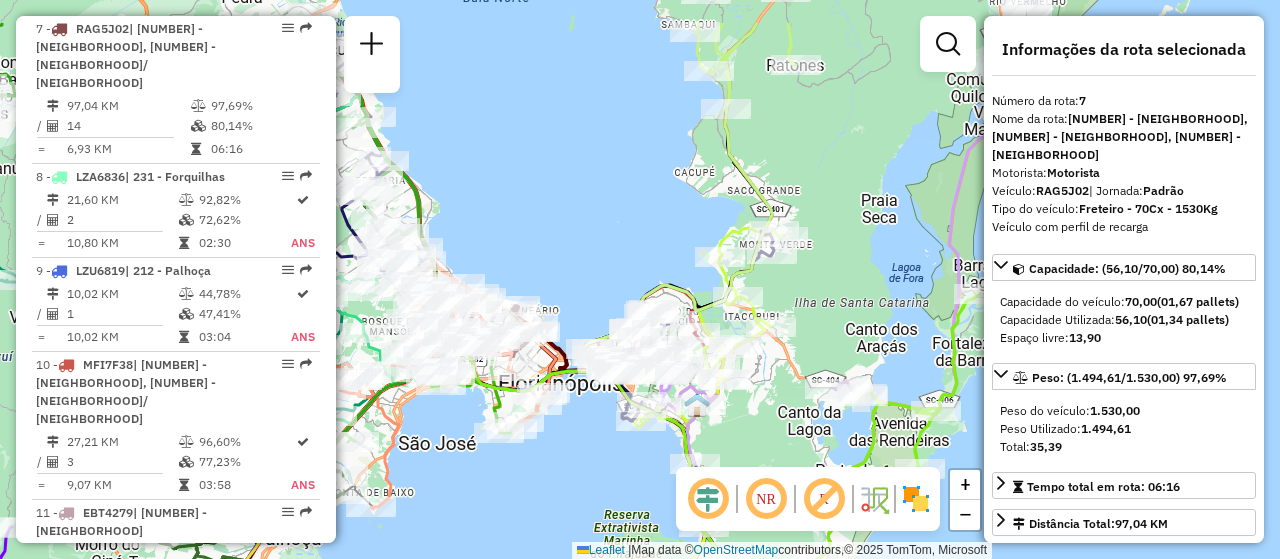 drag, startPoint x: 720, startPoint y: 388, endPoint x: 717, endPoint y: 432, distance: 44.102154 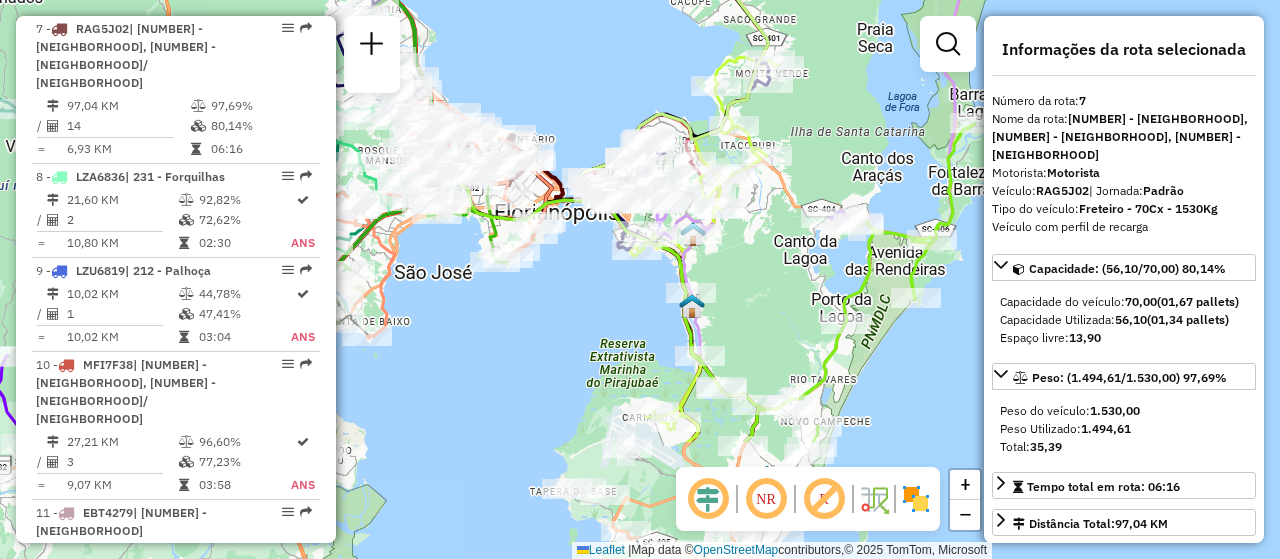 drag, startPoint x: 797, startPoint y: 327, endPoint x: 775, endPoint y: 47, distance: 280.86295 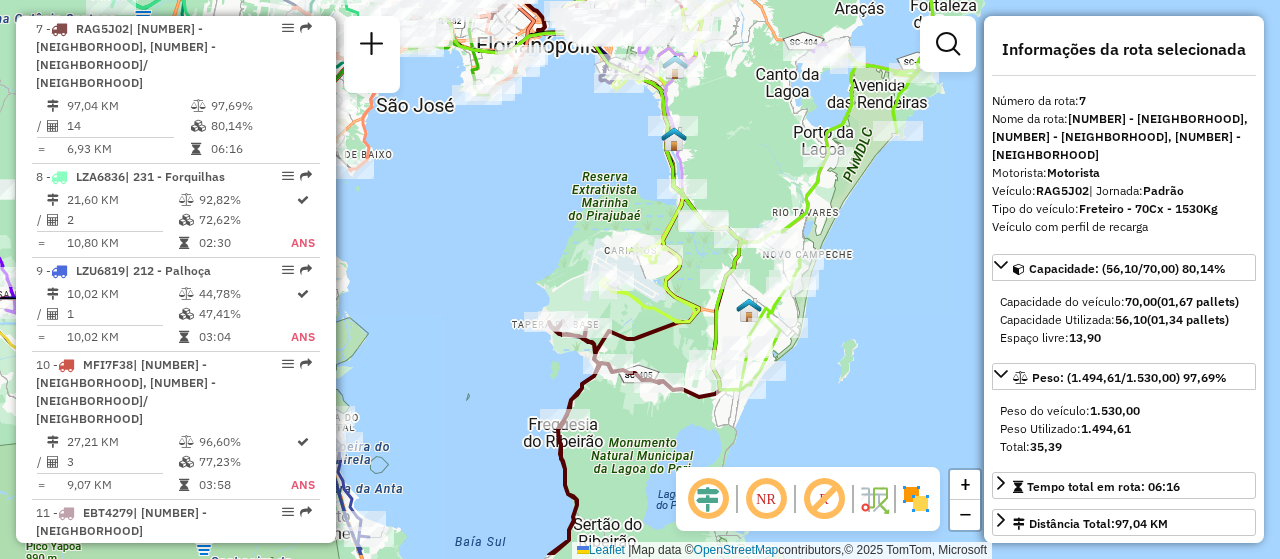 drag, startPoint x: 644, startPoint y: 410, endPoint x: 647, endPoint y: 349, distance: 61.073727 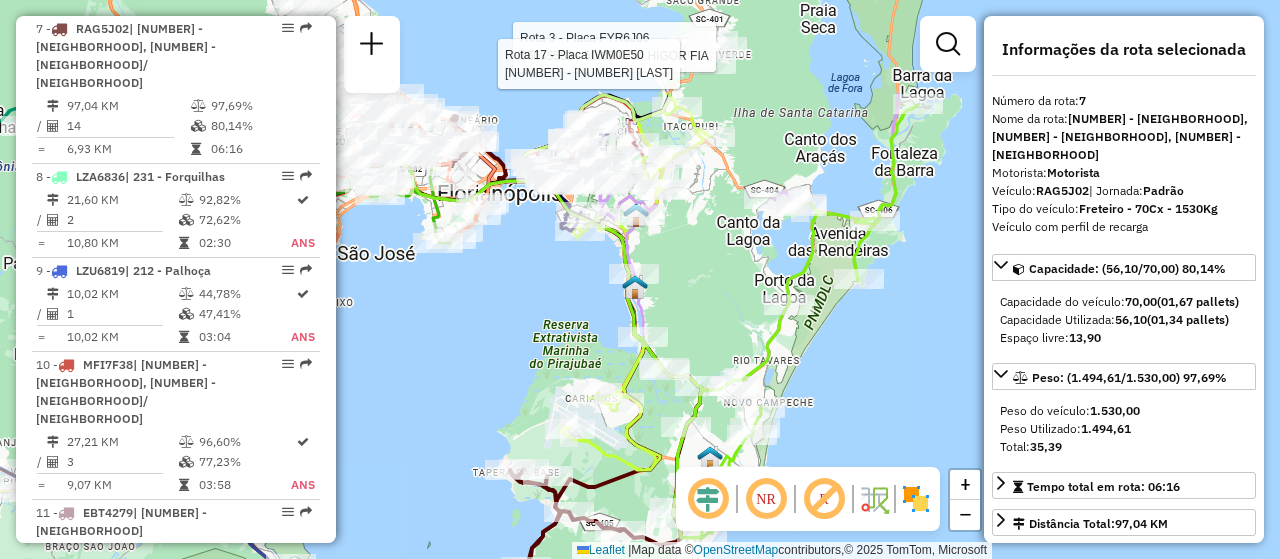 drag, startPoint x: 862, startPoint y: 290, endPoint x: 822, endPoint y: 441, distance: 156.20819 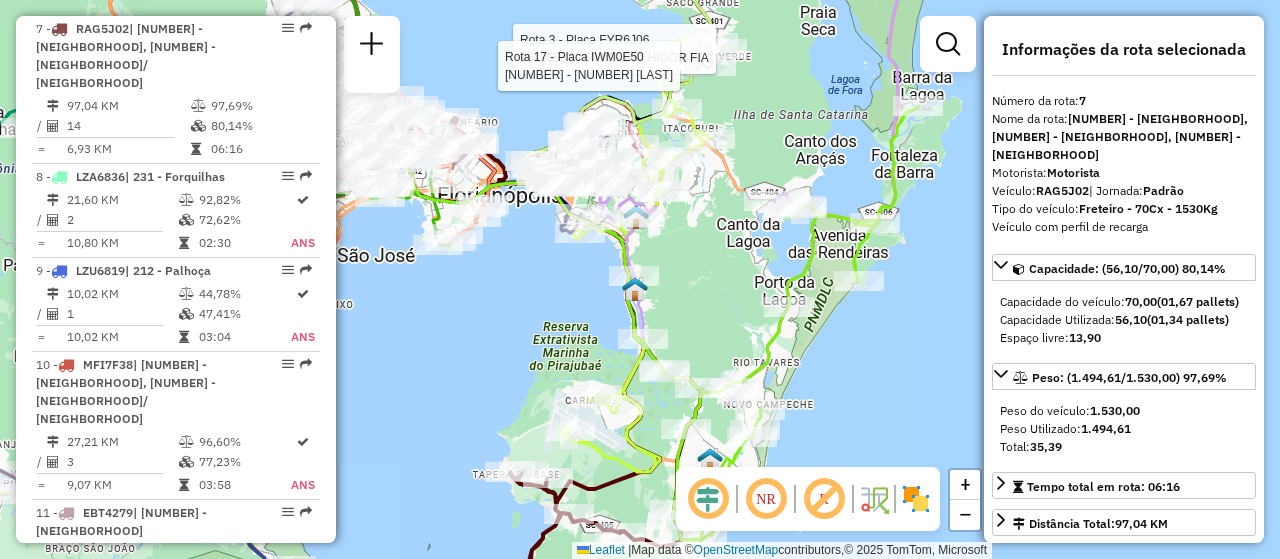 drag, startPoint x: 822, startPoint y: 441, endPoint x: 819, endPoint y: 420, distance: 21.213203 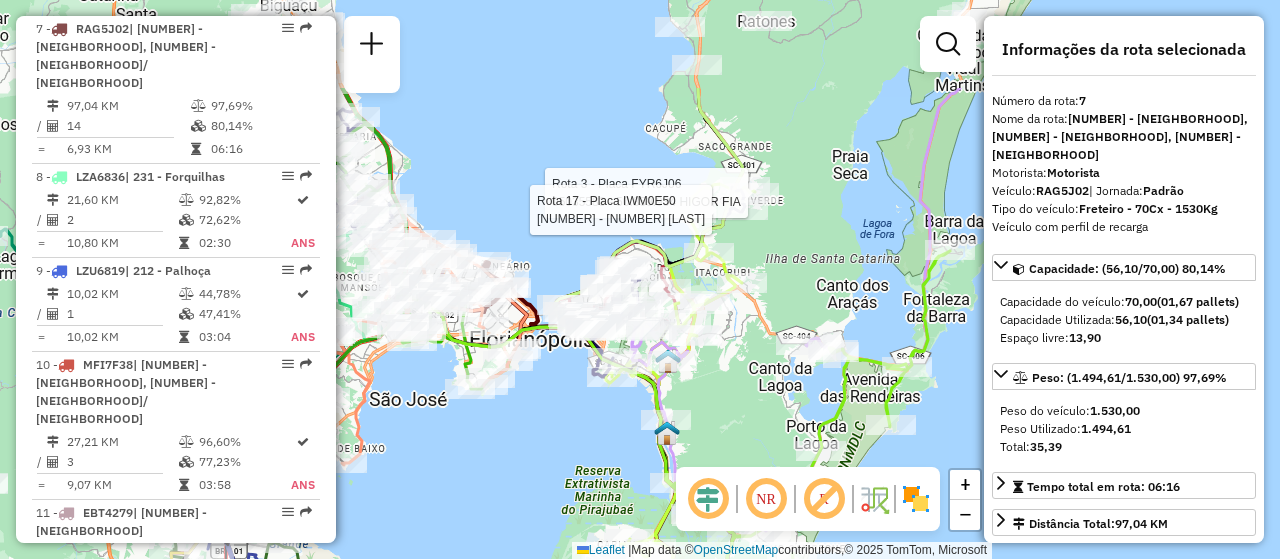 drag, startPoint x: 740, startPoint y: 297, endPoint x: 775, endPoint y: 441, distance: 148.19244 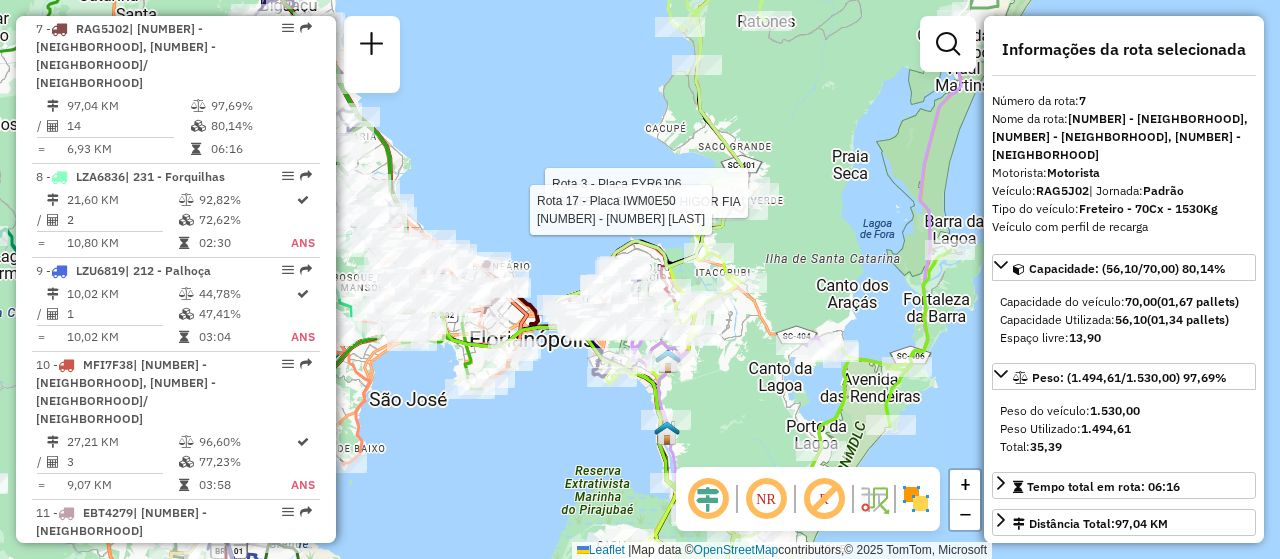 click on "Rota 3 - Placa FYR6J06  05035583 - 50.859.934 HIGOR FIA Rota 17 - Placa IWM0E50  05034495 - 49.207.014 ANTONIO C Janela de atendimento Grade de atendimento Capacidade Transportadoras Veículos Cliente Pedidos  Rotas Selecione os dias de semana para filtrar as janelas de atendimento  Seg   Ter   Qua   Qui   Sex   Sáb   Dom  Informe o período da janela de atendimento: De: Até:  Filtrar exatamente a janela do cliente  Considerar janela de atendimento padrão  Selecione os dias de semana para filtrar as grades de atendimento  Seg   Ter   Qua   Qui   Sex   Sáb   Dom   Considerar clientes sem dia de atendimento cadastrado  Clientes fora do dia de atendimento selecionado Filtrar as atividades entre os valores definidos abaixo:  Peso mínimo:   Peso máximo:   Cubagem mínima:   Cubagem máxima:   De:   Até:  Filtrar as atividades entre o tempo de atendimento definido abaixo:  De:   Até:   Considerar capacidade total dos clientes não roteirizados Transportadora: Selecione um ou mais itens Tipo de veículo: De:" 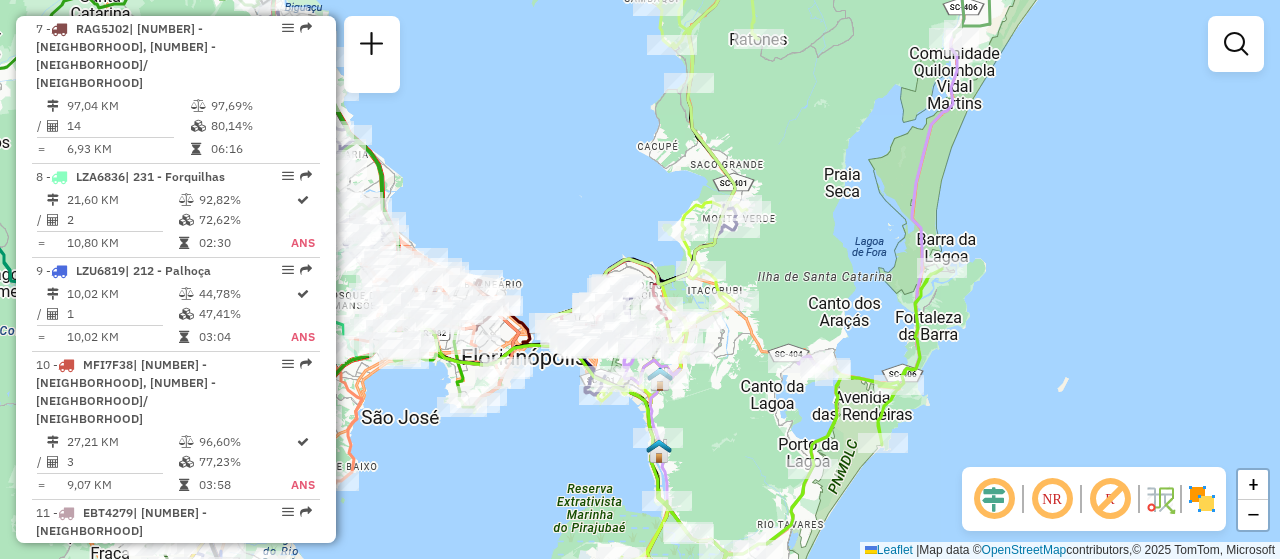 drag, startPoint x: 987, startPoint y: 378, endPoint x: 964, endPoint y: 442, distance: 68.007355 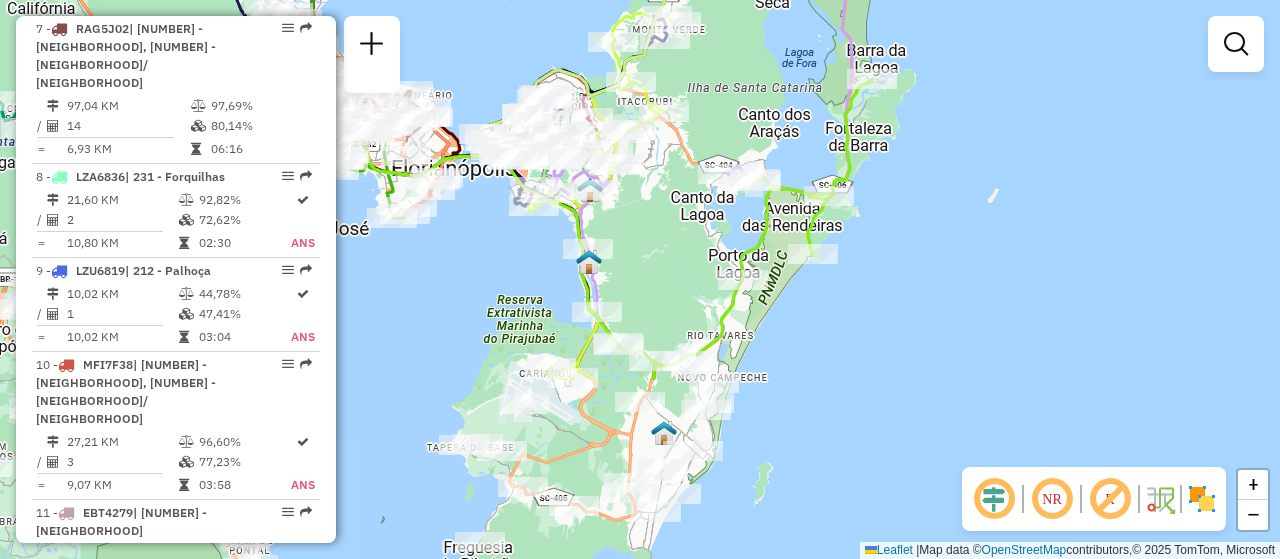drag, startPoint x: 934, startPoint y: 453, endPoint x: 879, endPoint y: 213, distance: 246.22145 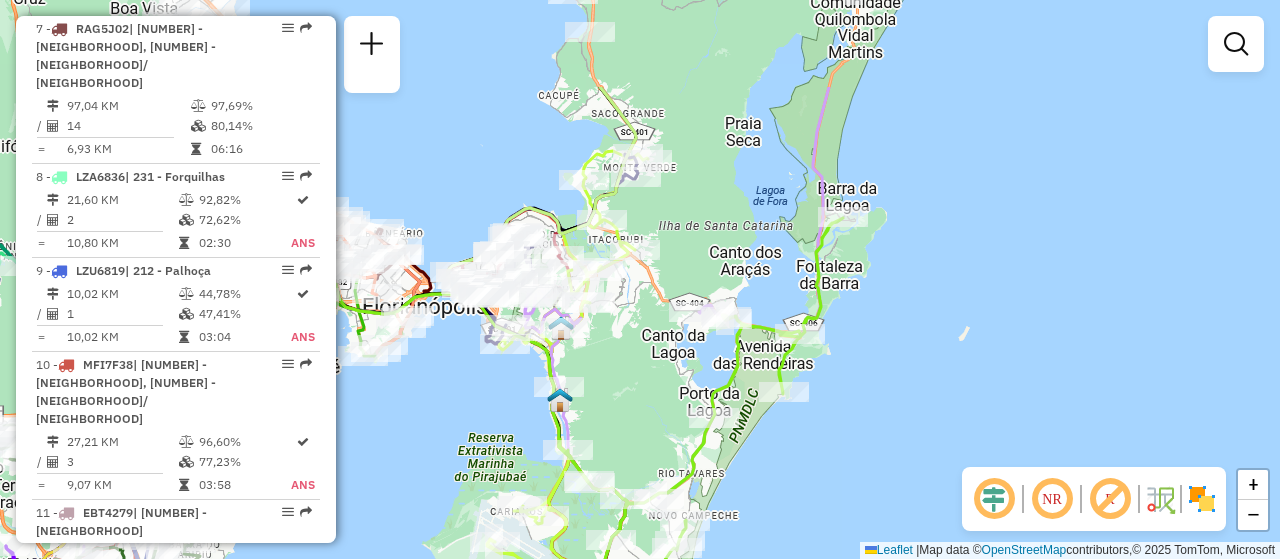 drag, startPoint x: 879, startPoint y: 287, endPoint x: 849, endPoint y: 440, distance: 155.91344 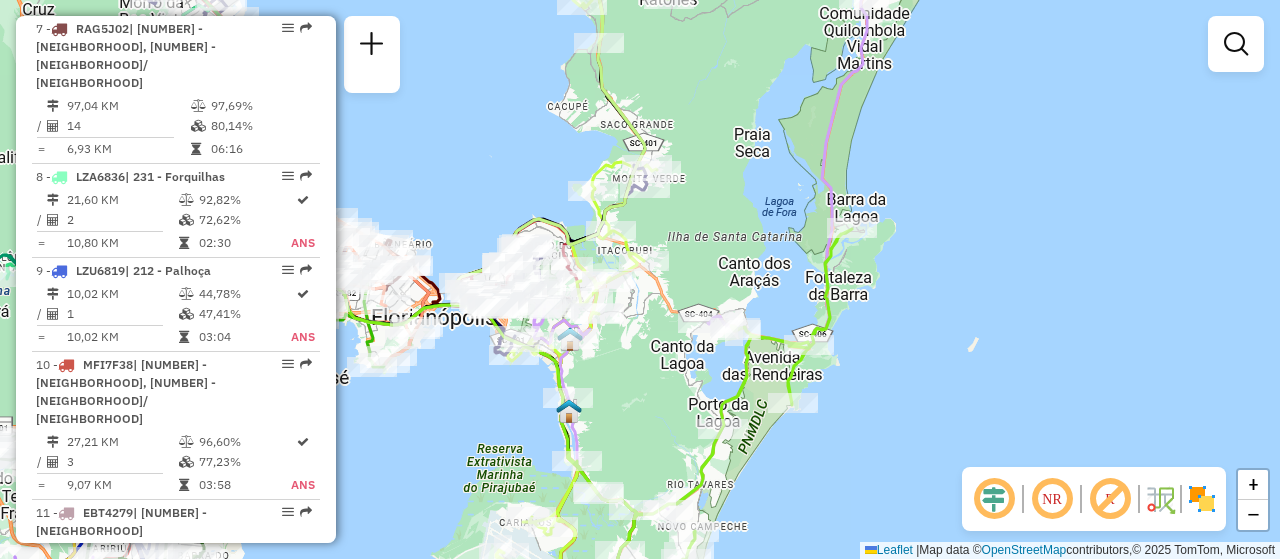 drag, startPoint x: 863, startPoint y: 394, endPoint x: 888, endPoint y: 453, distance: 64.07808 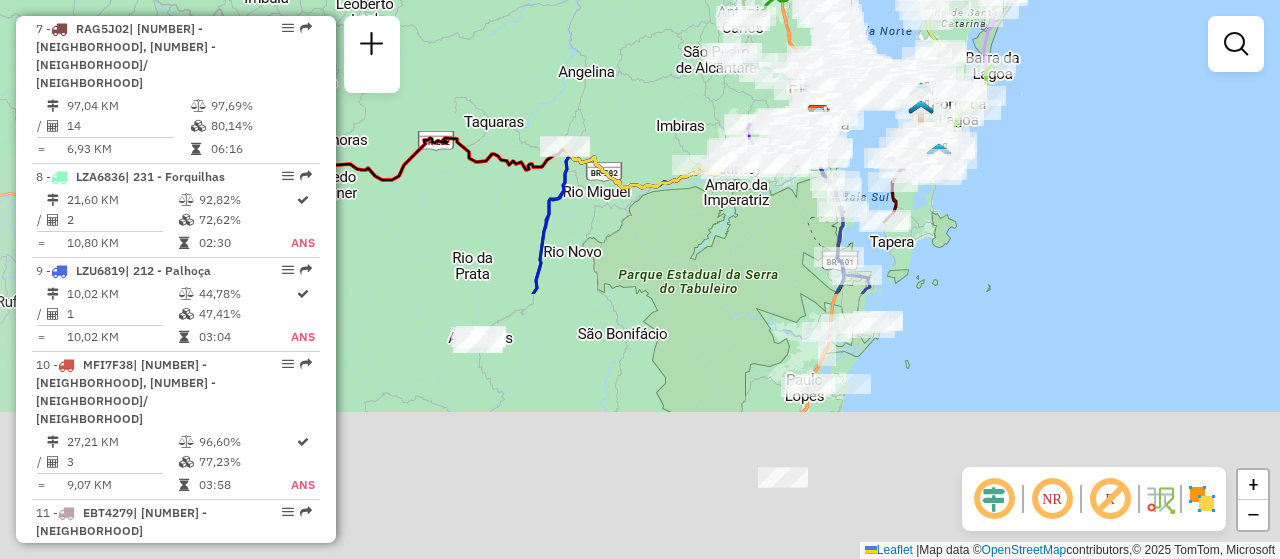 drag, startPoint x: 711, startPoint y: 462, endPoint x: 876, endPoint y: 141, distance: 360.92383 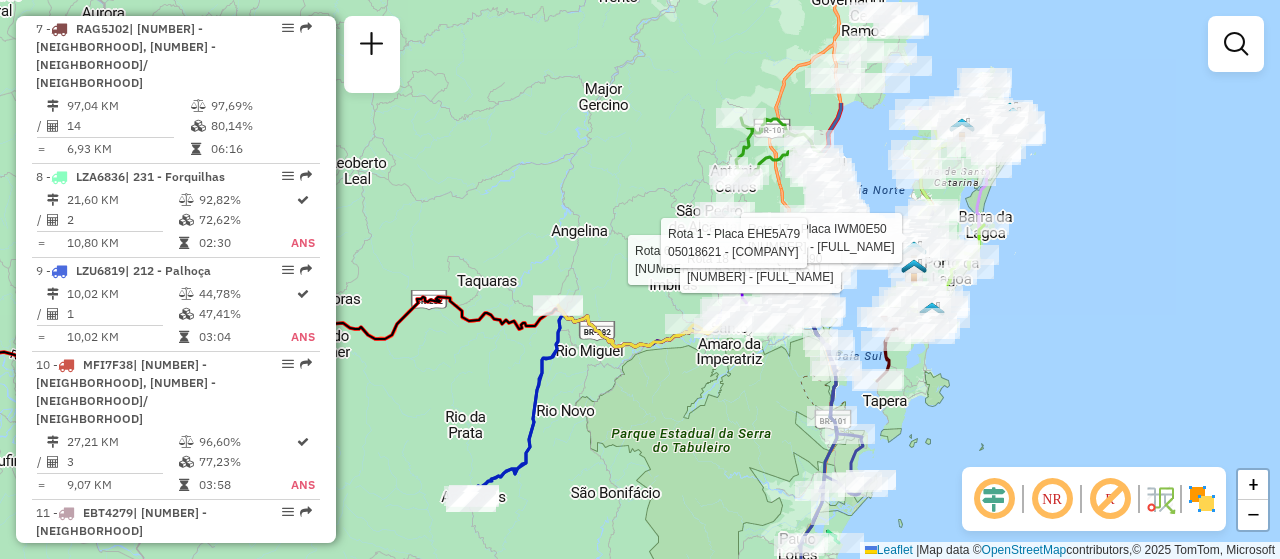 drag, startPoint x: 677, startPoint y: 291, endPoint x: 663, endPoint y: 473, distance: 182.53767 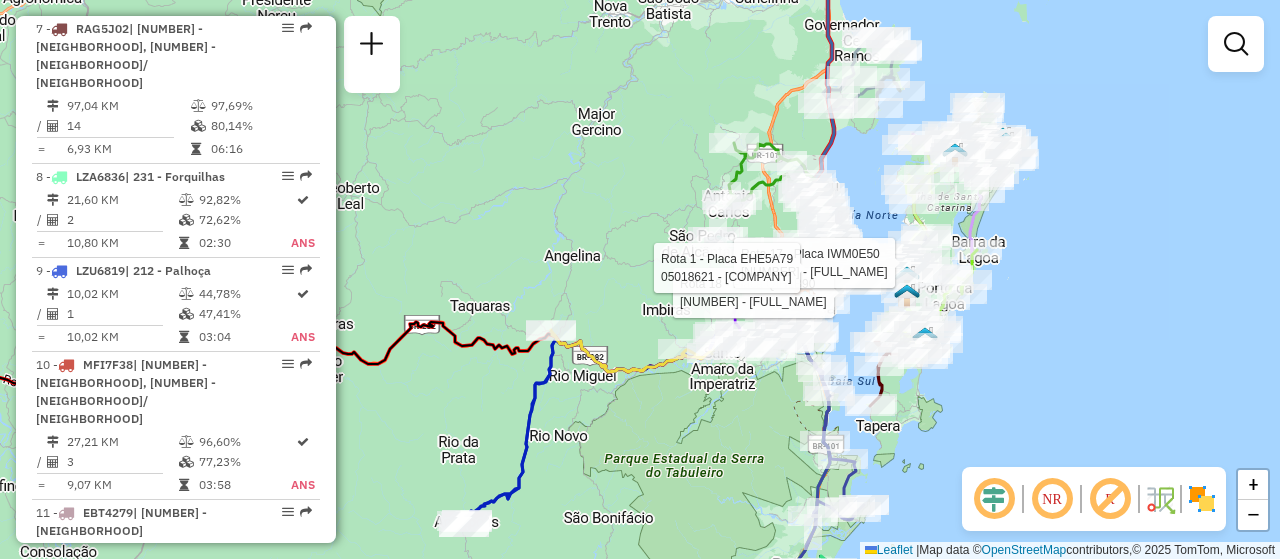 click on "Rota 18 - Placa QIH1B90  05027767 - LUCIMAR FERNANDES FL Rota 17 - Placa IWM0E50  05027317 - LUCIANE MAY Rota 1 - Placa EHE5A79  05018621 - SEWAR COMERCIO LTDA Janela de atendimento Grade de atendimento Capacidade Transportadoras Veículos Cliente Pedidos  Rotas Selecione os dias de semana para filtrar as janelas de atendimento  Seg   Ter   Qua   Qui   Sex   Sáb   Dom  Informe o período da janela de atendimento: De: Até:  Filtrar exatamente a janela do cliente  Considerar janela de atendimento padrão  Selecione os dias de semana para filtrar as grades de atendimento  Seg   Ter   Qua   Qui   Sex   Sáb   Dom   Considerar clientes sem dia de atendimento cadastrado  Clientes fora do dia de atendimento selecionado Filtrar as atividades entre os valores definidos abaixo:  Peso mínimo:   Peso máximo:   Cubagem mínima:   Cubagem máxima:   De:   Até:  Filtrar as atividades entre o tempo de atendimento definido abaixo:  De:   Até:   Considerar capacidade total dos clientes não roteirizados Transportadora: +" 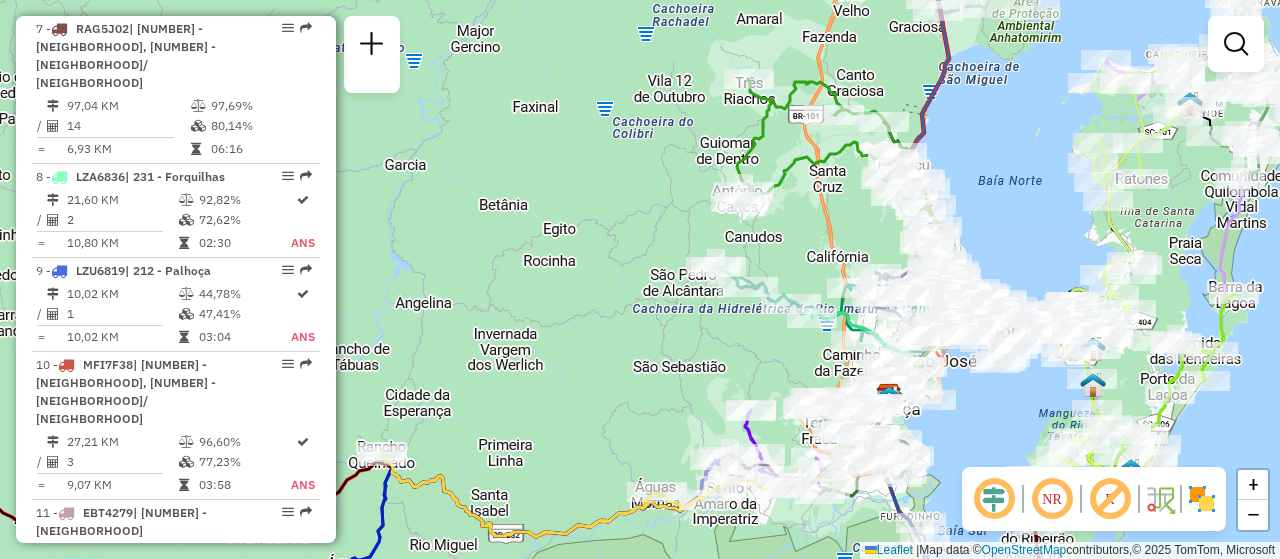 scroll, scrollTop: 1871, scrollLeft: 0, axis: vertical 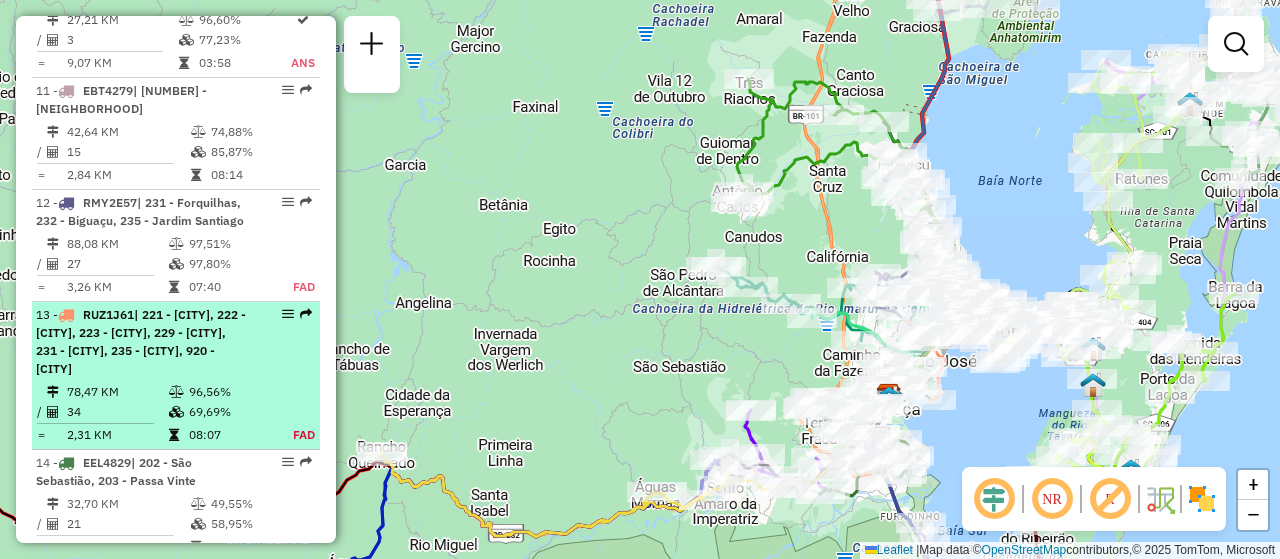click at bounding box center [282, 314] 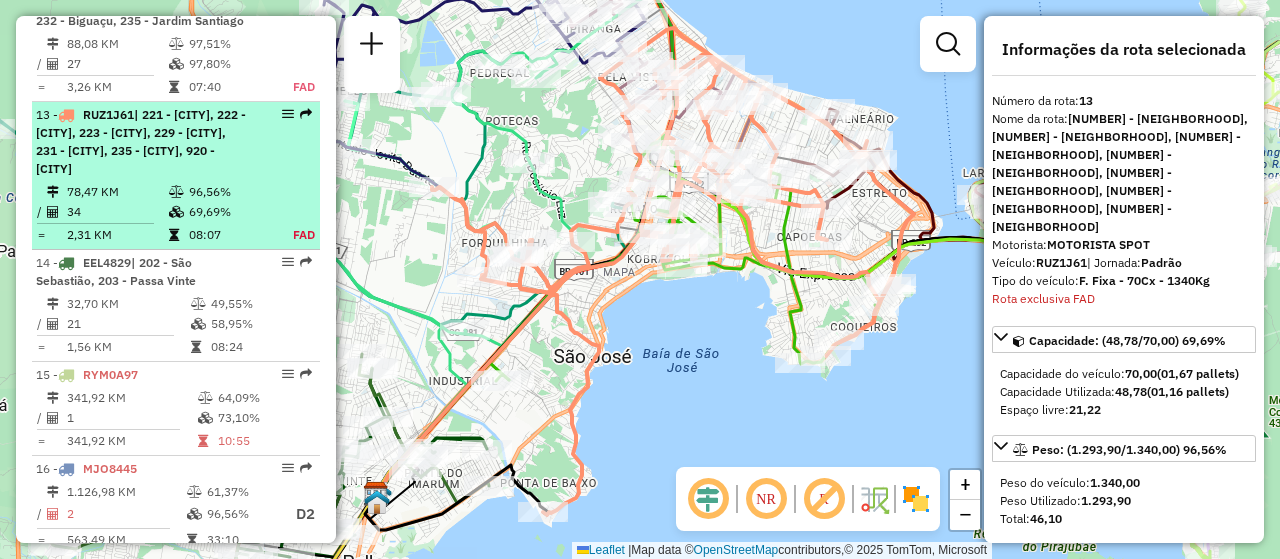 scroll, scrollTop: 2121, scrollLeft: 0, axis: vertical 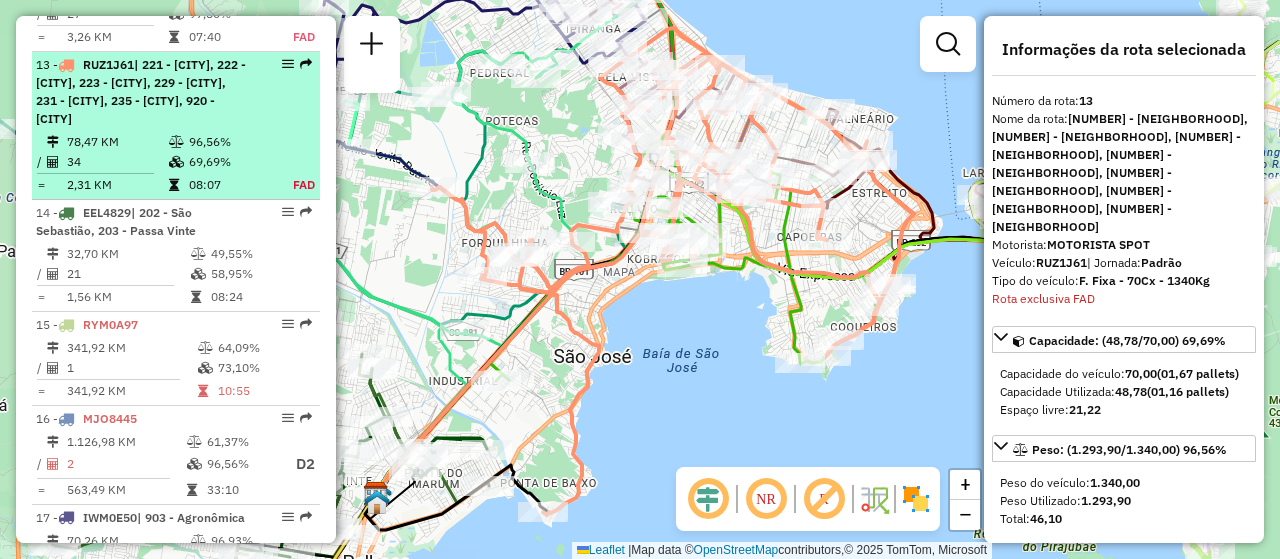 drag, startPoint x: 282, startPoint y: 273, endPoint x: 234, endPoint y: 64, distance: 214.44113 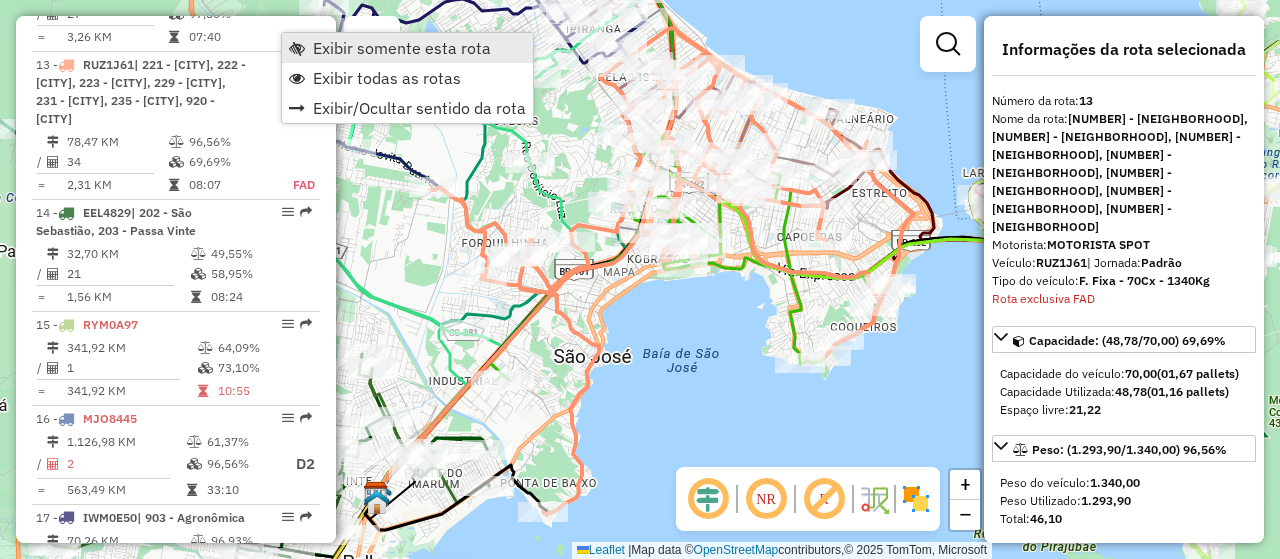 click on "Exibir somente esta rota" at bounding box center (402, 48) 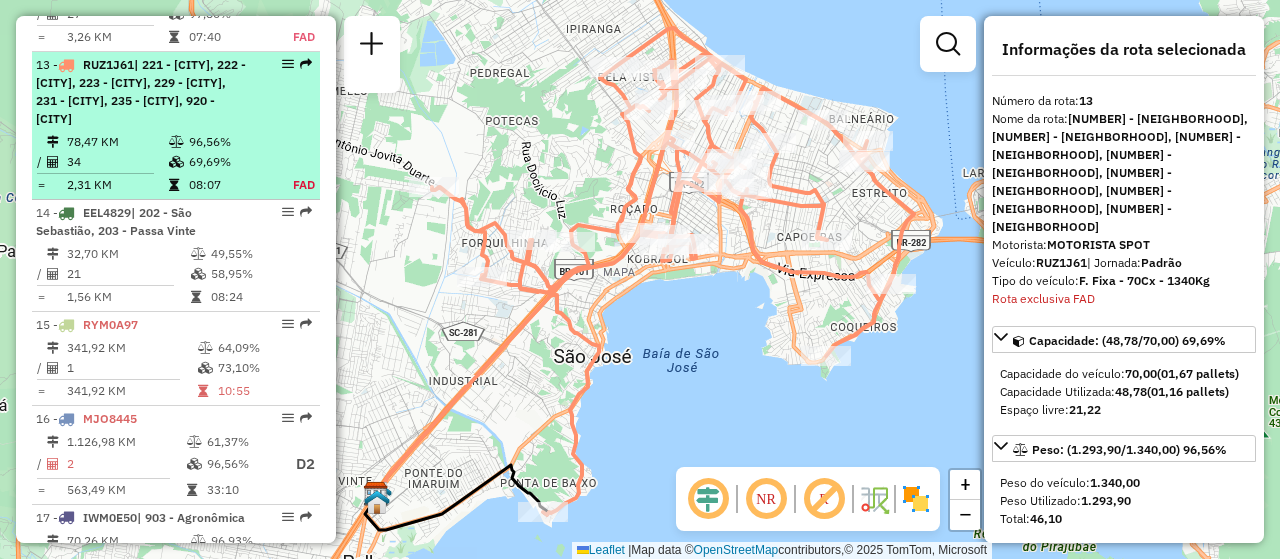 drag, startPoint x: 273, startPoint y: 22, endPoint x: 291, endPoint y: 52, distance: 34.98571 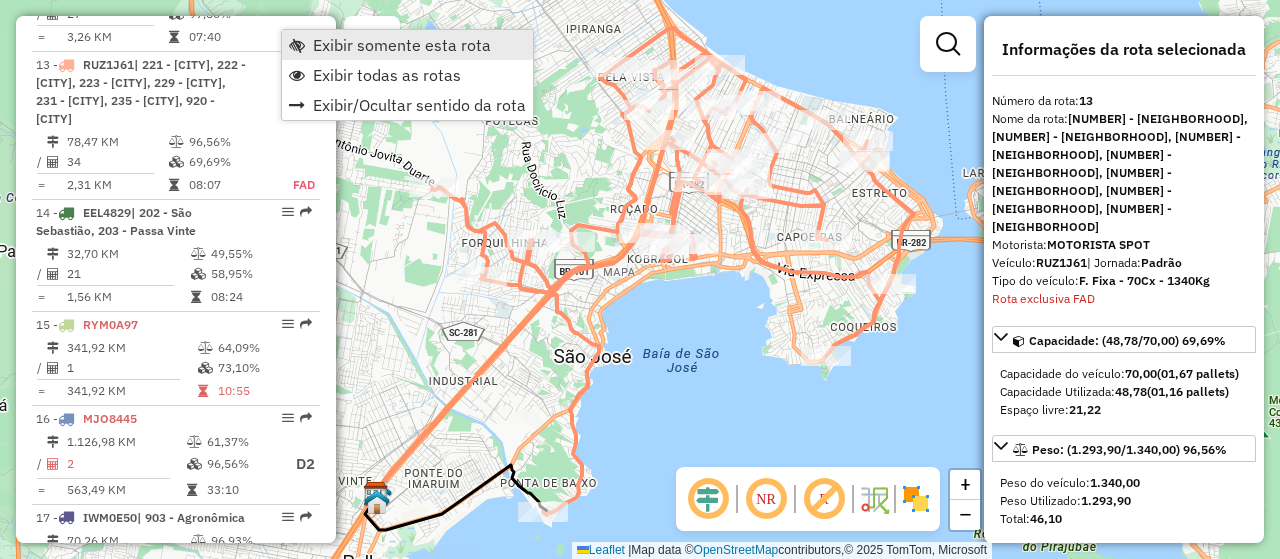 click on "Exibir somente esta rota" at bounding box center (402, 45) 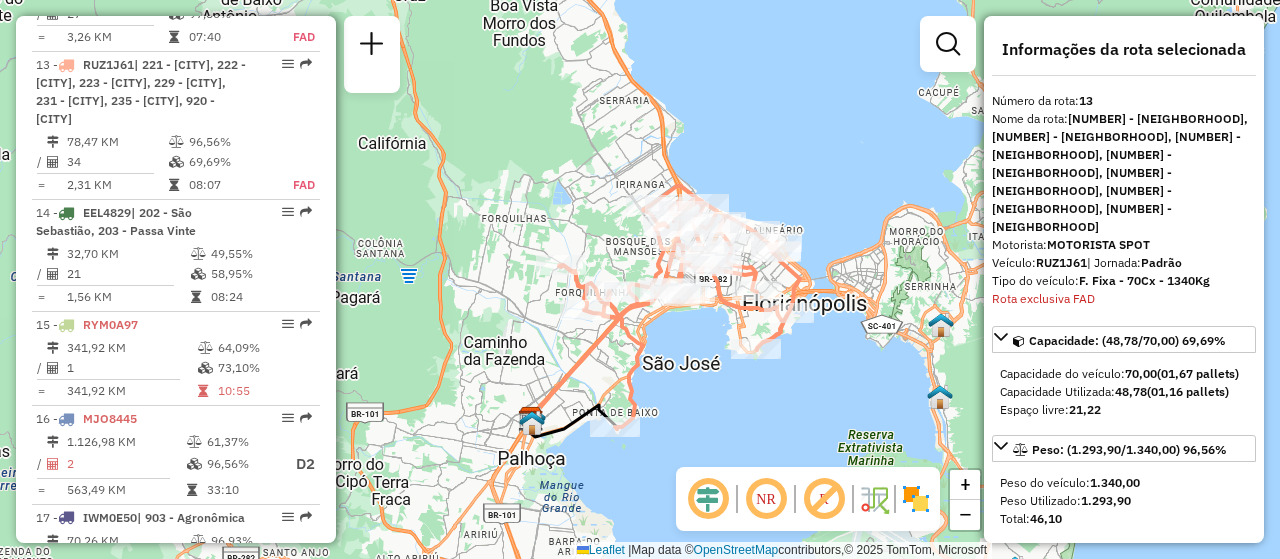 drag, startPoint x: 813, startPoint y: 261, endPoint x: 794, endPoint y: 207, distance: 57.245087 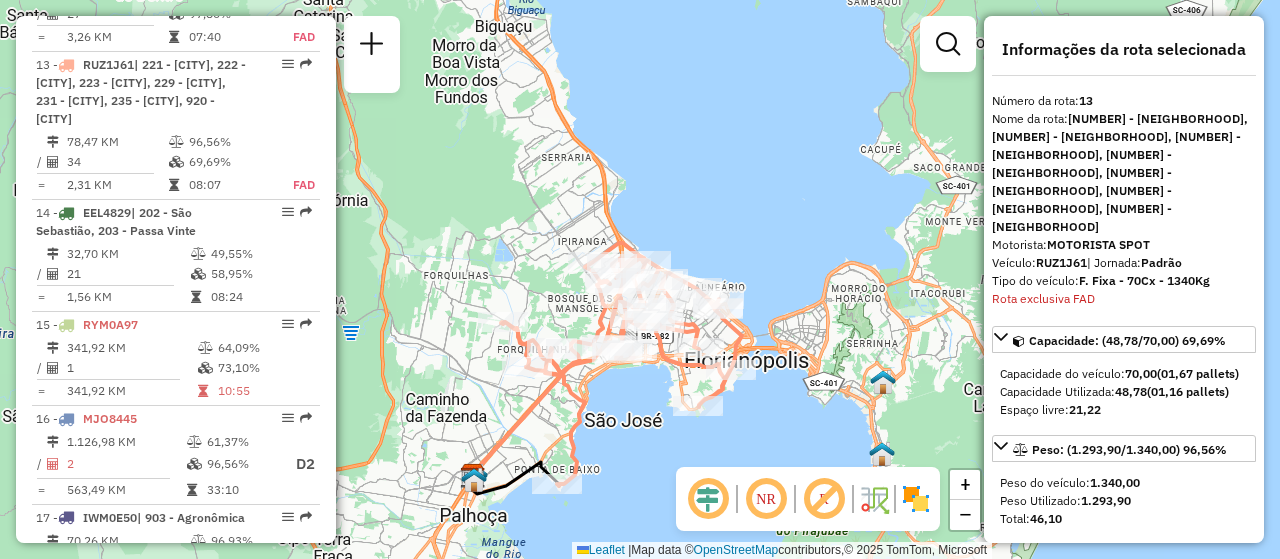 drag, startPoint x: 648, startPoint y: 330, endPoint x: 617, endPoint y: 425, distance: 99.92998 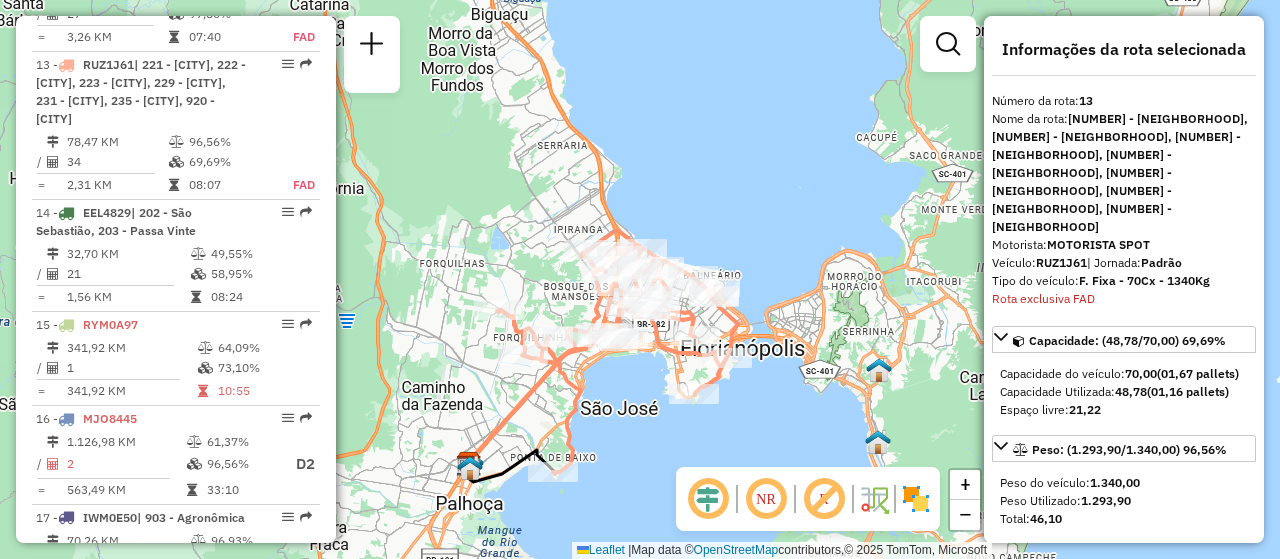 drag, startPoint x: 742, startPoint y: 421, endPoint x: 742, endPoint y: 399, distance: 22 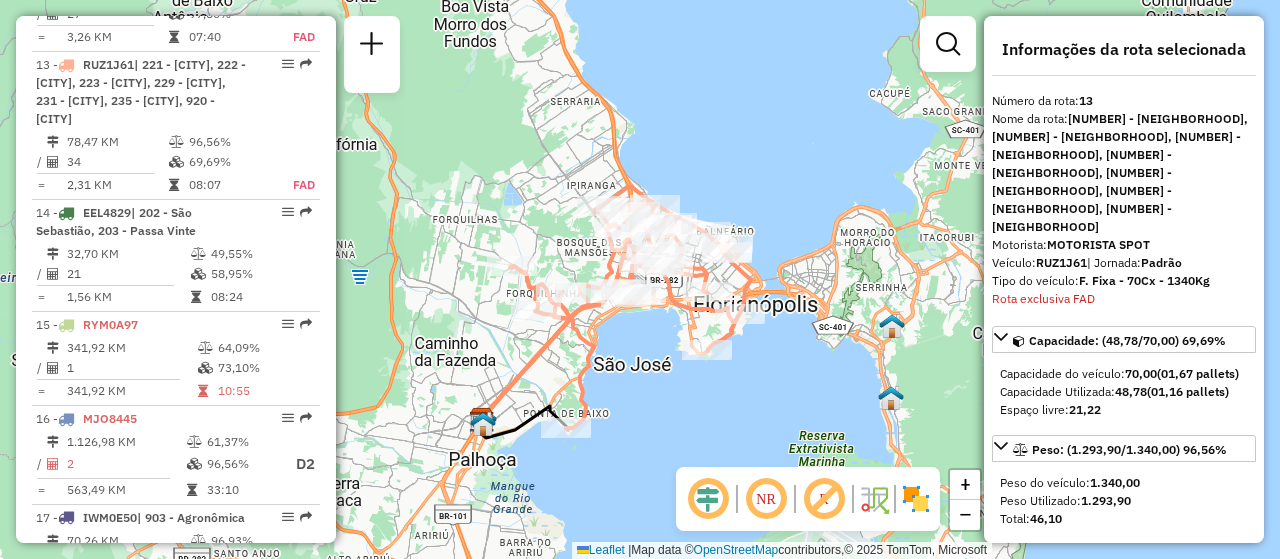 drag, startPoint x: 649, startPoint y: 389, endPoint x: 662, endPoint y: 350, distance: 41.109608 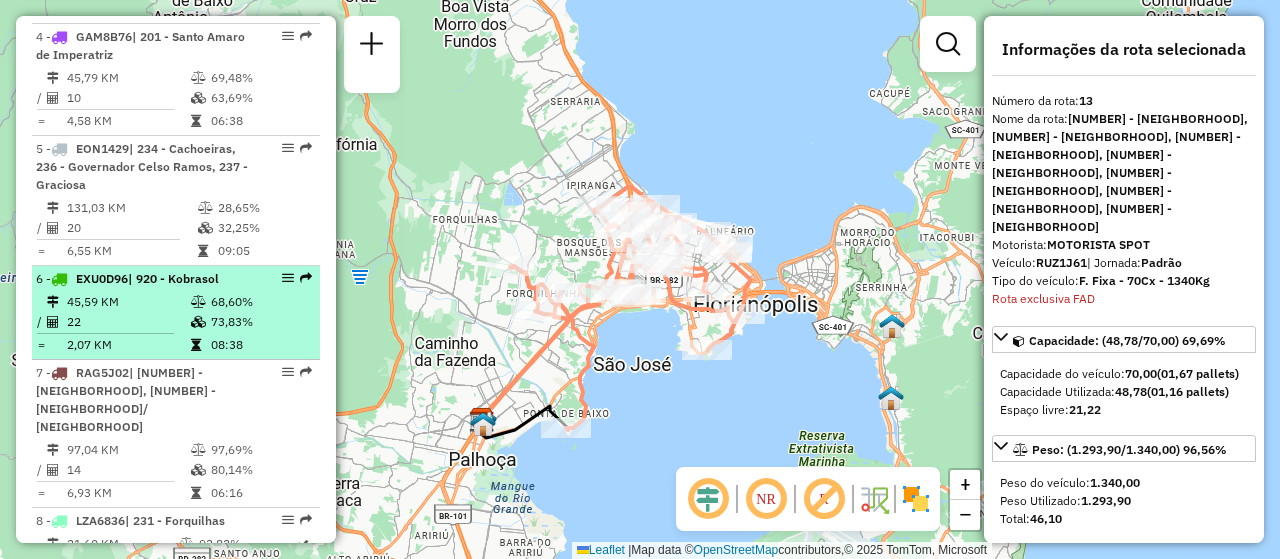 click at bounding box center [288, 278] 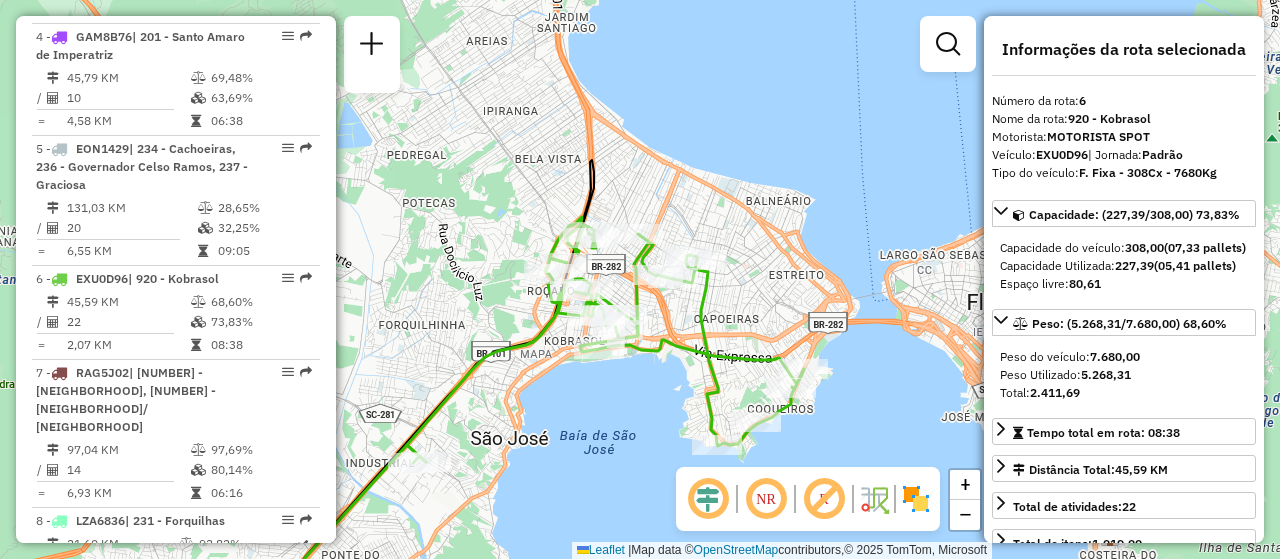 drag, startPoint x: 759, startPoint y: 344, endPoint x: 670, endPoint y: 430, distance: 123.76187 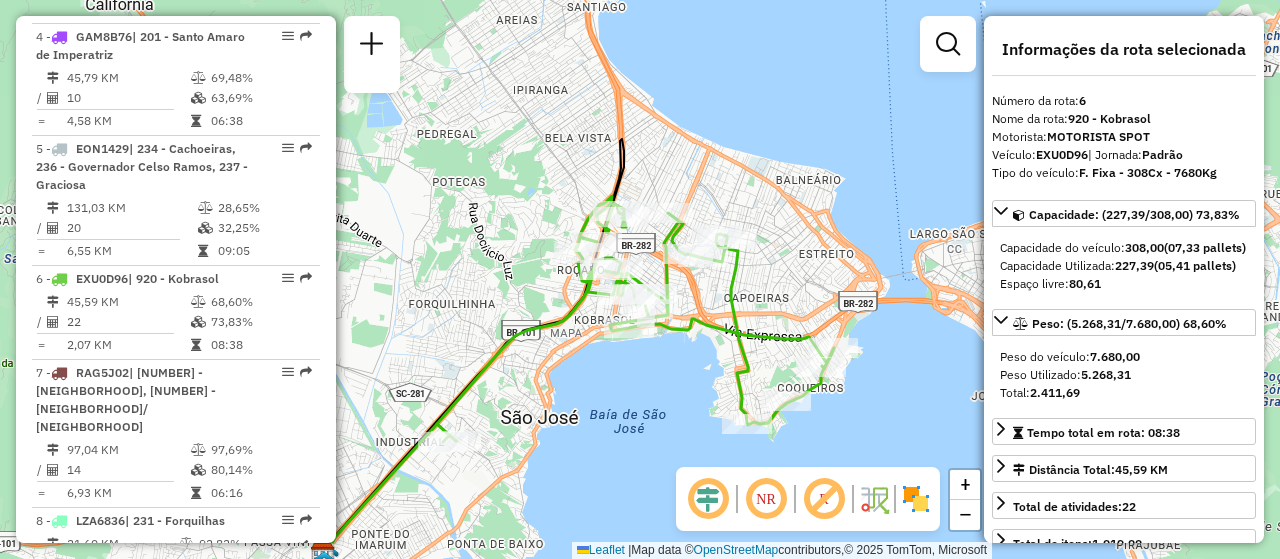 drag, startPoint x: 590, startPoint y: 378, endPoint x: 620, endPoint y: 357, distance: 36.619667 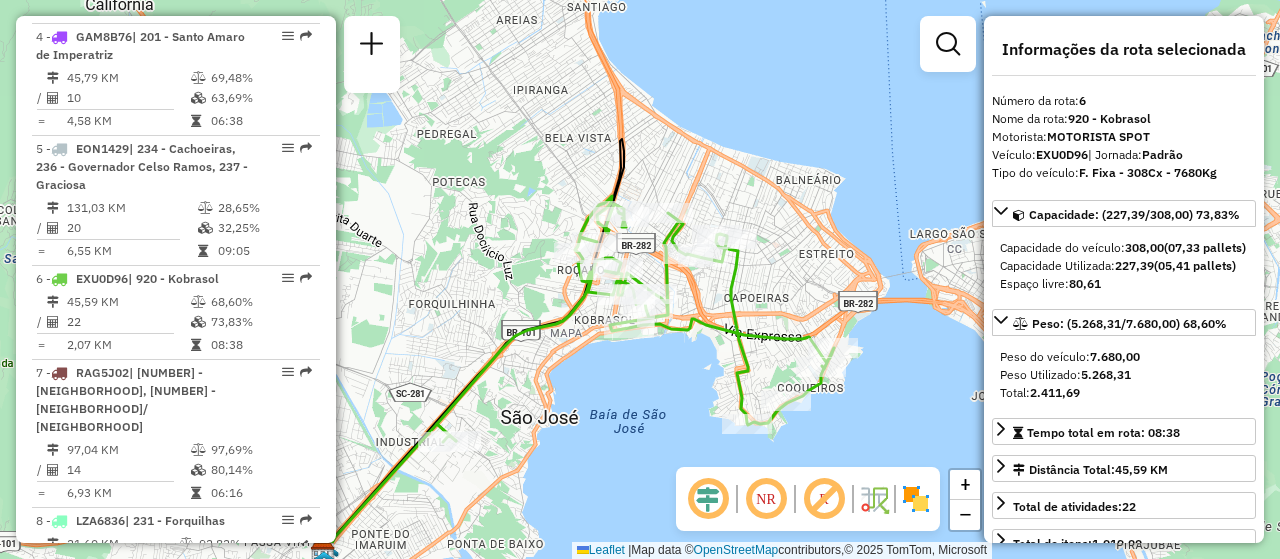 drag, startPoint x: 617, startPoint y: 357, endPoint x: 616, endPoint y: 369, distance: 12.0415945 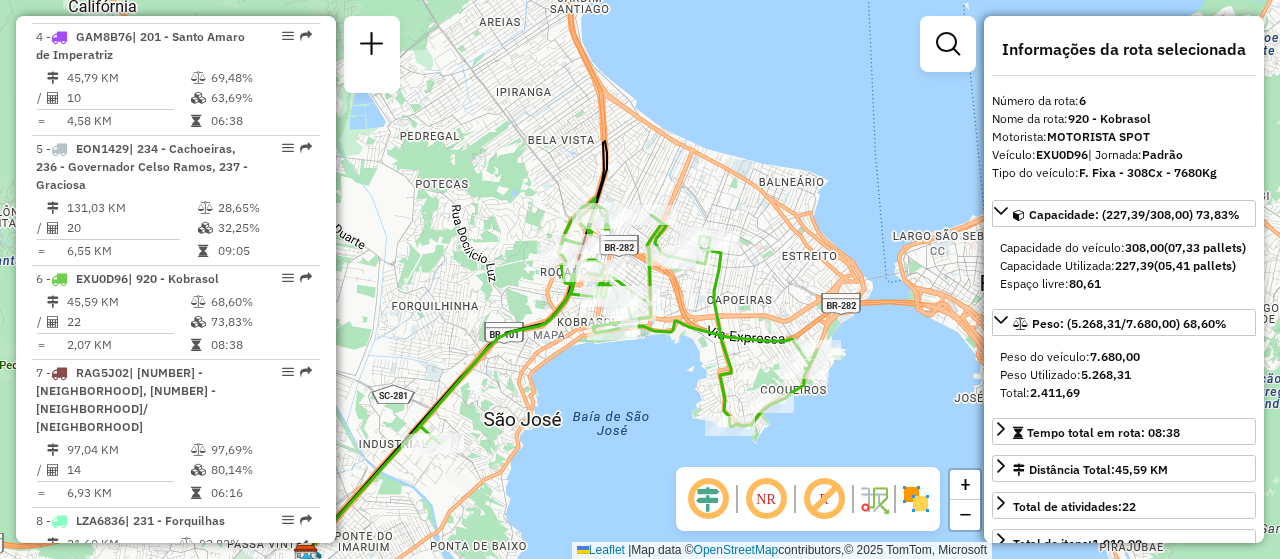 scroll, scrollTop: 3435, scrollLeft: 0, axis: vertical 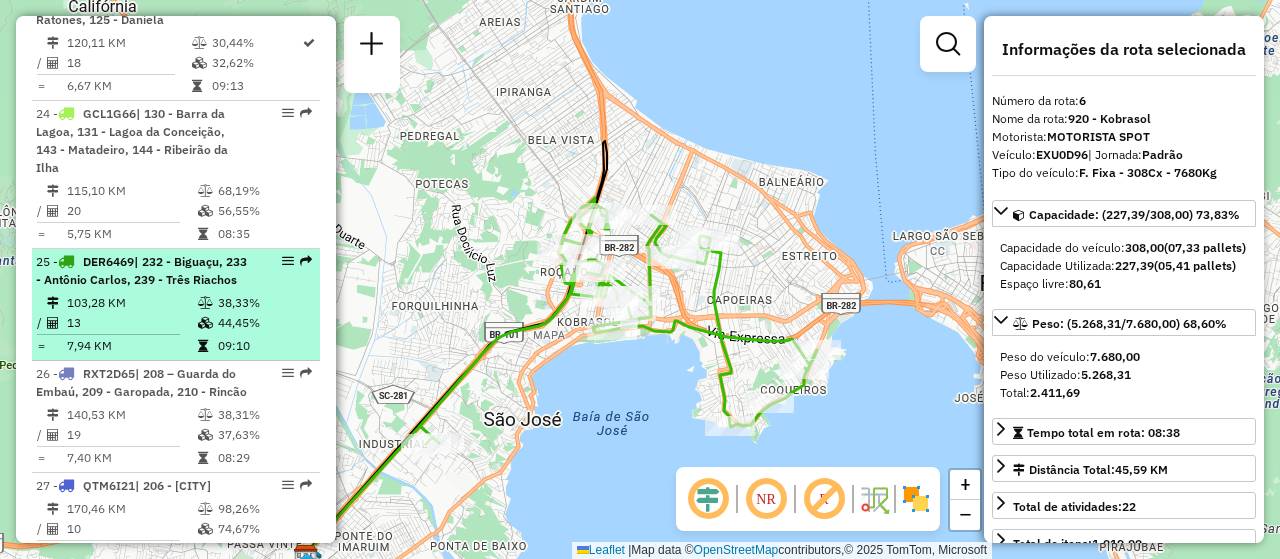 click at bounding box center (288, 261) 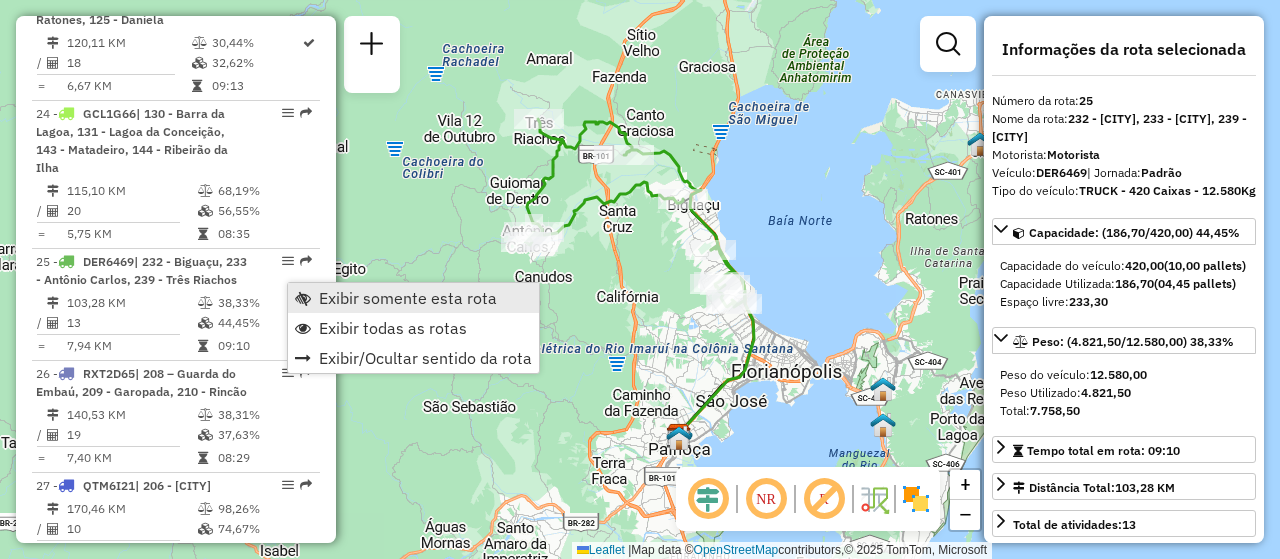 click on "Exibir somente esta rota" at bounding box center [408, 298] 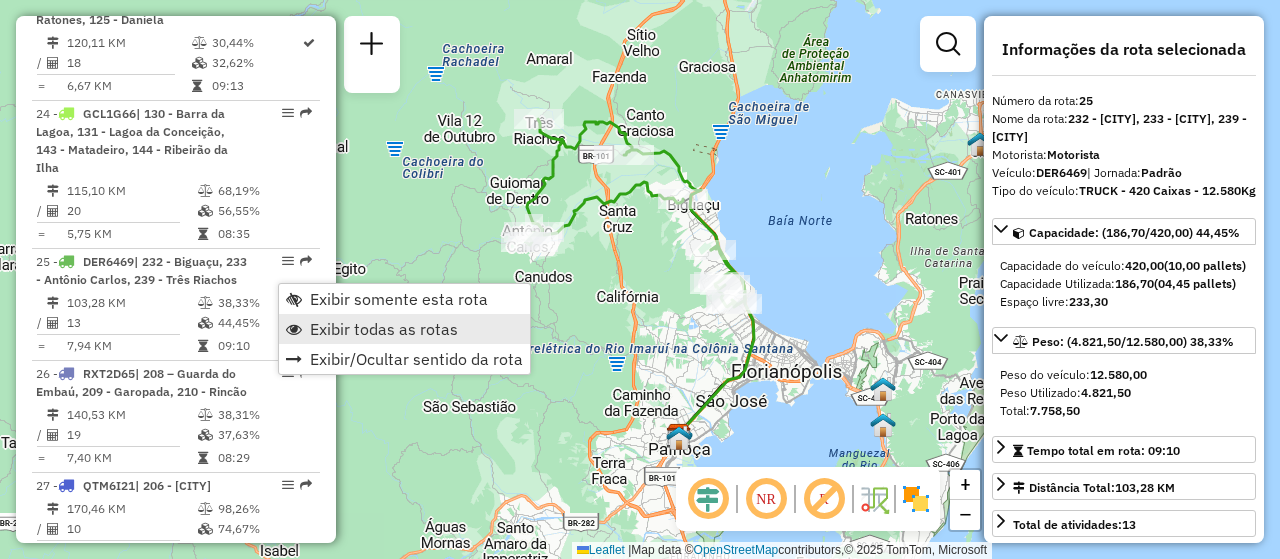 click on "Exibir todas as rotas" at bounding box center (384, 329) 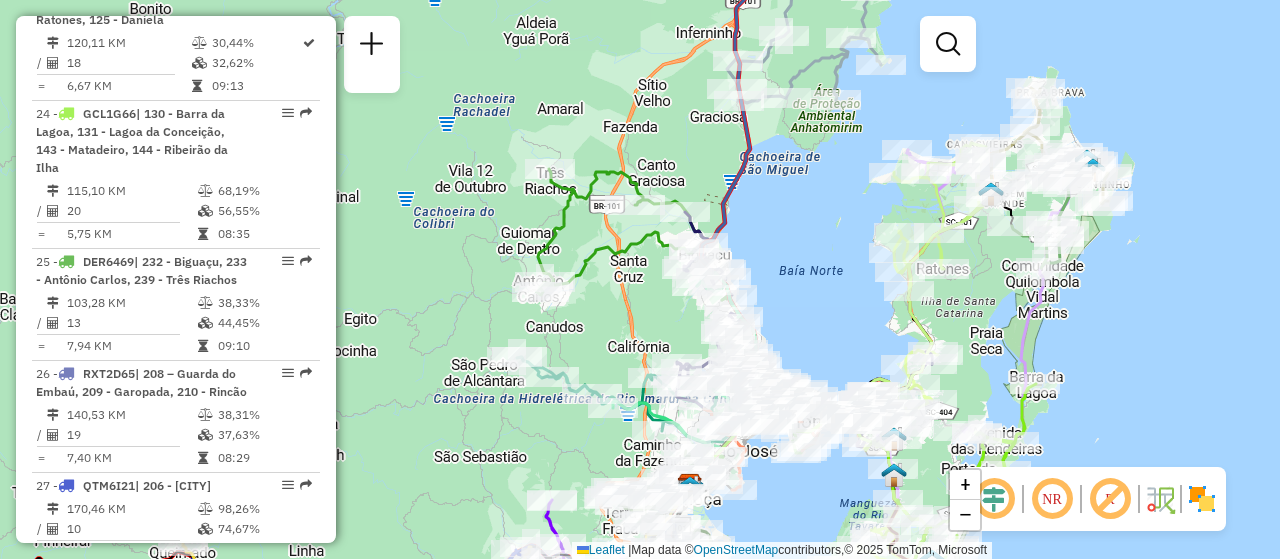 drag, startPoint x: 620, startPoint y: 280, endPoint x: 638, endPoint y: 315, distance: 39.357338 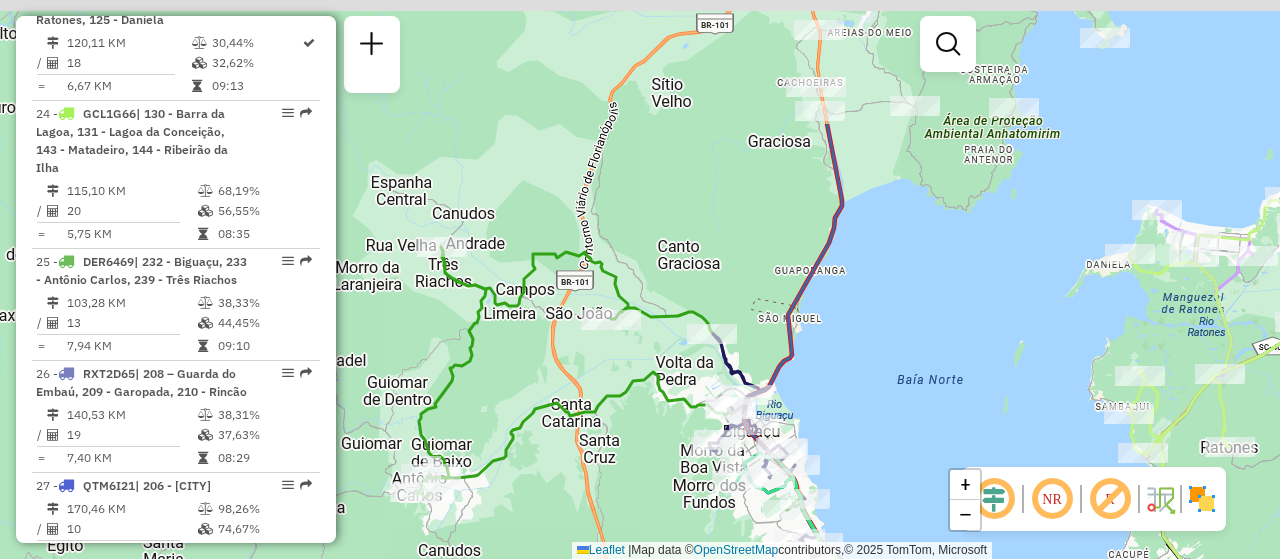 drag, startPoint x: 689, startPoint y: 313, endPoint x: 654, endPoint y: 453, distance: 144.3087 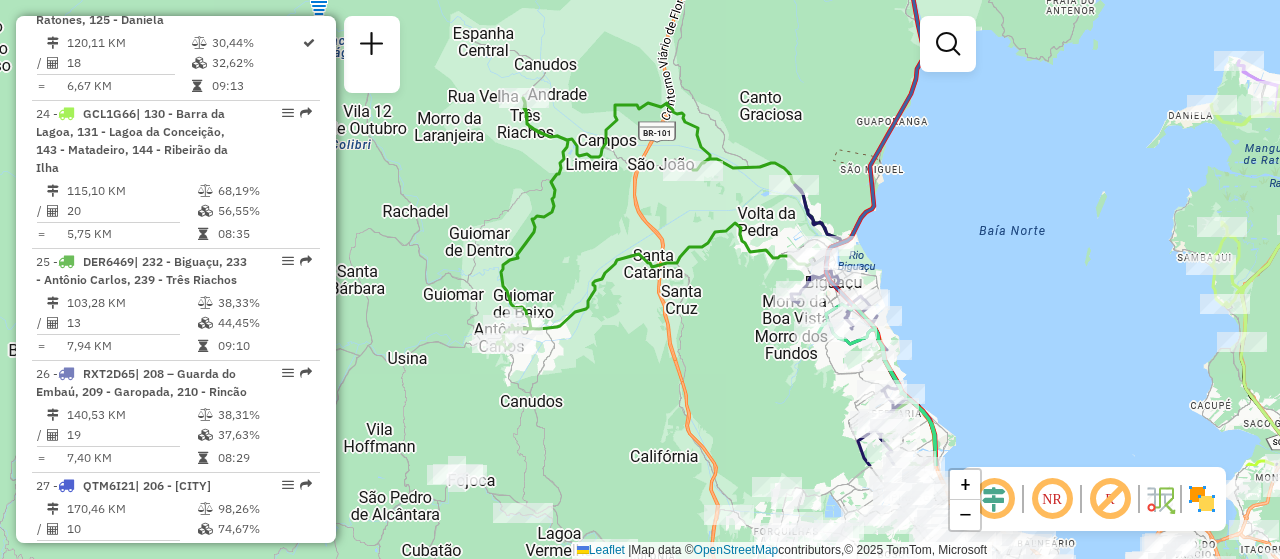 drag, startPoint x: 659, startPoint y: 462, endPoint x: 758, endPoint y: 268, distance: 217.80037 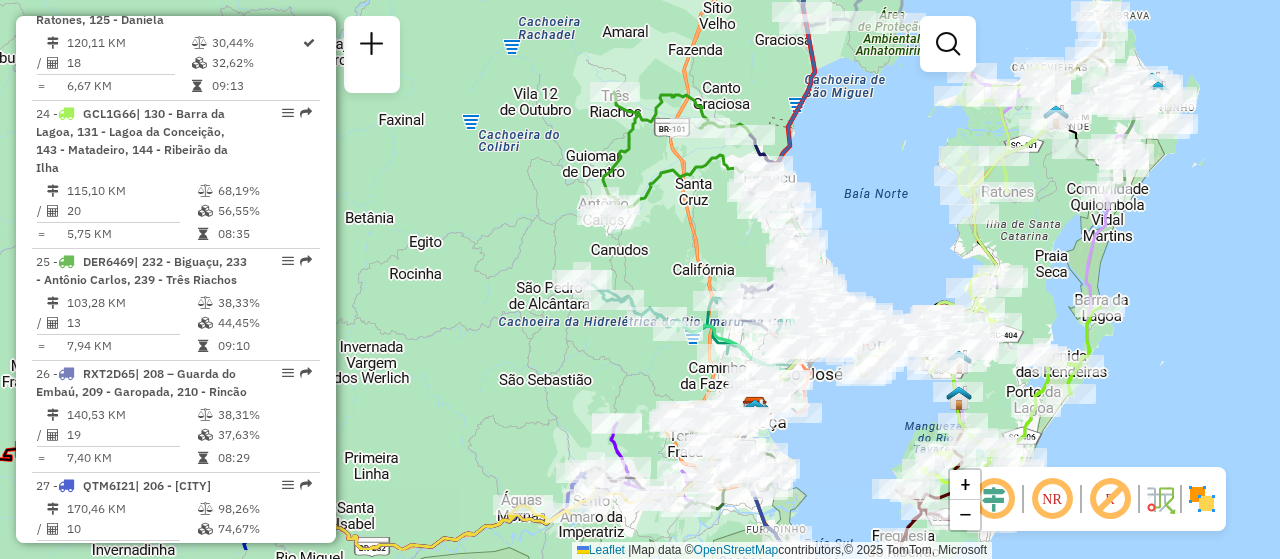 drag, startPoint x: 694, startPoint y: 340, endPoint x: 653, endPoint y: 264, distance: 86.35392 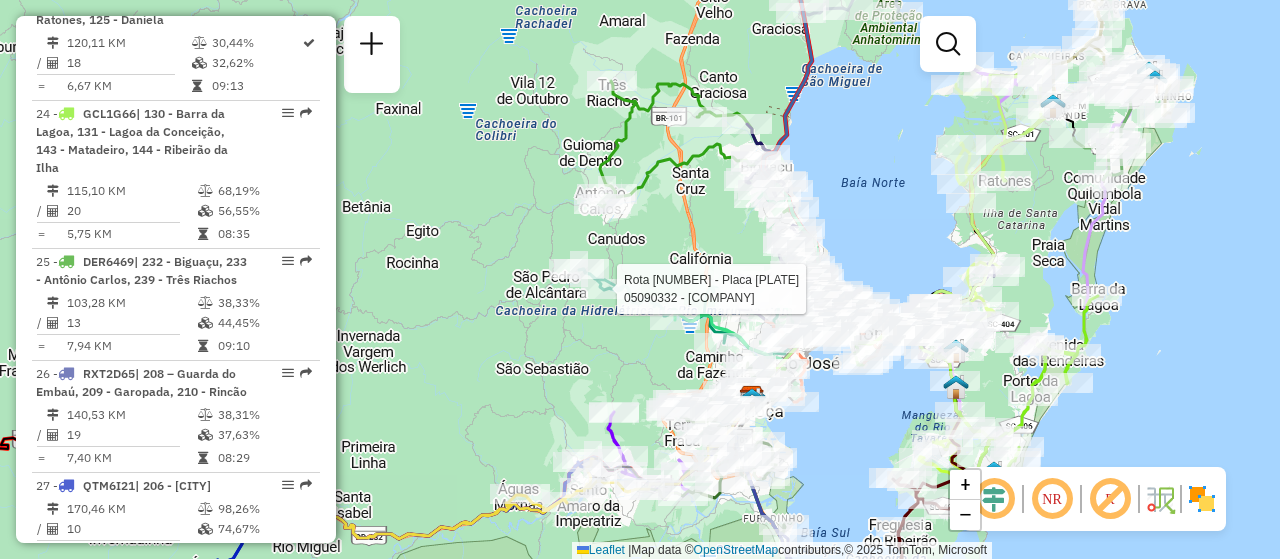 select on "**********" 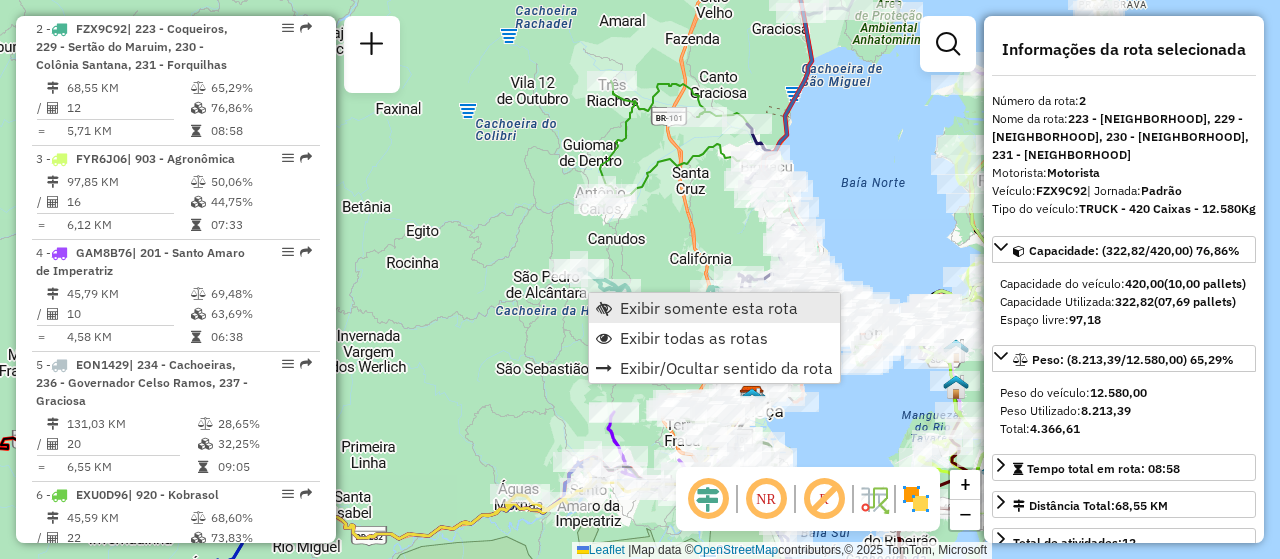 scroll, scrollTop: 889, scrollLeft: 0, axis: vertical 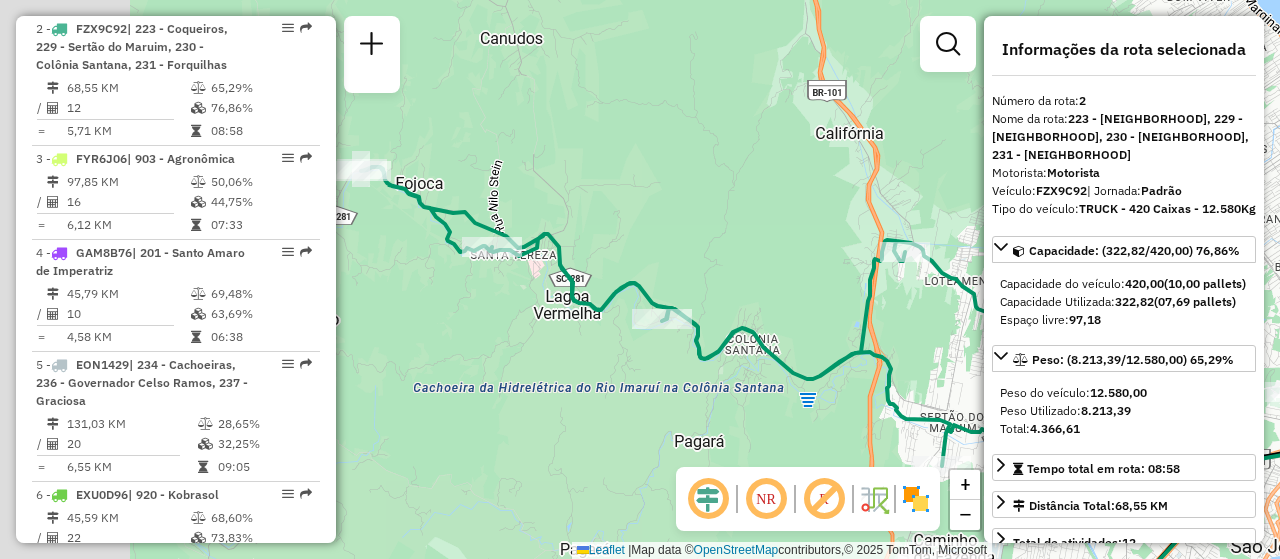 drag, startPoint x: 694, startPoint y: 324, endPoint x: 846, endPoint y: 419, distance: 179.24564 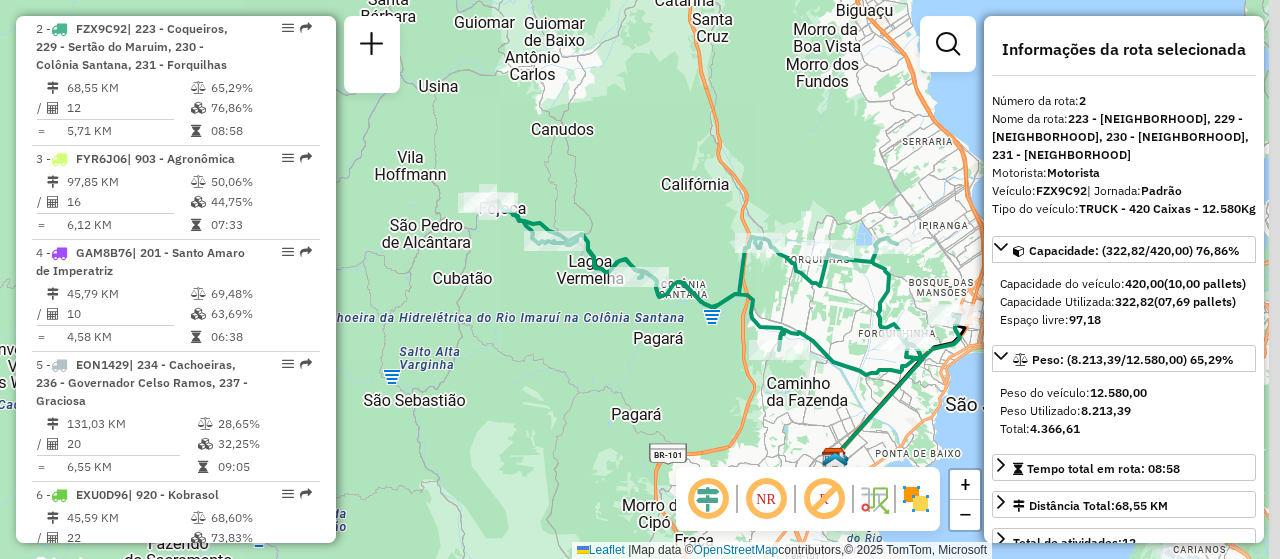 drag, startPoint x: 826, startPoint y: 413, endPoint x: 558, endPoint y: 294, distance: 293.232 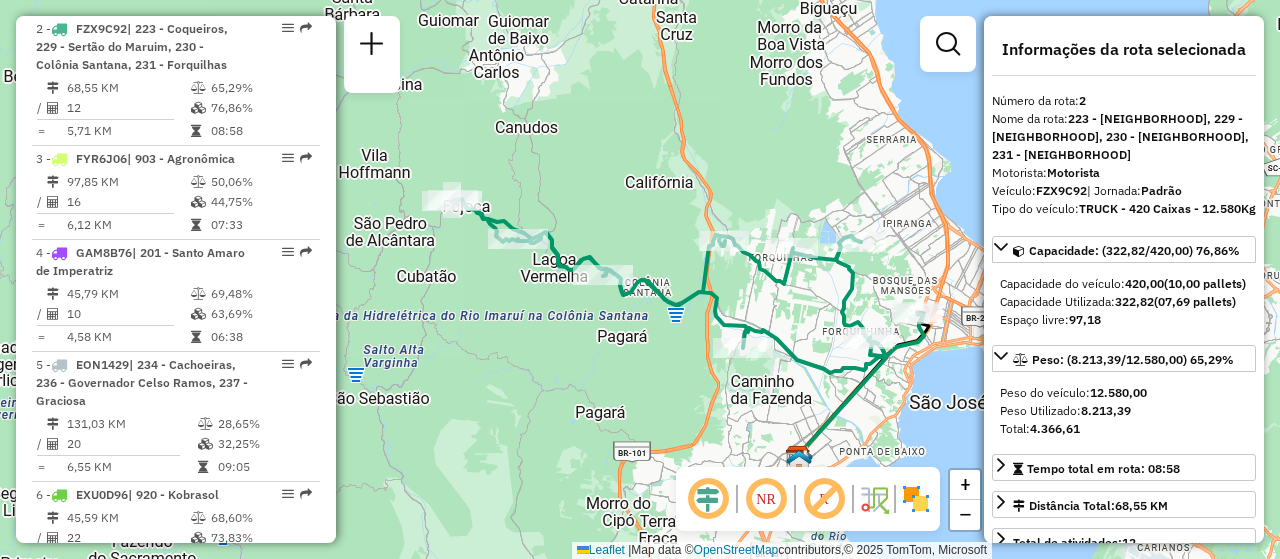 drag, startPoint x: 699, startPoint y: 358, endPoint x: 598, endPoint y: 355, distance: 101.04455 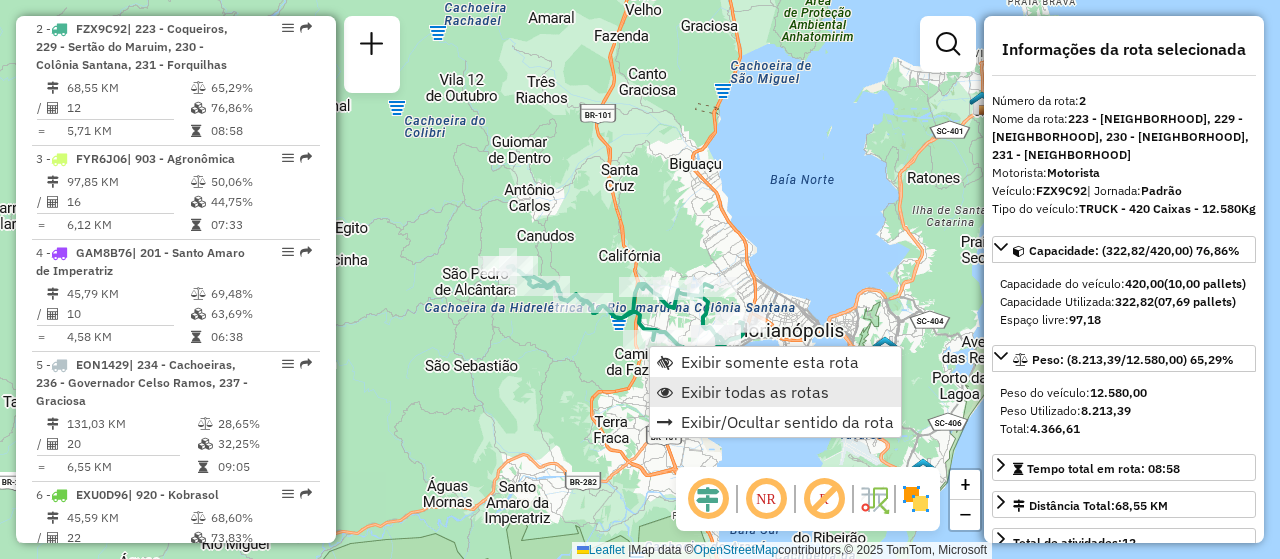 click on "Exibir todas as rotas" at bounding box center [755, 392] 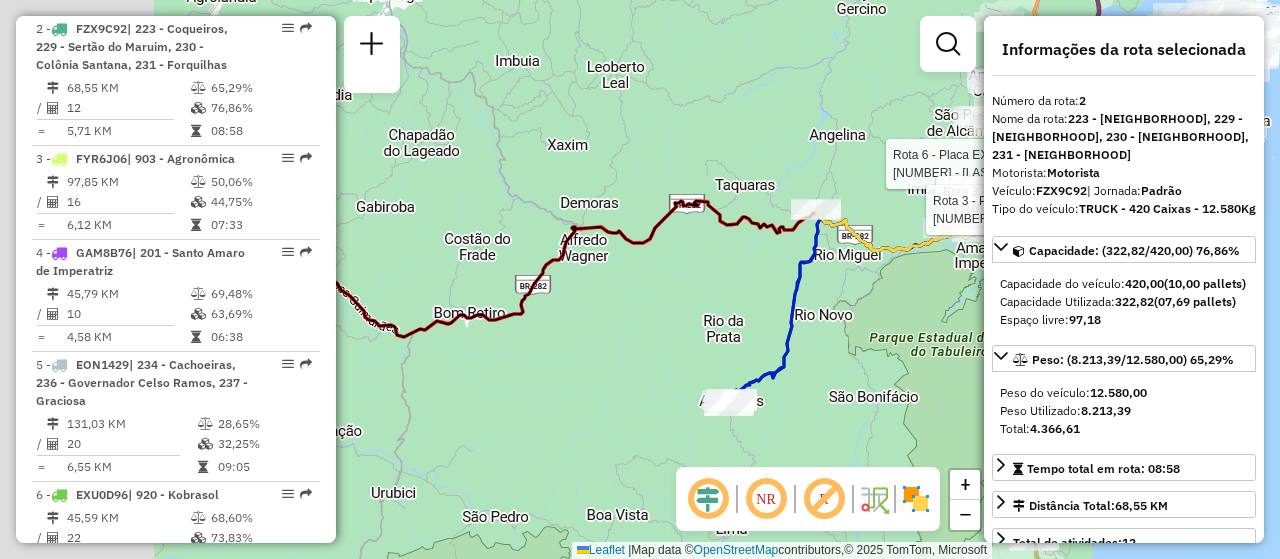 drag, startPoint x: 818, startPoint y: 348, endPoint x: 1023, endPoint y: 348, distance: 205 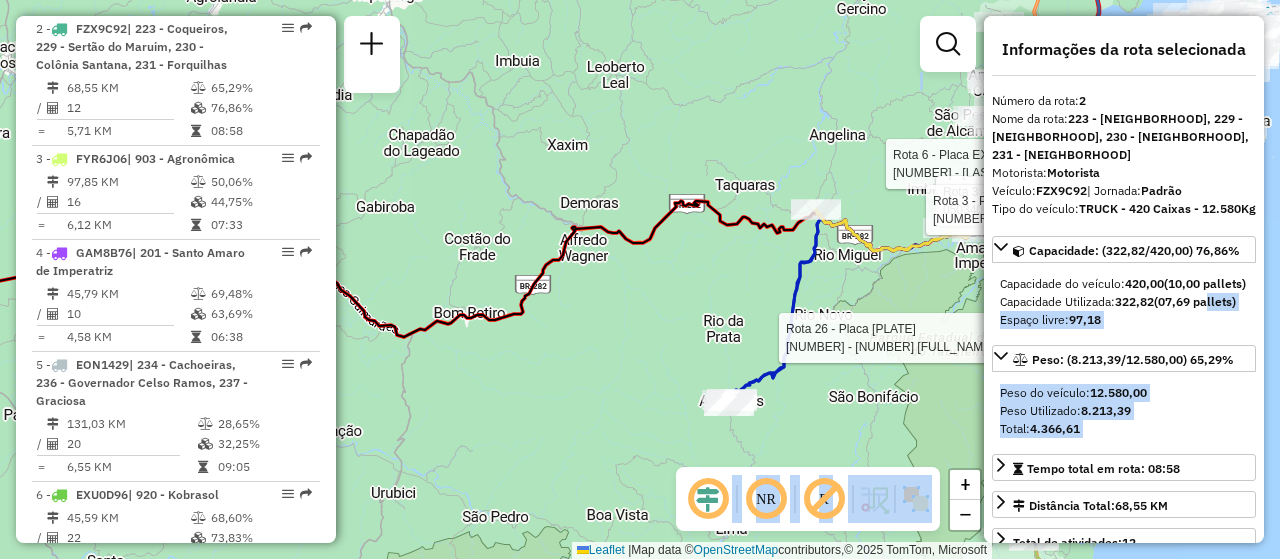 drag, startPoint x: 1005, startPoint y: 348, endPoint x: 776, endPoint y: 393, distance: 233.37952 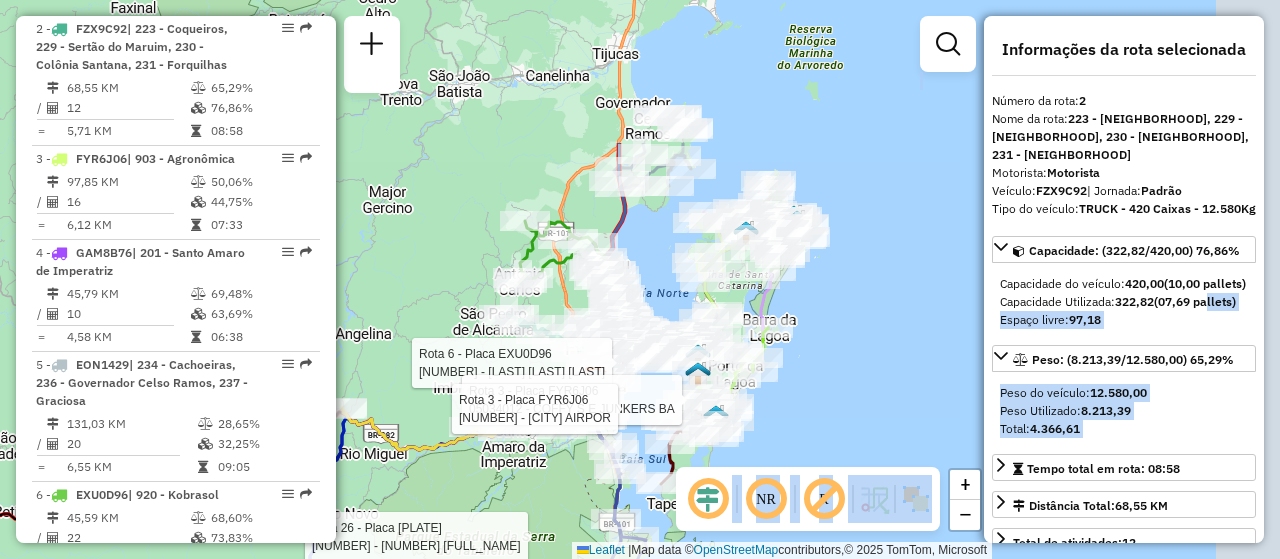 drag, startPoint x: 843, startPoint y: 289, endPoint x: 369, endPoint y: 488, distance: 514.0788 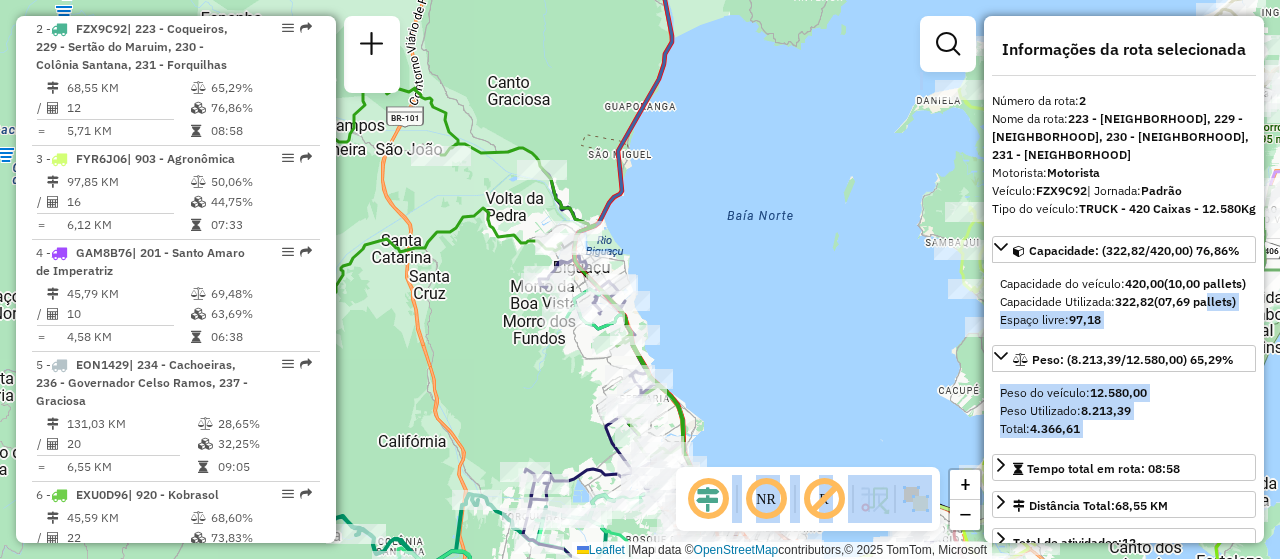 drag, startPoint x: 750, startPoint y: 385, endPoint x: 715, endPoint y: 205, distance: 183.37122 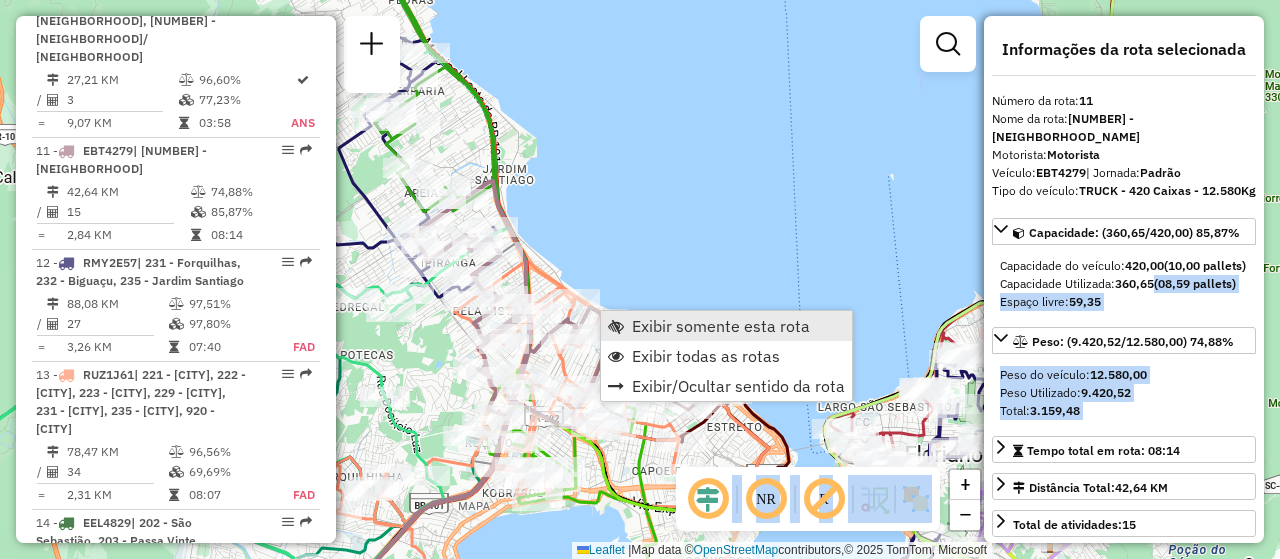 scroll, scrollTop: 1878, scrollLeft: 0, axis: vertical 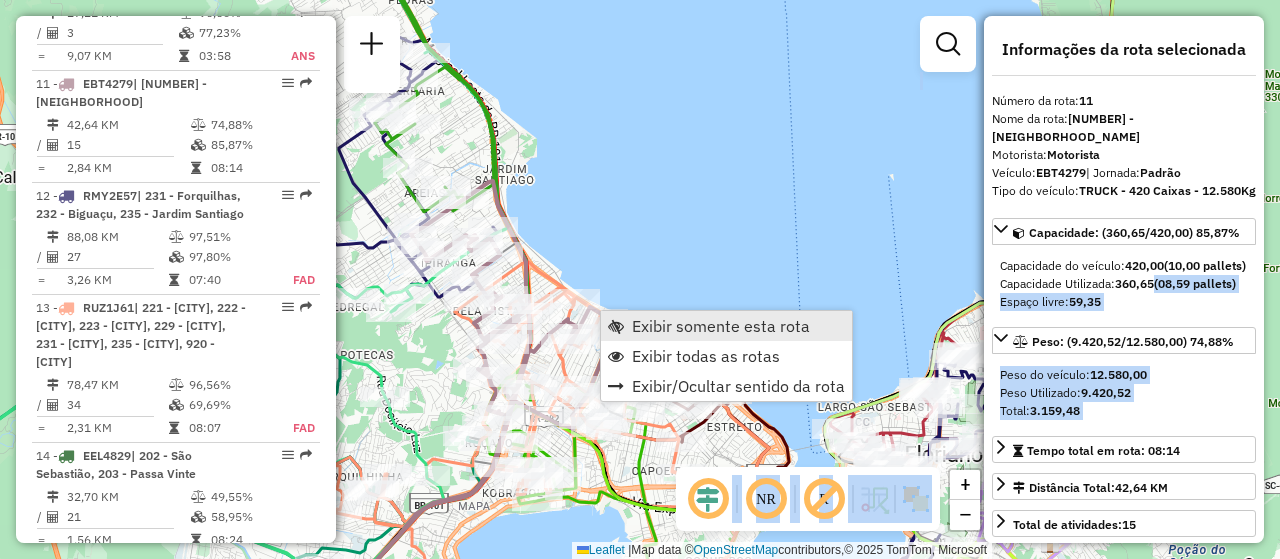 click on "Exibir somente esta rota" at bounding box center (721, 326) 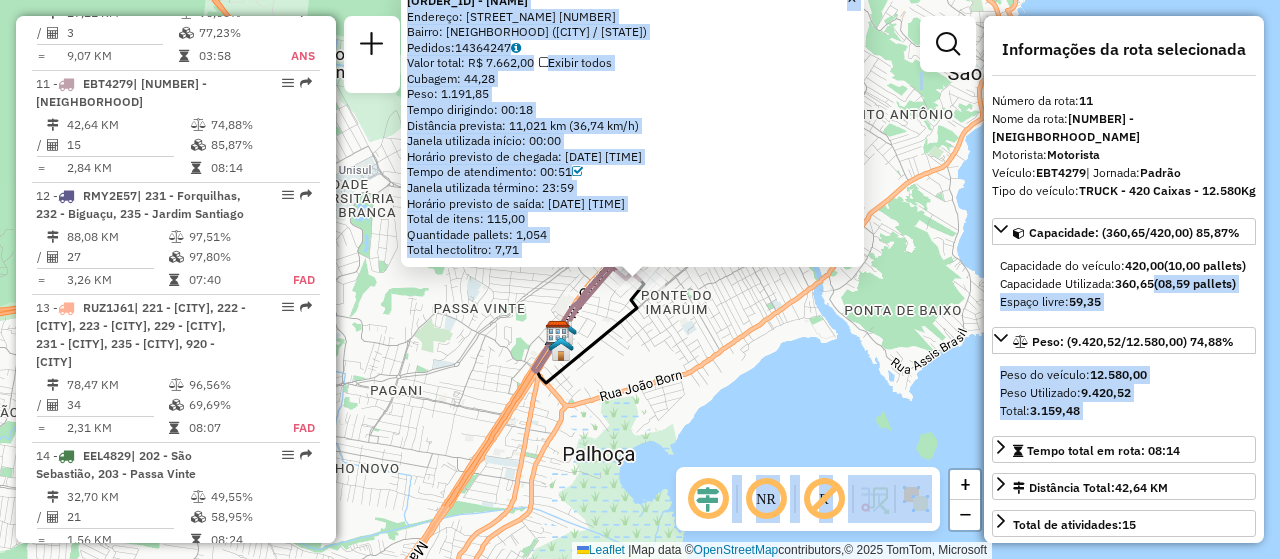 scroll, scrollTop: 1879, scrollLeft: 0, axis: vertical 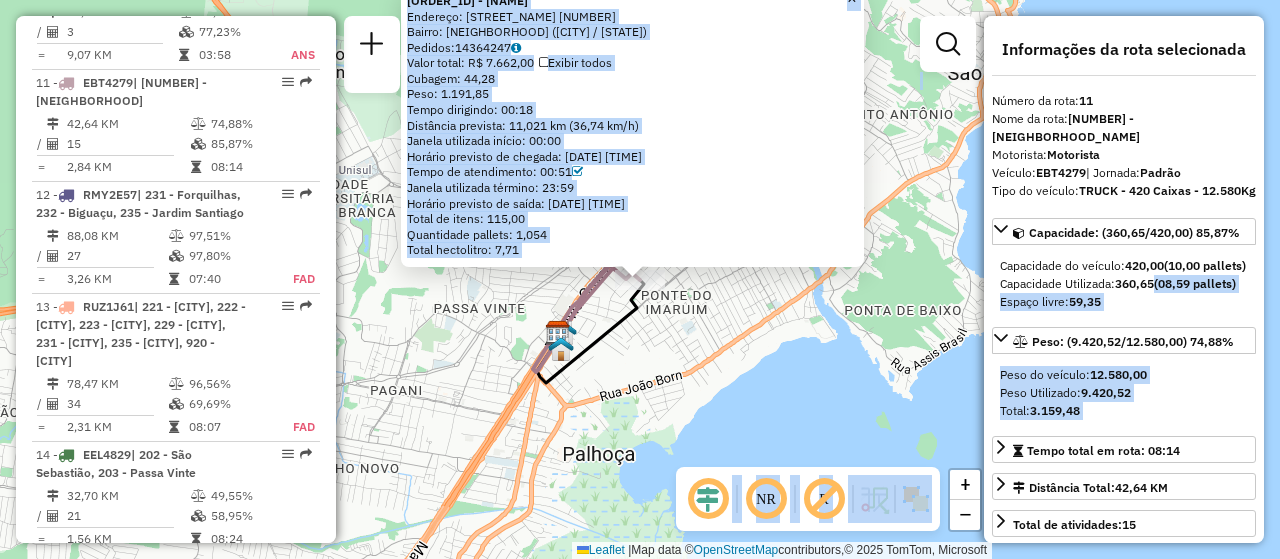 click on "05023408 - CARRICO COMERCIO DE  Endereço: R   LAZARO BARTOLOMEU             82   Bairro: PONTE DO IMARUIM (PALHOCA / SC)   Pedidos:  14364247   Valor total: R$ 7.662,00   Exibir todos   Cubagem: 44,28  Peso: 1.191,85  Tempo dirigindo: 00:18   Distância prevista: 11,021 km (36,74 km/h)   Janela utilizada início: 00:00   Horário previsto de chegada: 14/07/2025 14:16   Tempo de atendimento: 00:51   Janela utilizada término: 23:59   Horário previsto de saída: 14/07/2025 15:07   Total de itens: 115,00   Quantidade pallets: 1,054   Total hectolitro: 7,71  × Janela de atendimento Grade de atendimento Capacidade Transportadoras Veículos Cliente Pedidos  Rotas Selecione os dias de semana para filtrar as janelas de atendimento  Seg   Ter   Qua   Qui   Sex   Sáb   Dom  Informe o período da janela de atendimento: De: Até:  Filtrar exatamente a janela do cliente  Considerar janela de atendimento padrão  Selecione os dias de semana para filtrar as grades de atendimento  Seg   Ter   Qua   Qui   Sex   Sáb  De:" 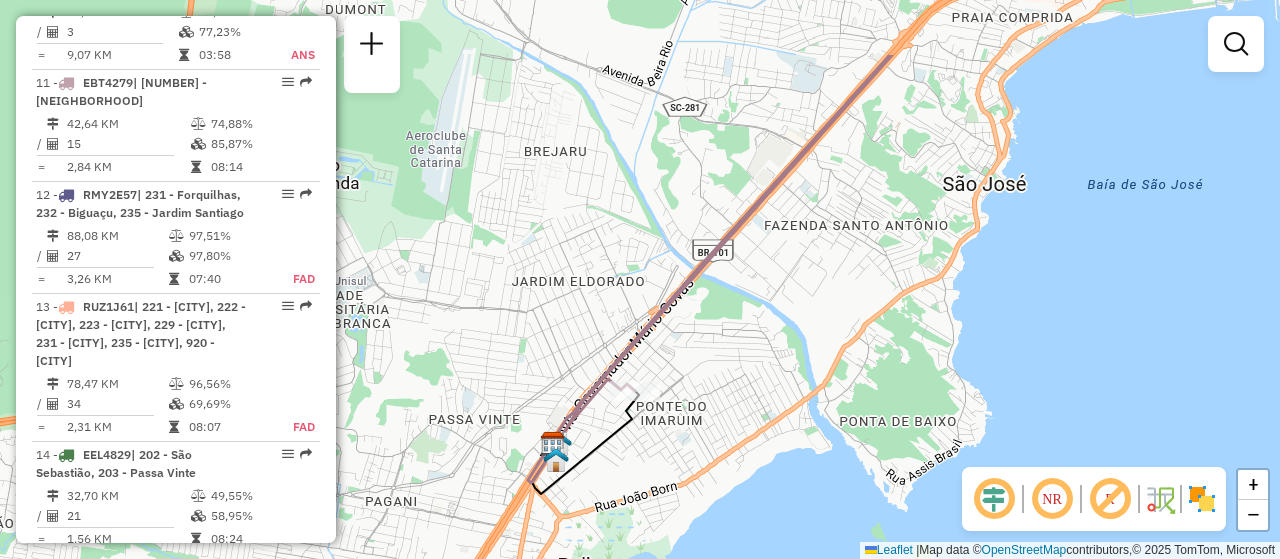 drag, startPoint x: 867, startPoint y: 313, endPoint x: 862, endPoint y: 424, distance: 111.11256 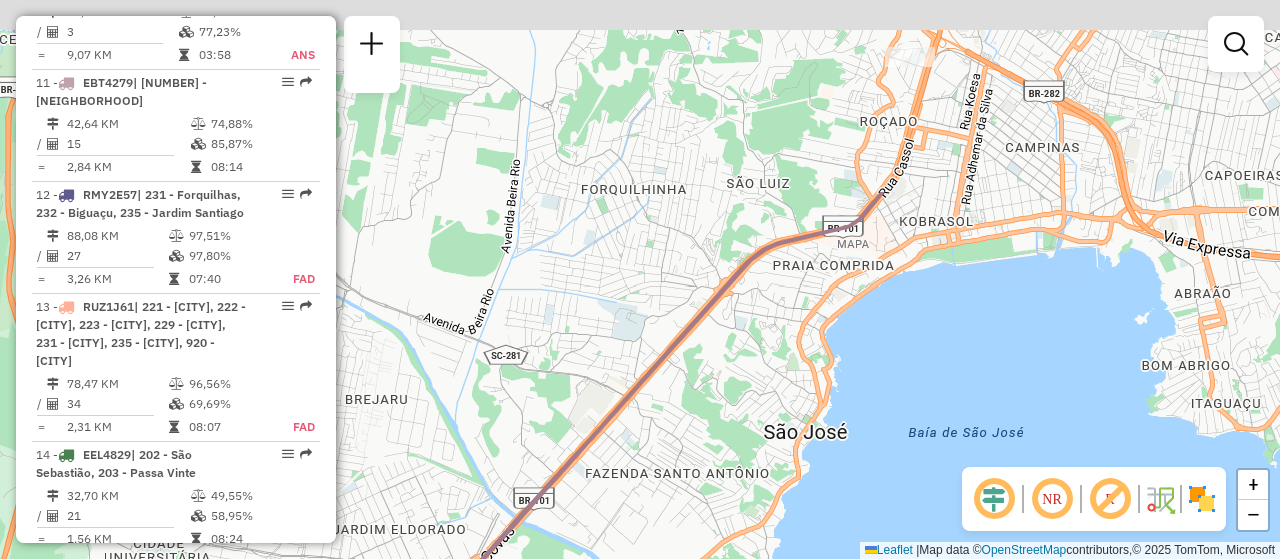 drag, startPoint x: 920, startPoint y: 273, endPoint x: 773, endPoint y: 473, distance: 248.21161 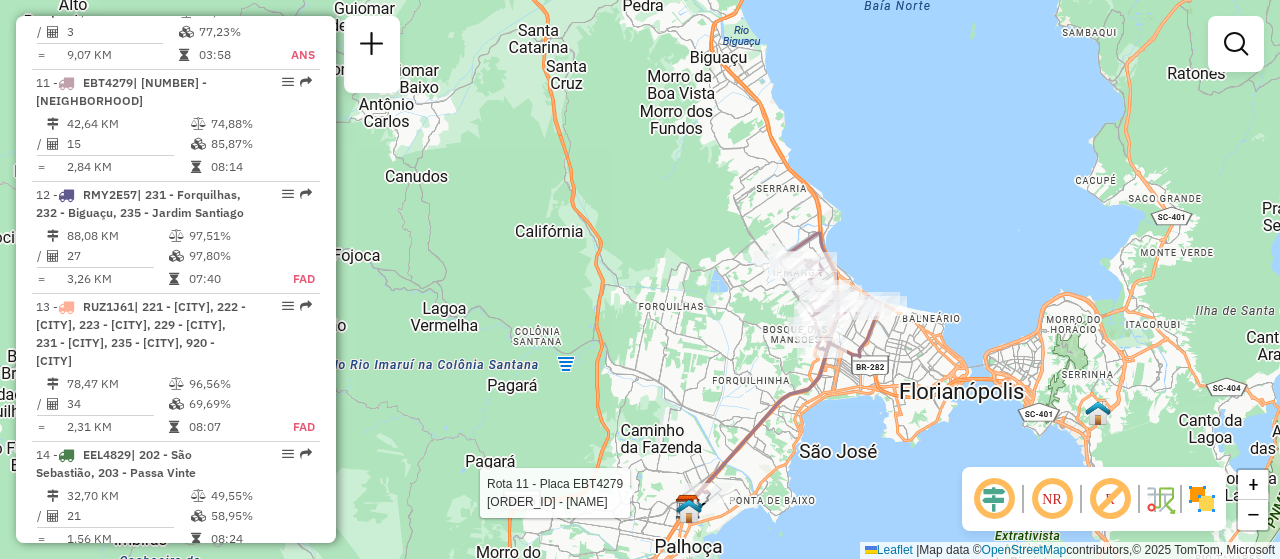 select on "**********" 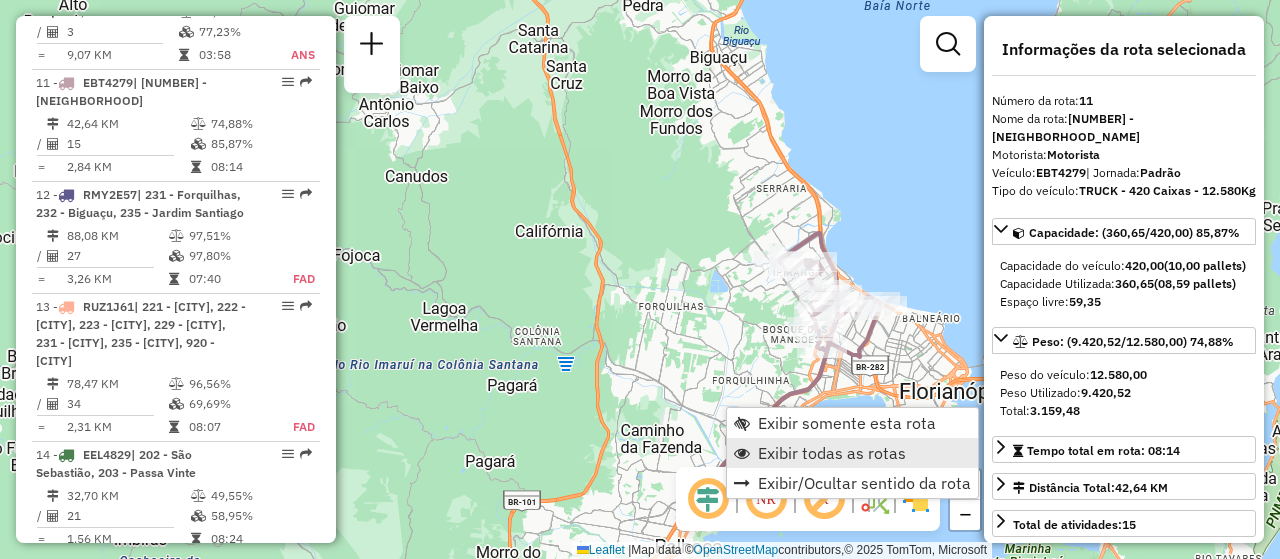 click on "Exibir todas as rotas" at bounding box center (832, 453) 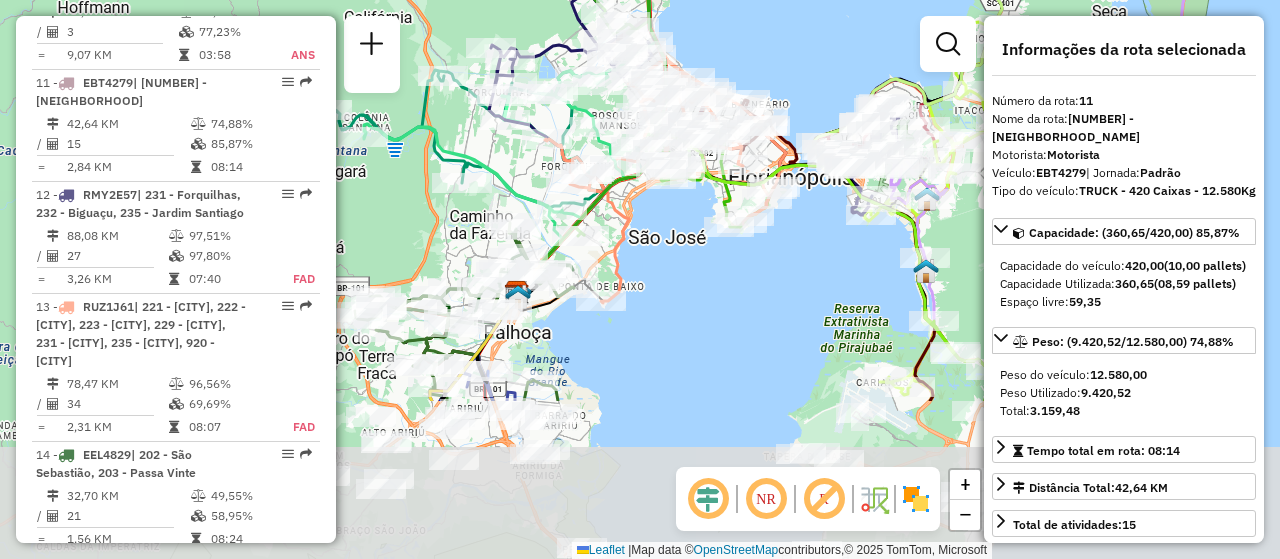 drag, startPoint x: 875, startPoint y: 394, endPoint x: 710, endPoint y: 177, distance: 272.60596 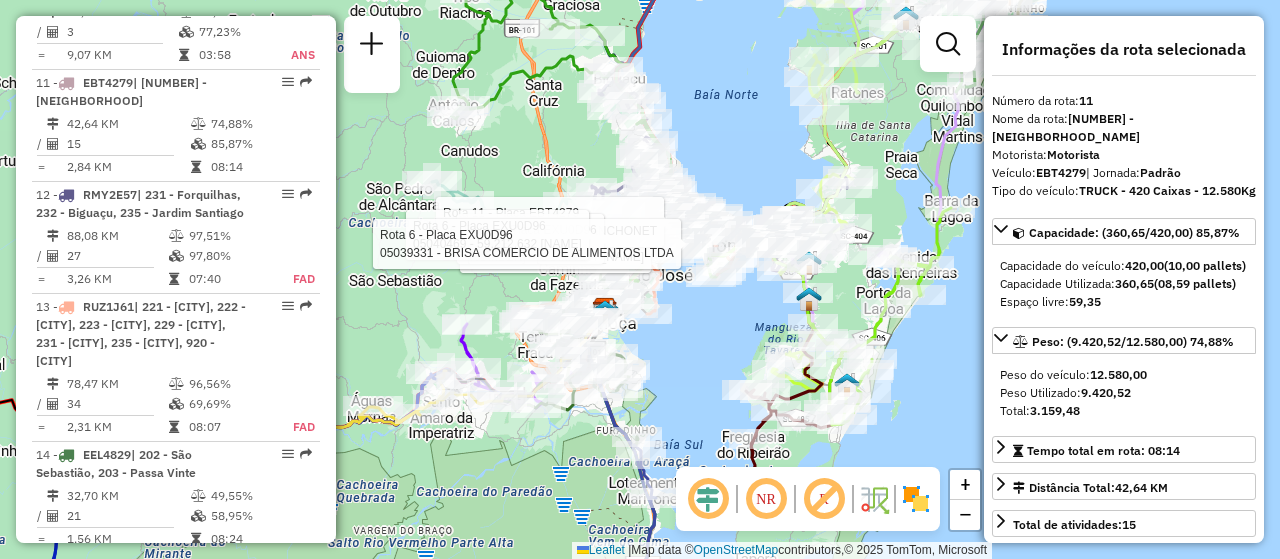 click on "Rota 6 - Placa EXU0D96  05028424 - BRISA COMERCIO DE AL Rota 11 - Placa EBT4279  05089382 - LOHN BAR E LANCHONET Rota 6 - Placa EXU0D96  05033232 - POSTO VIP KOBRASOL Rota 6 - Placa EXU0D96  05040469 - 59.212.632 JAQUELINE LONGO LEAL Rota 6 - Placa EXU0D96  05039331 - BRISA COMERCIO DE ALIMENTOS LTDA Janela de atendimento Grade de atendimento Capacidade Transportadoras Veículos Cliente Pedidos  Rotas Selecione os dias de semana para filtrar as janelas de atendimento  Seg   Ter   Qua   Qui   Sex   Sáb   Dom  Informe o período da janela de atendimento: De: Até:  Filtrar exatamente a janela do cliente  Considerar janela de atendimento padrão  Selecione os dias de semana para filtrar as grades de atendimento  Seg   Ter   Qua   Qui   Sex   Sáb   Dom   Considerar clientes sem dia de atendimento cadastrado  Clientes fora do dia de atendimento selecionado Filtrar as atividades entre os valores definidos abaixo:  Peso mínimo:   Peso máximo:   Cubagem mínima:   Cubagem máxima:   De:   Até:   De:   Até:  De:" 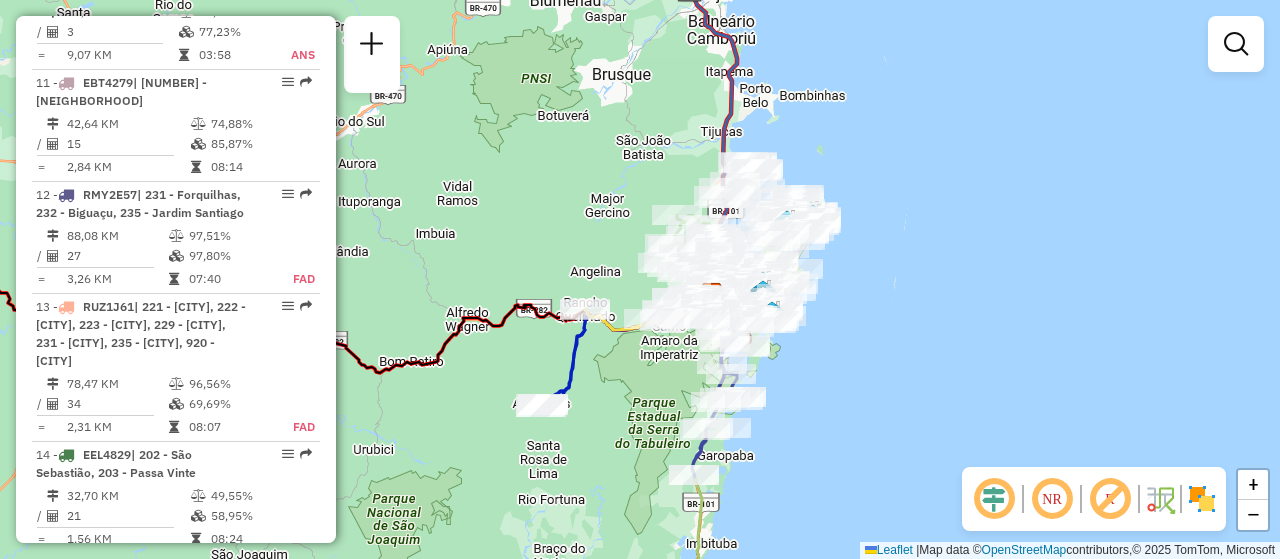 drag, startPoint x: 611, startPoint y: 435, endPoint x: 605, endPoint y: 399, distance: 36.496574 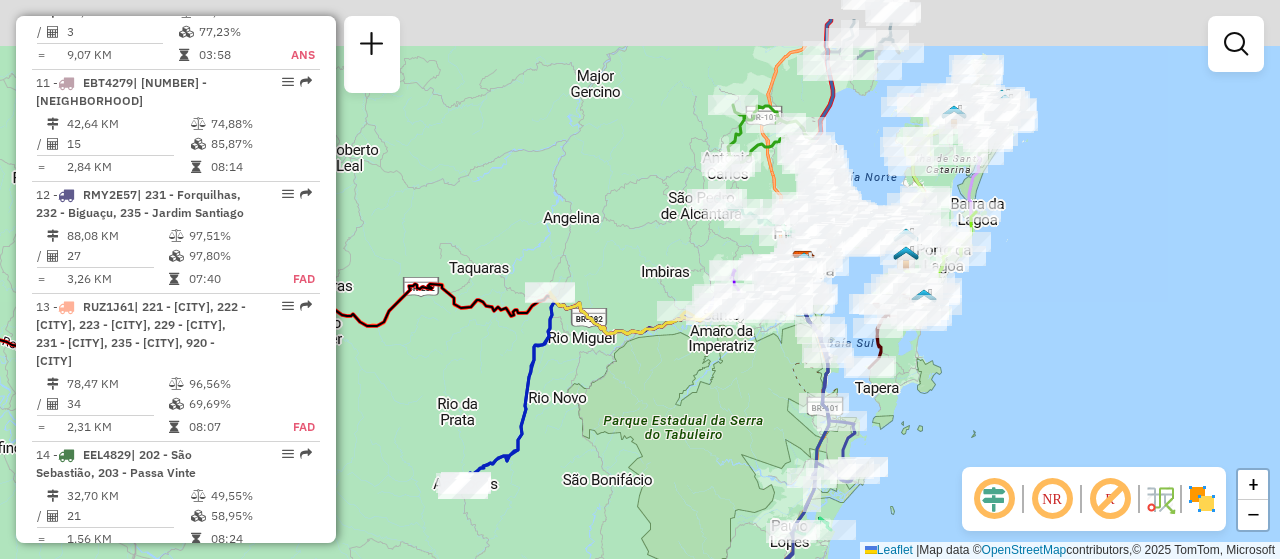 drag, startPoint x: 682, startPoint y: 293, endPoint x: 651, endPoint y: 395, distance: 106.60675 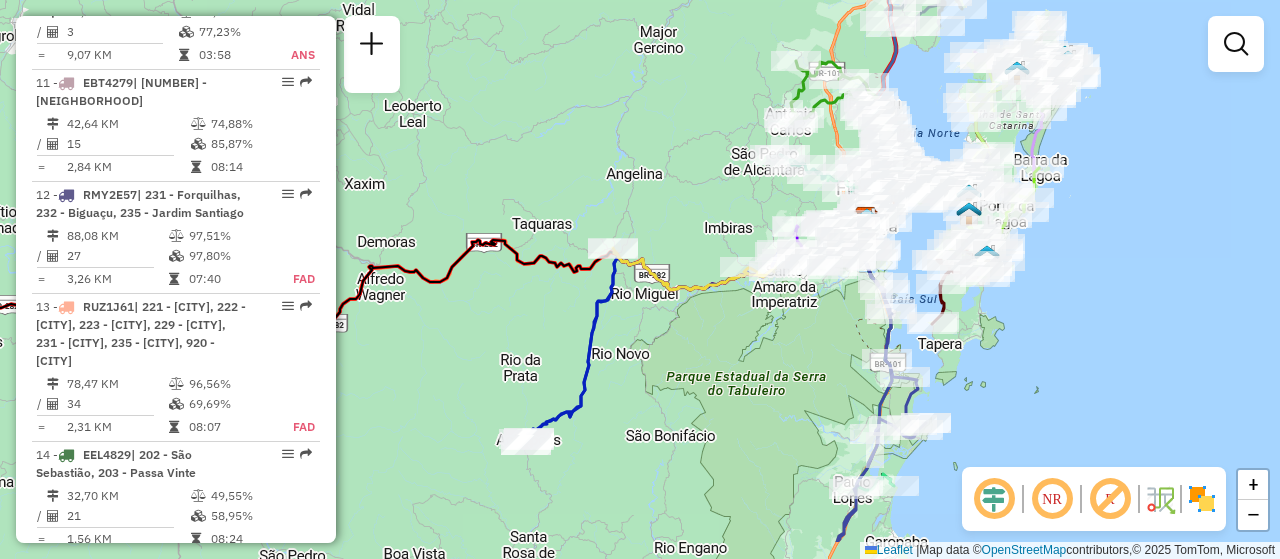 drag, startPoint x: 630, startPoint y: 425, endPoint x: 708, endPoint y: 352, distance: 106.83164 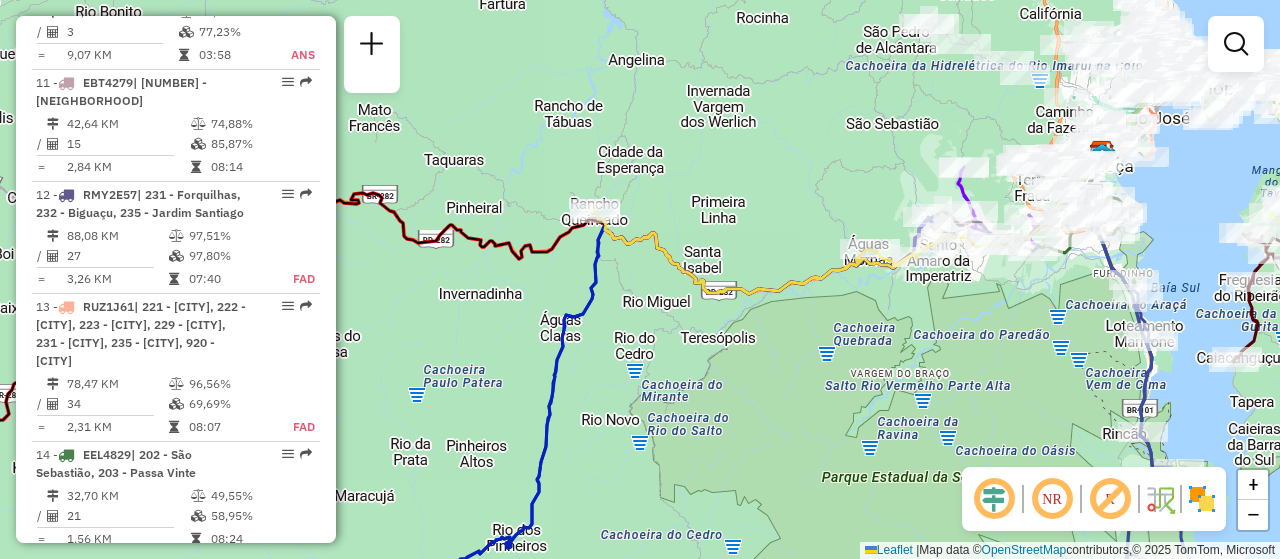 drag, startPoint x: 753, startPoint y: 302, endPoint x: 678, endPoint y: 454, distance: 169.4963 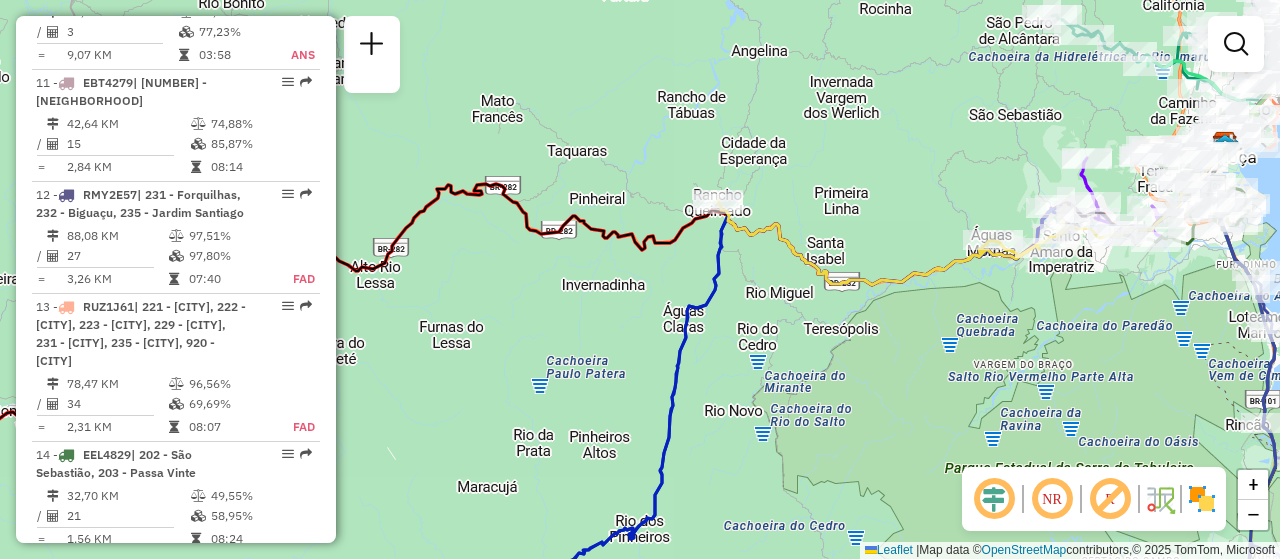 drag, startPoint x: 724, startPoint y: 337, endPoint x: 853, endPoint y: 325, distance: 129.55693 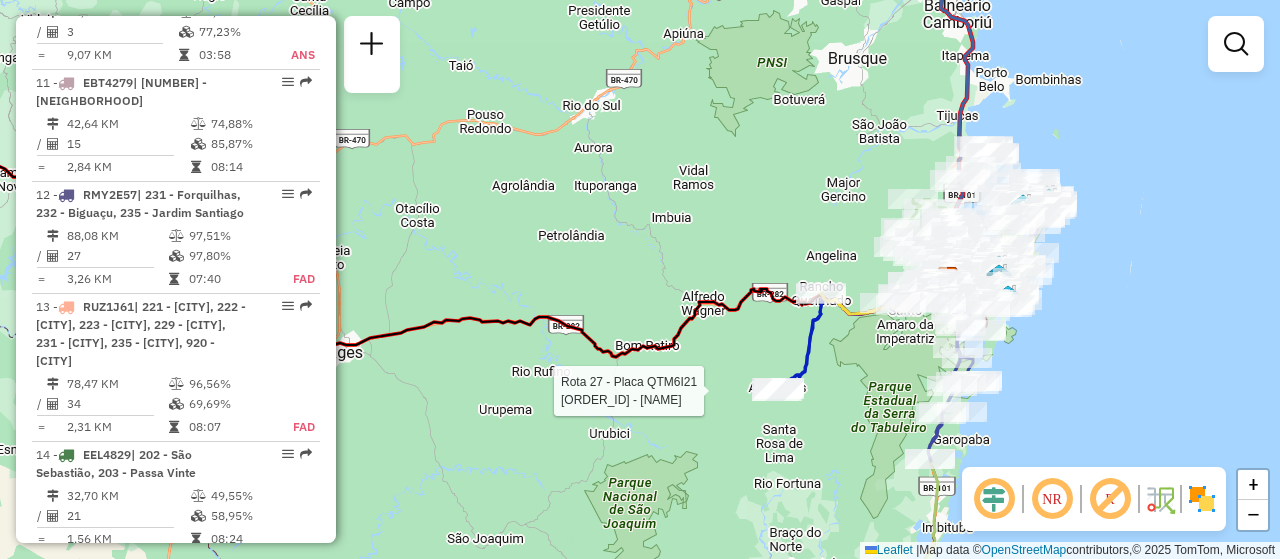 select on "**********" 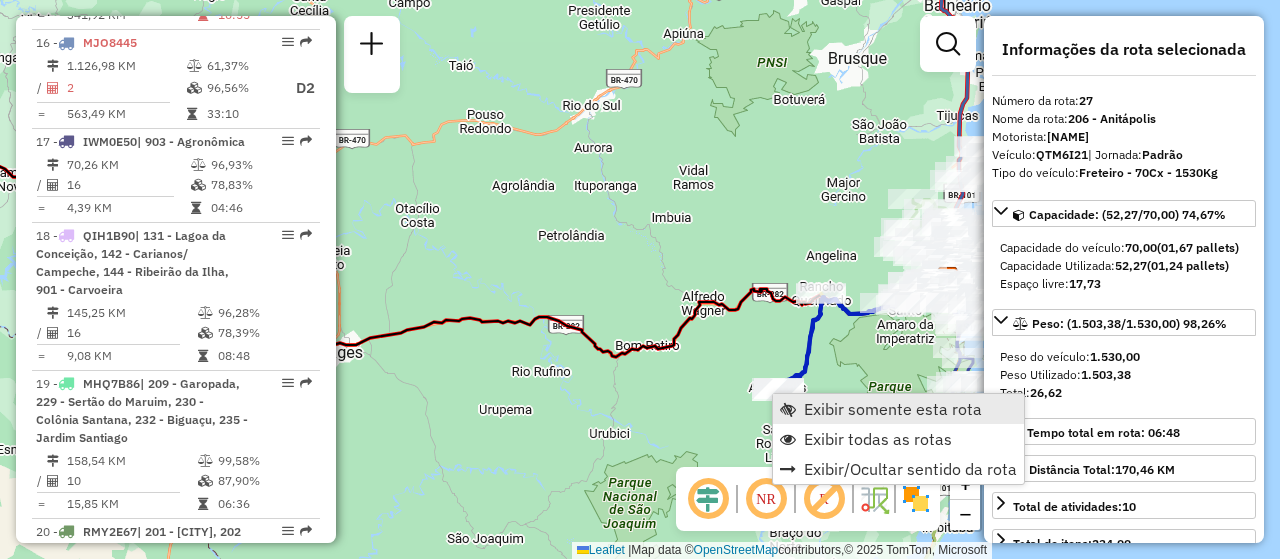scroll, scrollTop: 3659, scrollLeft: 0, axis: vertical 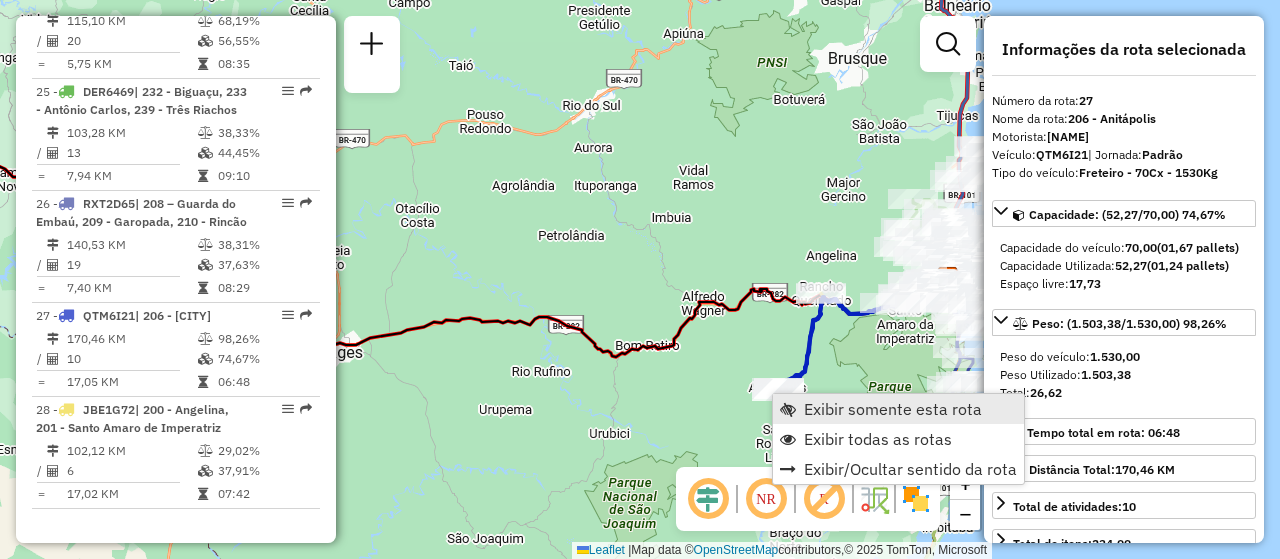 click on "Exibir somente esta rota" at bounding box center (893, 409) 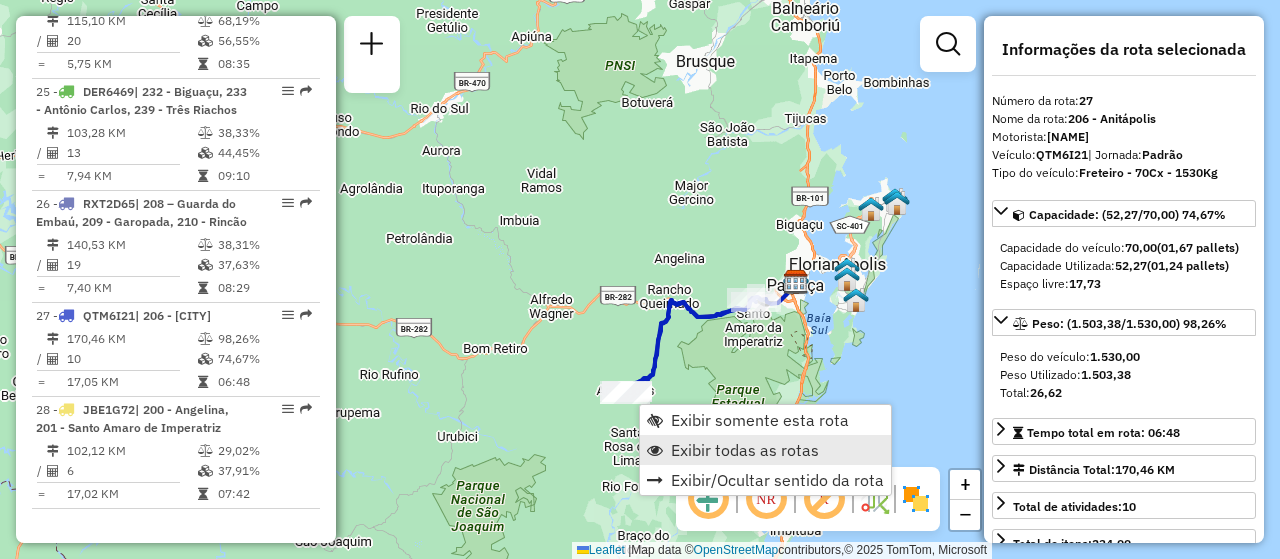 click on "Exibir todas as rotas" at bounding box center (745, 450) 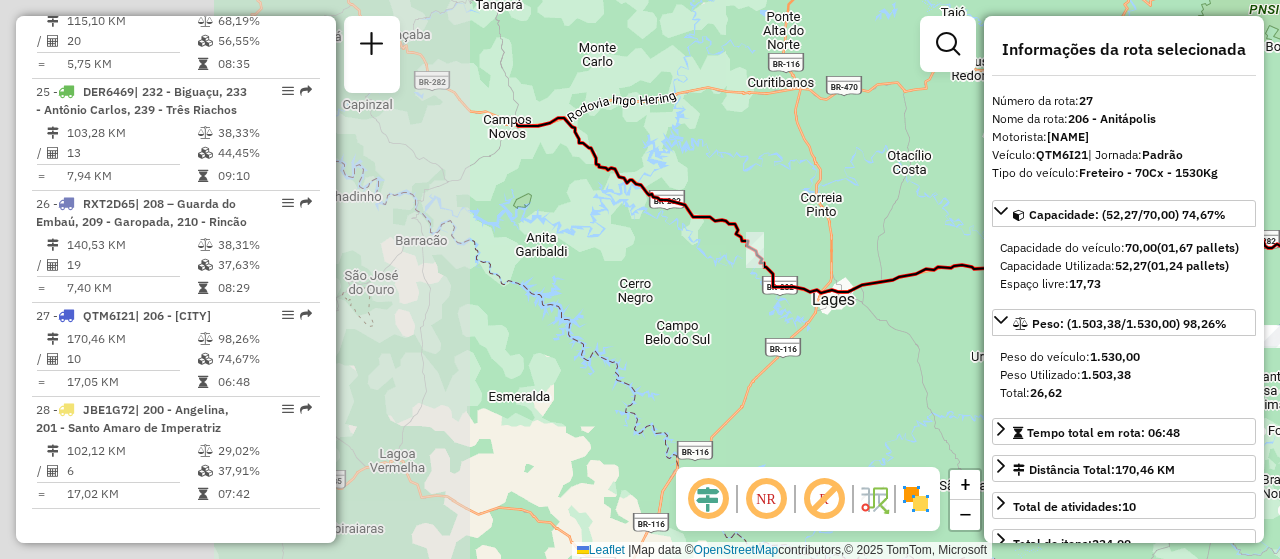 drag, startPoint x: 446, startPoint y: 385, endPoint x: 1090, endPoint y: 329, distance: 646.4302 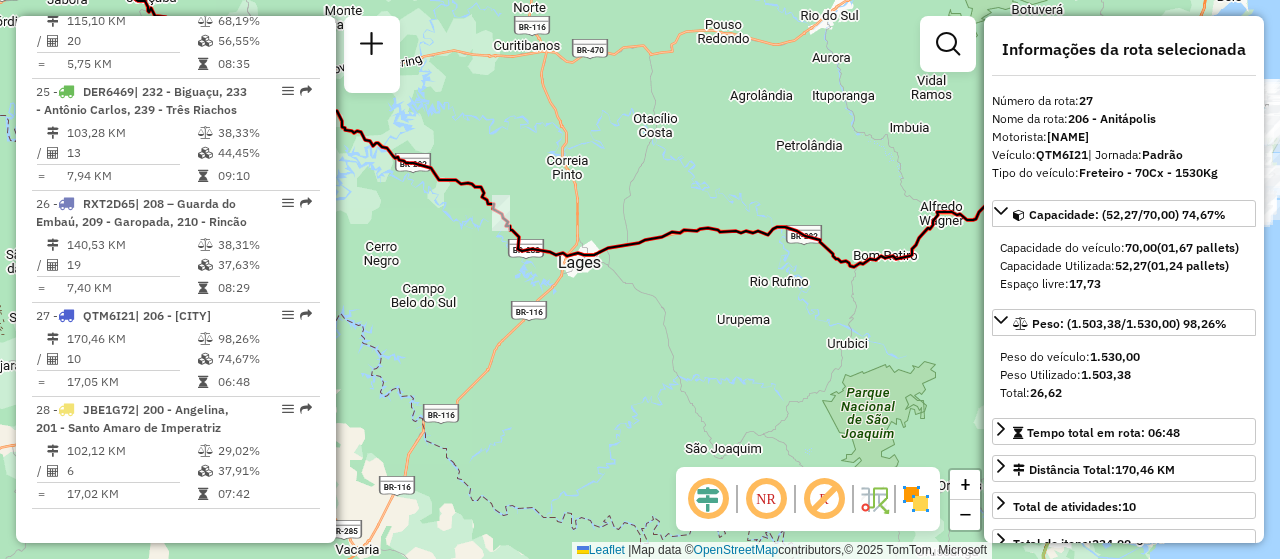 drag, startPoint x: 806, startPoint y: 384, endPoint x: 531, endPoint y: 328, distance: 280.6439 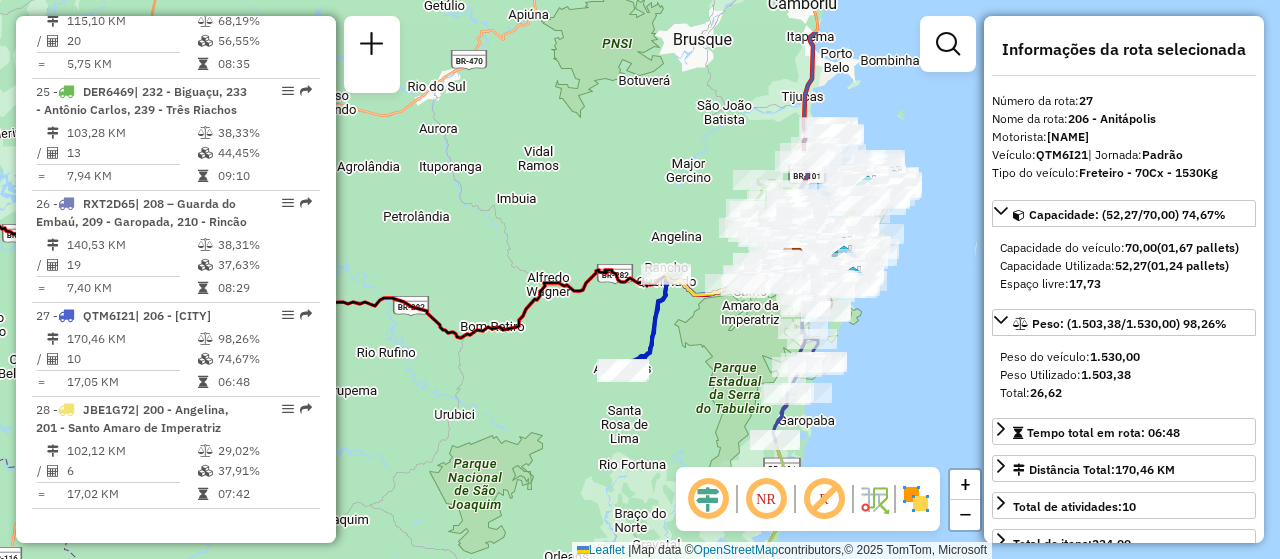 drag, startPoint x: 800, startPoint y: 323, endPoint x: 511, endPoint y: 416, distance: 303.59512 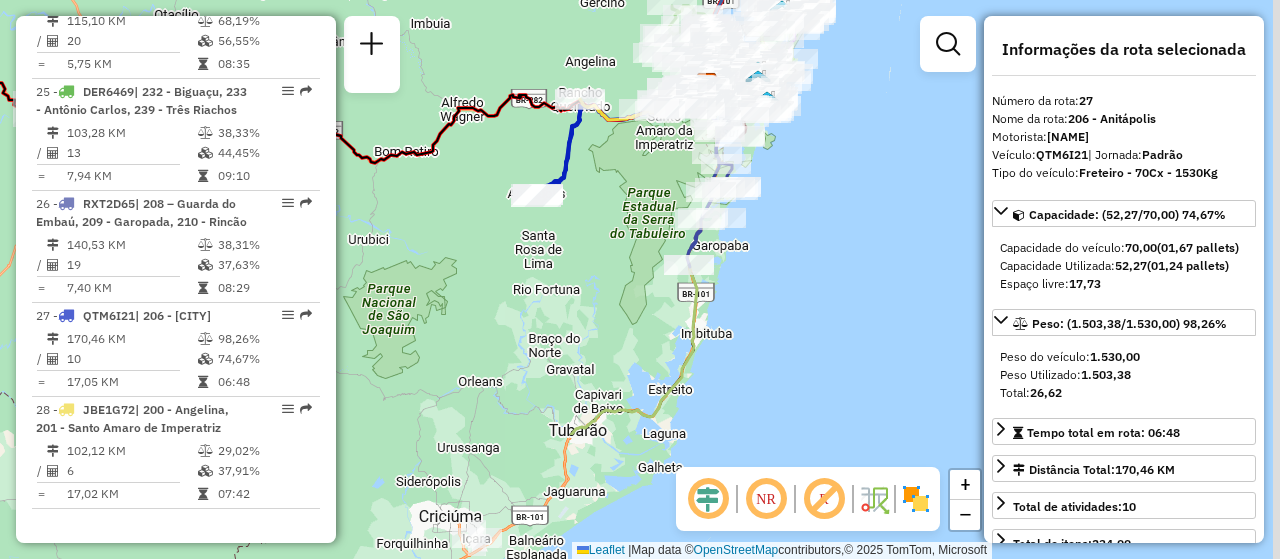 drag, startPoint x: 690, startPoint y: 400, endPoint x: 590, endPoint y: 154, distance: 265.5485 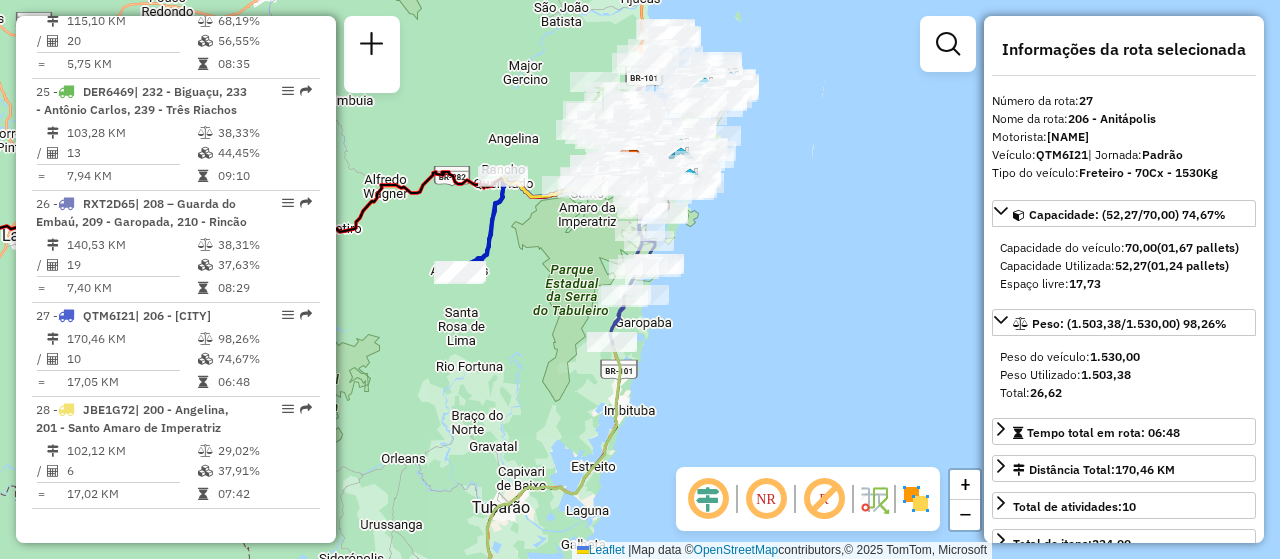 drag, startPoint x: 817, startPoint y: 197, endPoint x: 764, endPoint y: 345, distance: 157.20369 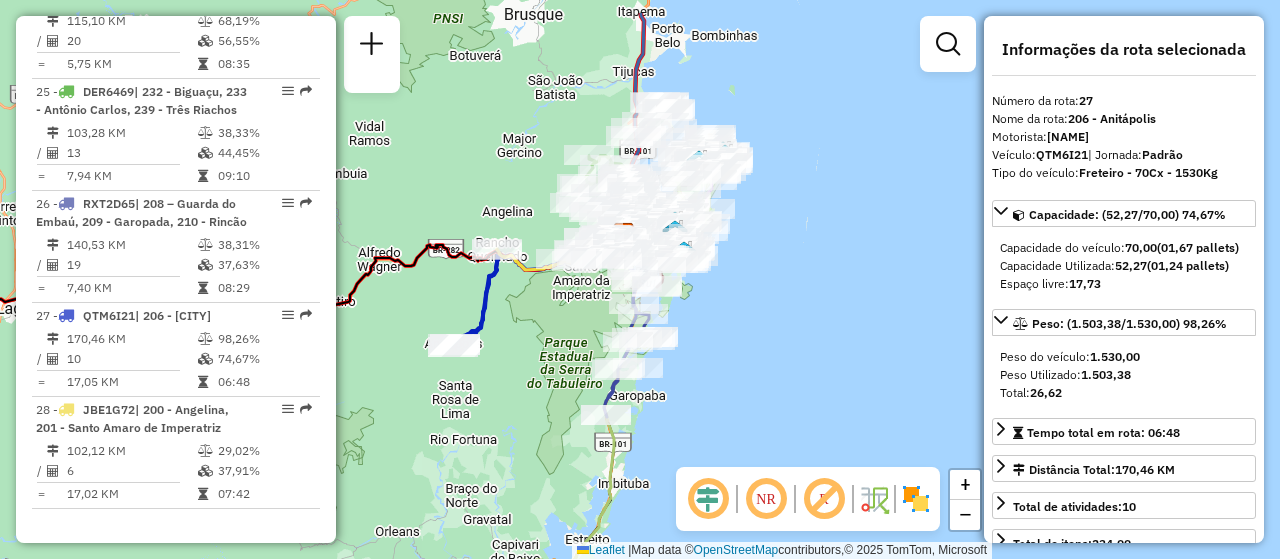 drag, startPoint x: 662, startPoint y: 317, endPoint x: 650, endPoint y: 385, distance: 69.050705 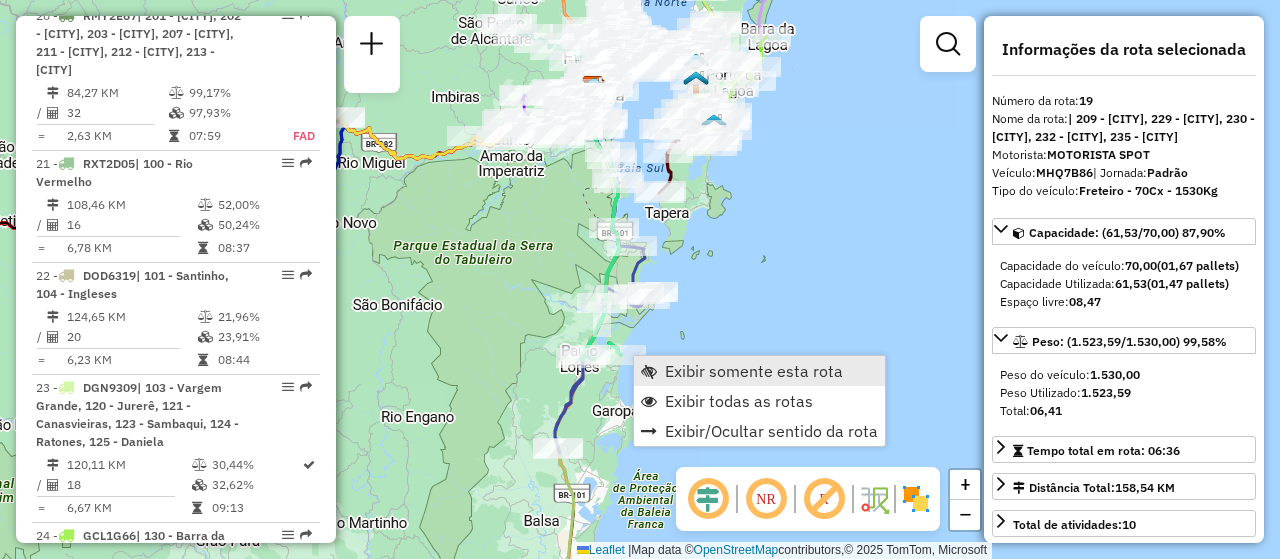 scroll, scrollTop: 2853, scrollLeft: 0, axis: vertical 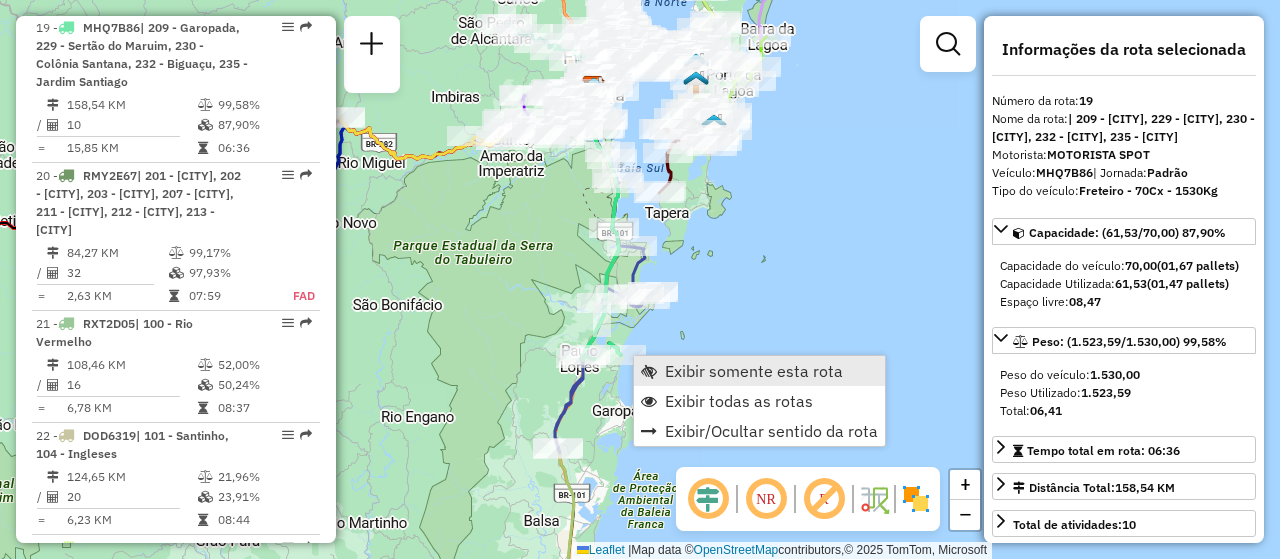 click on "Exibir somente esta rota" at bounding box center (754, 371) 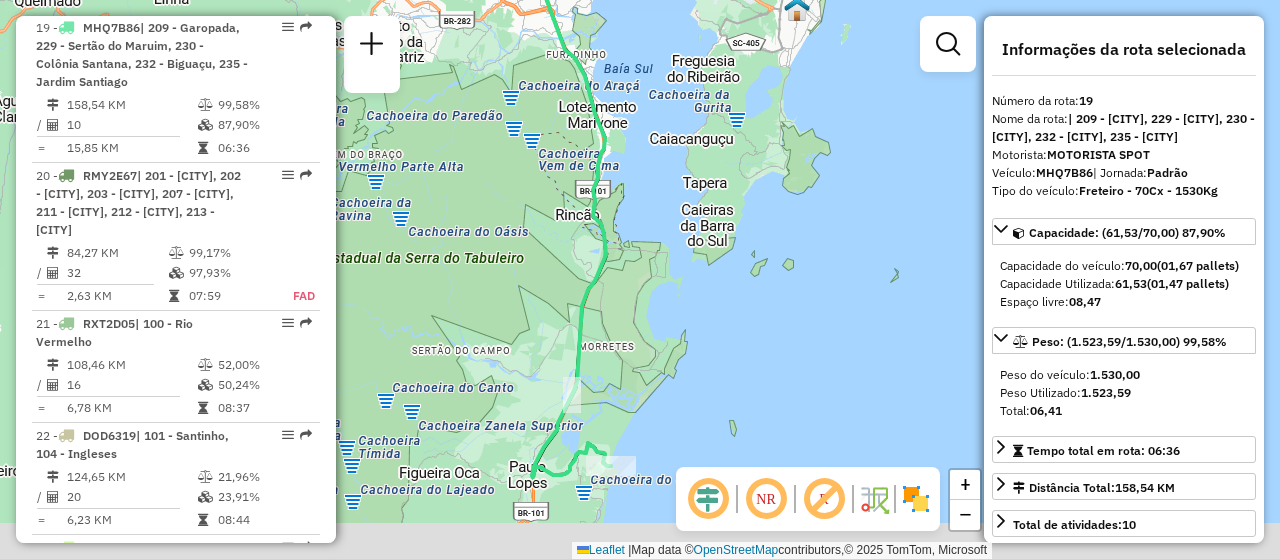 drag, startPoint x: 732, startPoint y: 417, endPoint x: 707, endPoint y: 362, distance: 60.41523 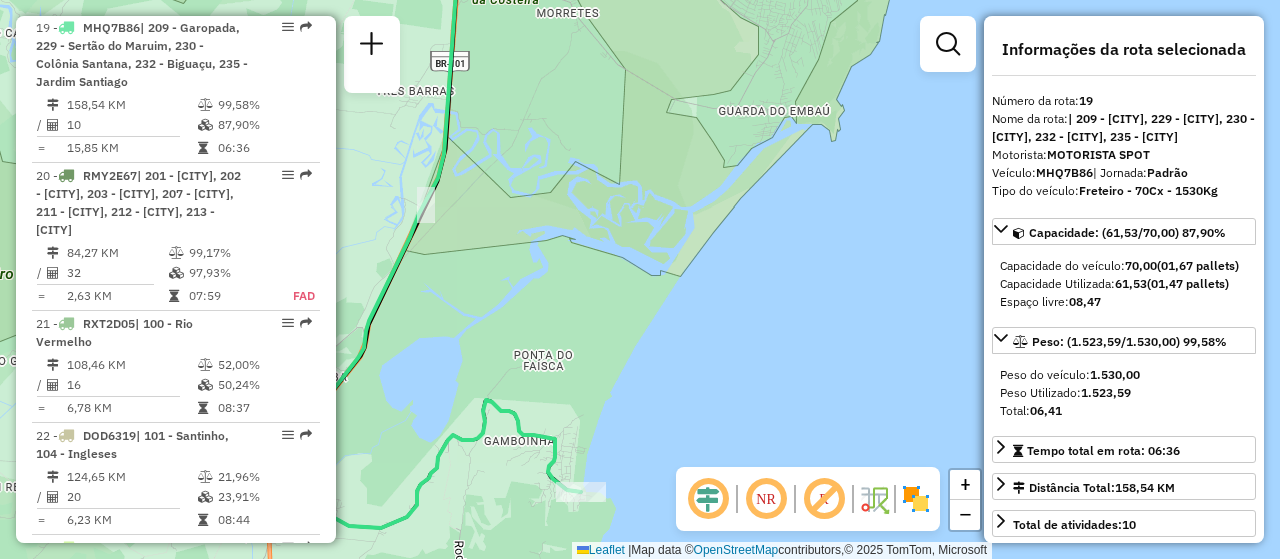 drag, startPoint x: 598, startPoint y: 452, endPoint x: 628, endPoint y: 378, distance: 79.84986 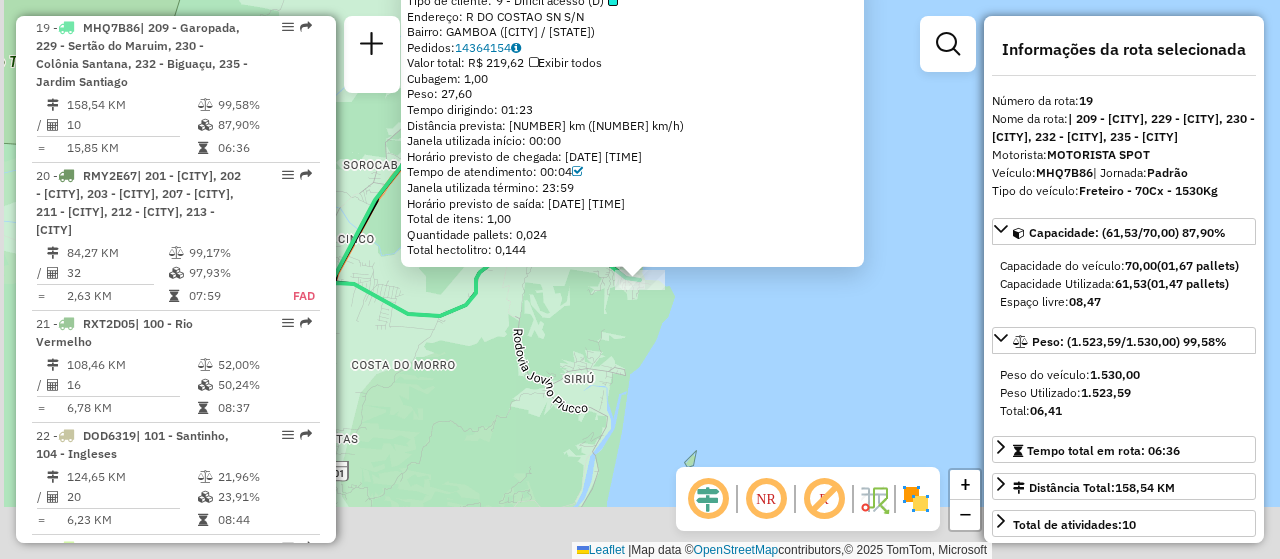 scroll, scrollTop: 2852, scrollLeft: 0, axis: vertical 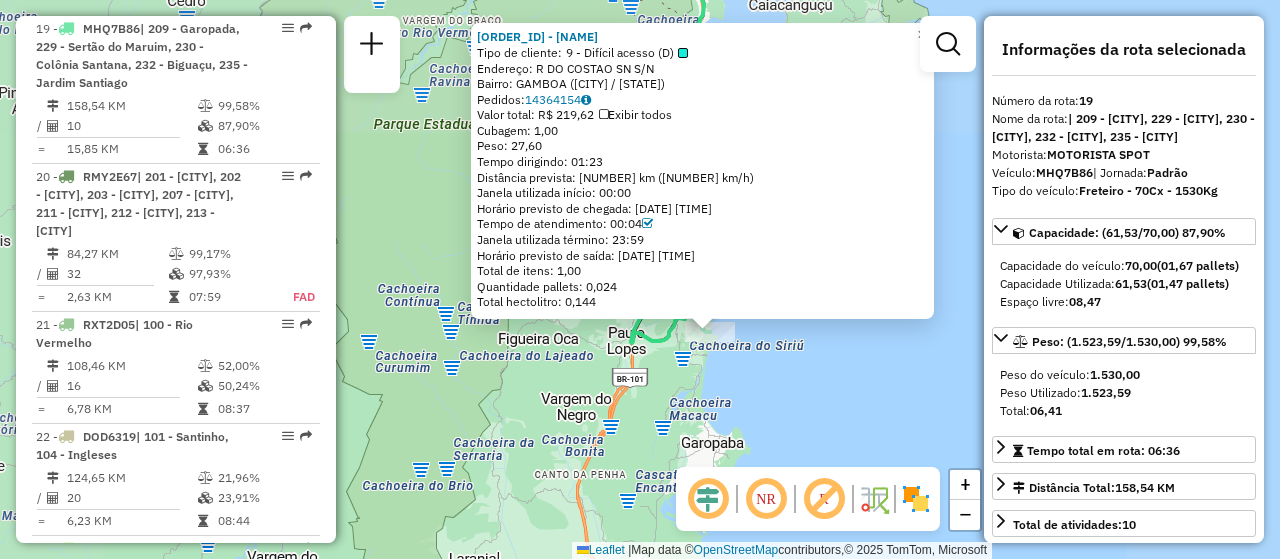 click on "05023791 - VALERIO DE SOUZA LOP  Tipo de cliente:   9 - Difícil acesso (D)   Endereço: R   DO COSTAO SN                  S/N   Bairro: GAMBOA (PAULO LOPES / SC)   Pedidos:  14364154   Valor total: R$ 219,62   Exibir todos   Cubagem: 1,00  Peso: 27,60  Tempo dirigindo: 01:23   Distância prevista: 60,344 km (43,62 km/h)   Janela utilizada início: 00:00   Horário previsto de chegada: 14/07/2025 11:48   Tempo de atendimento: 00:04   Janela utilizada término: 23:59   Horário previsto de saída: 14/07/2025 11:52   Total de itens: 1,00   Quantidade pallets: 0,024   Total hectolitro: 0,144  × Janela de atendimento Grade de atendimento Capacidade Transportadoras Veículos Cliente Pedidos  Rotas Selecione os dias de semana para filtrar as janelas de atendimento  Seg   Ter   Qua   Qui   Sex   Sáb   Dom  Informe o período da janela de atendimento: De: Até:  Filtrar exatamente a janela do cliente  Considerar janela de atendimento padrão  Selecione os dias de semana para filtrar as grades de atendimento  Seg  +" 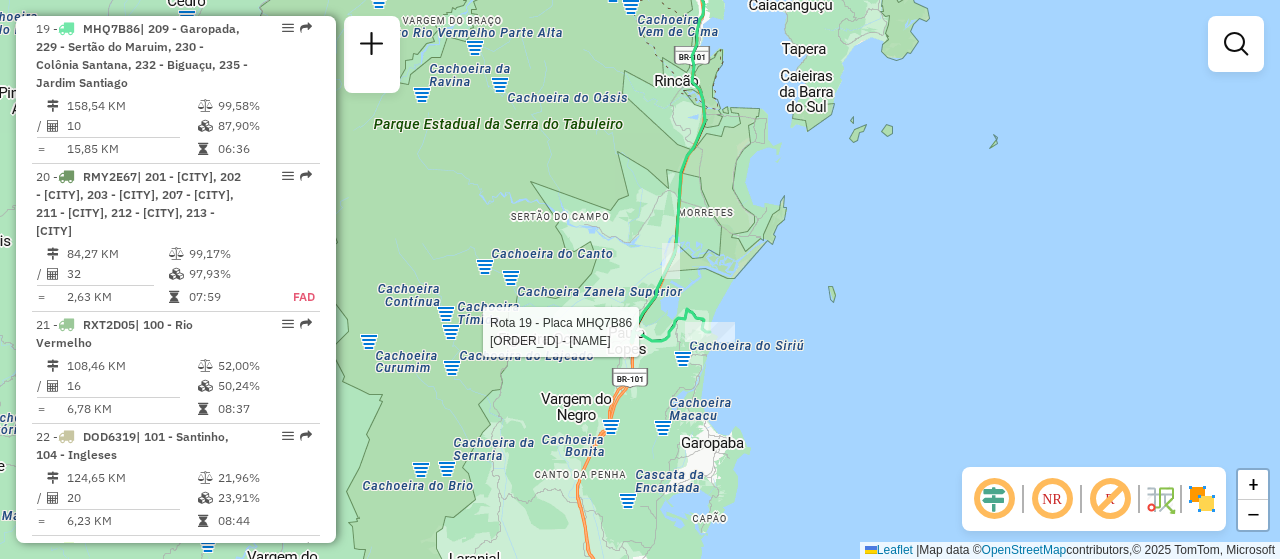 select on "**********" 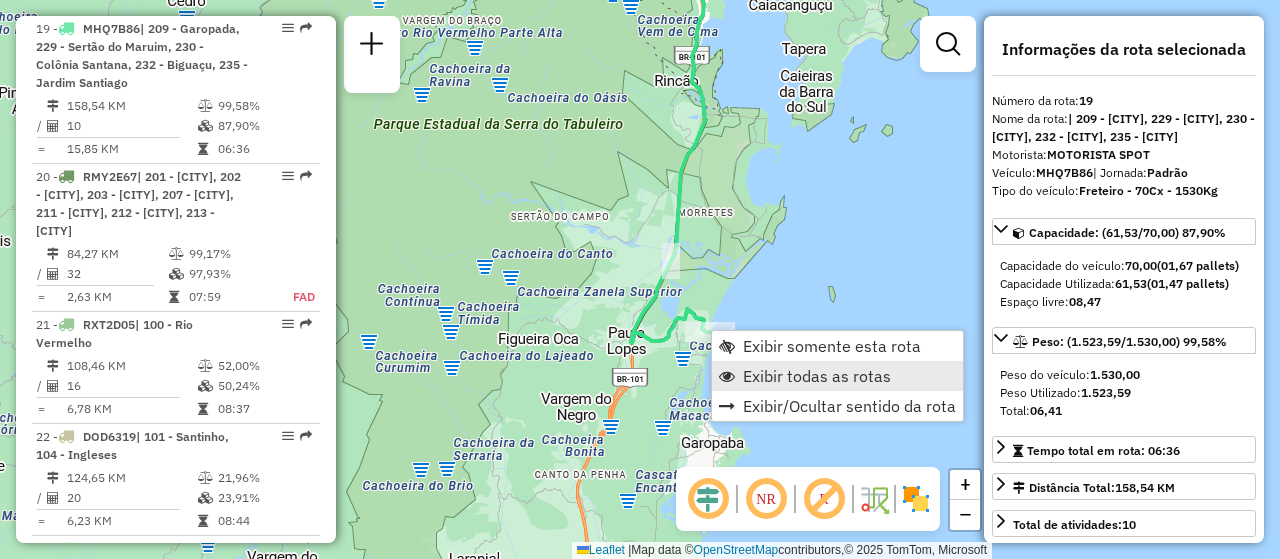 click on "Exibir todas as rotas" at bounding box center [817, 376] 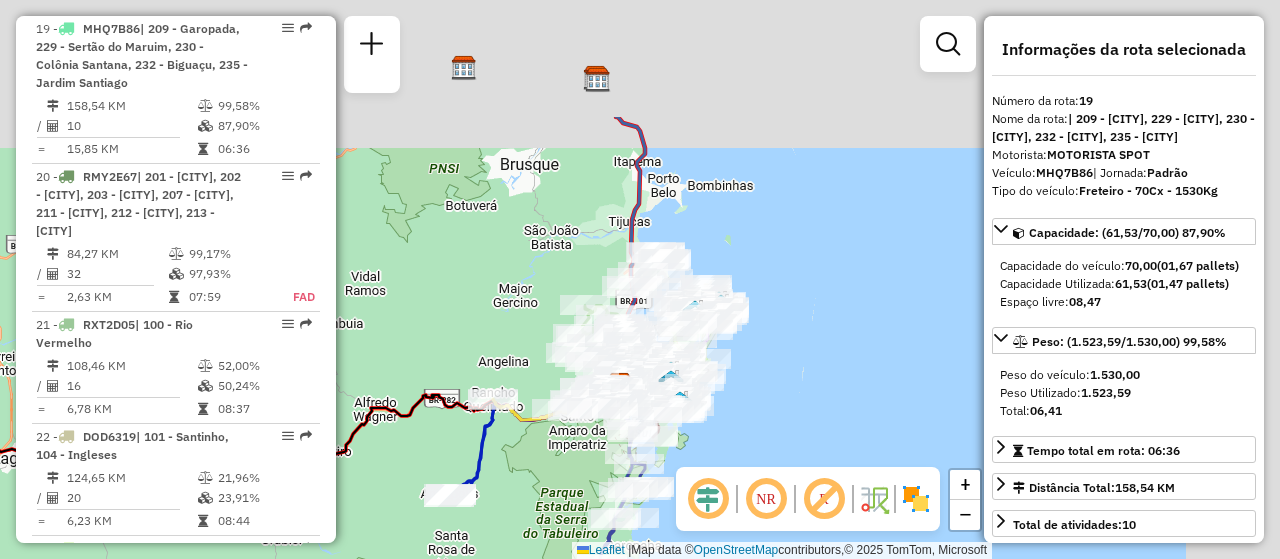 drag, startPoint x: 866, startPoint y: 311, endPoint x: 658, endPoint y: 470, distance: 261.811 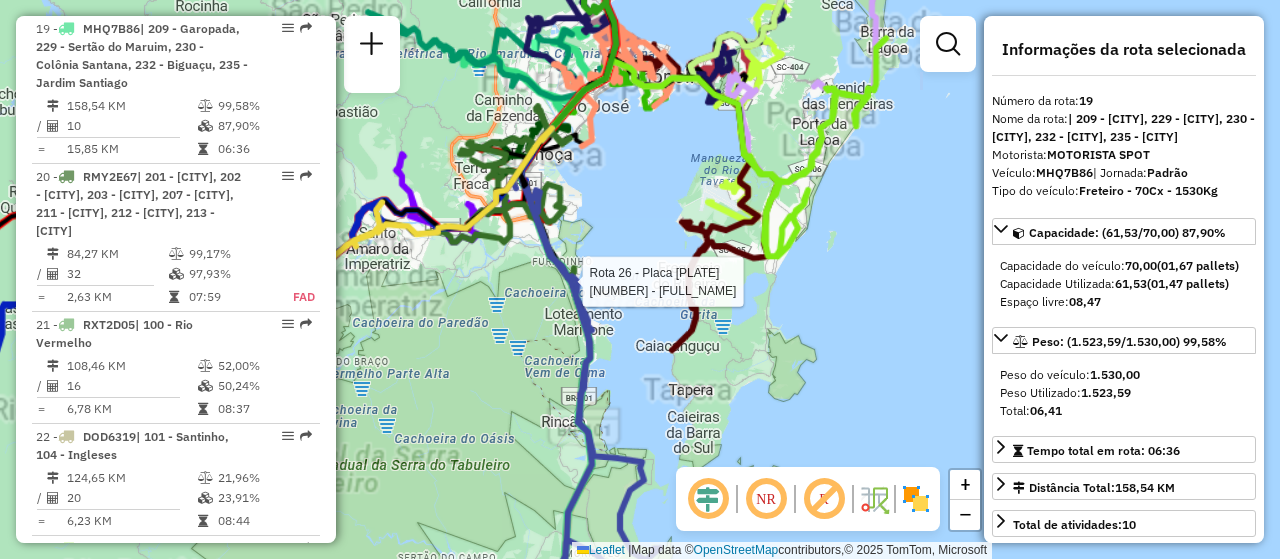 drag, startPoint x: 622, startPoint y: 453, endPoint x: 637, endPoint y: 330, distance: 123.911255 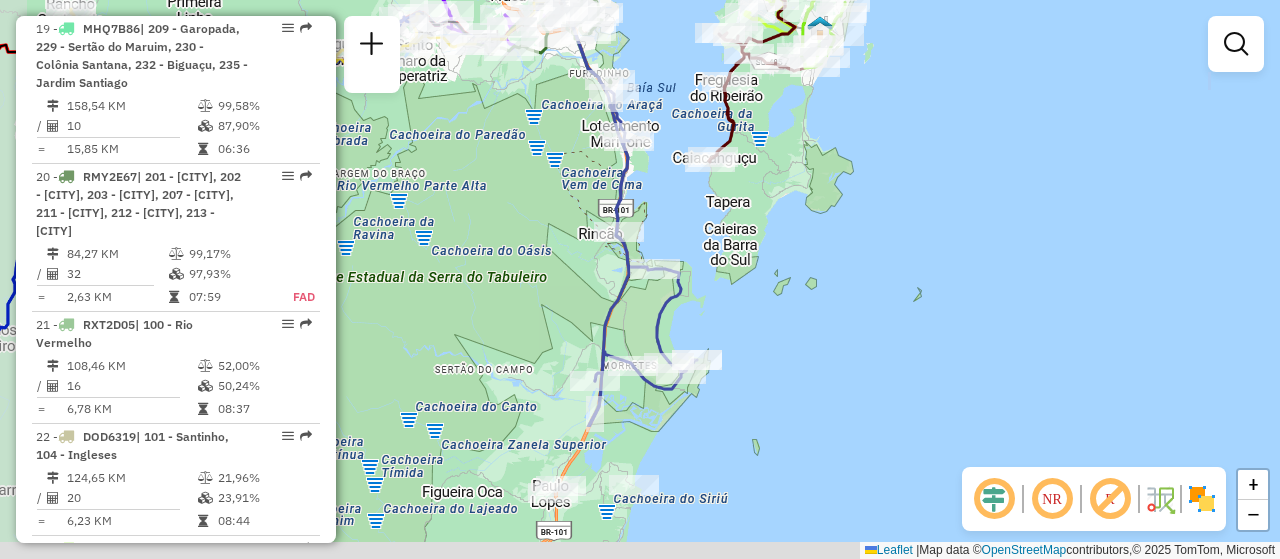 drag, startPoint x: 636, startPoint y: 371, endPoint x: 662, endPoint y: 212, distance: 161.11176 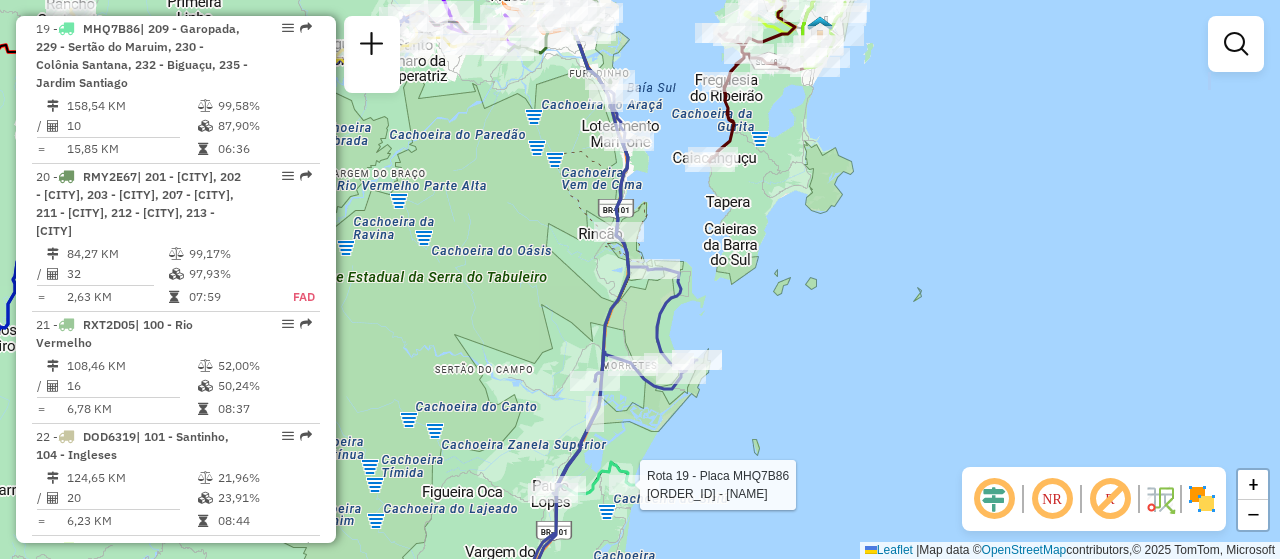 select on "**********" 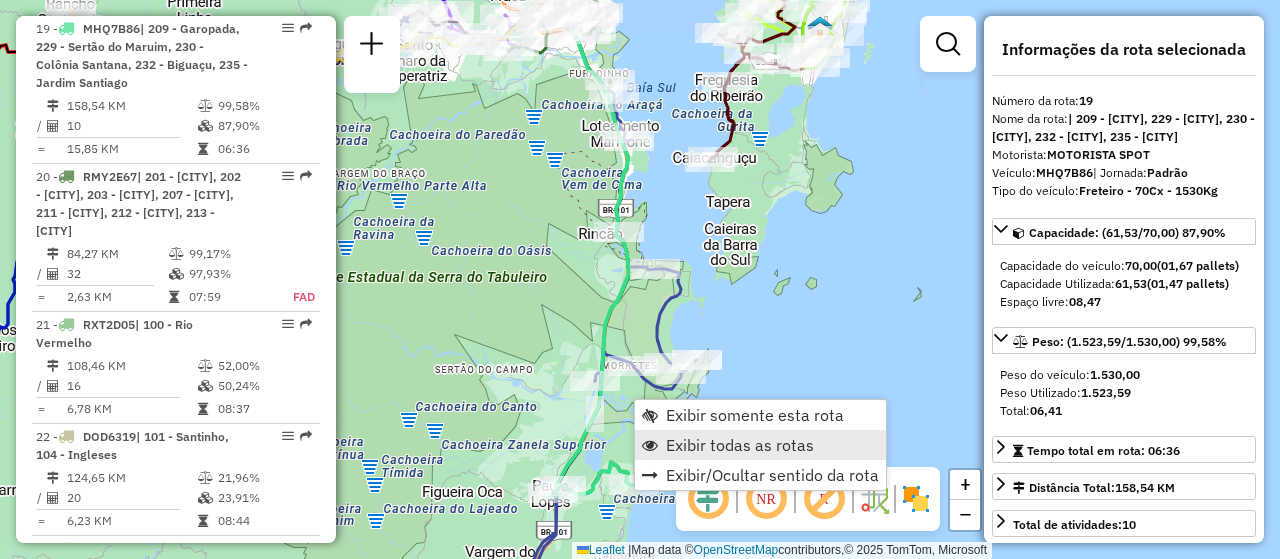 click on "Exibir todas as rotas" at bounding box center (740, 445) 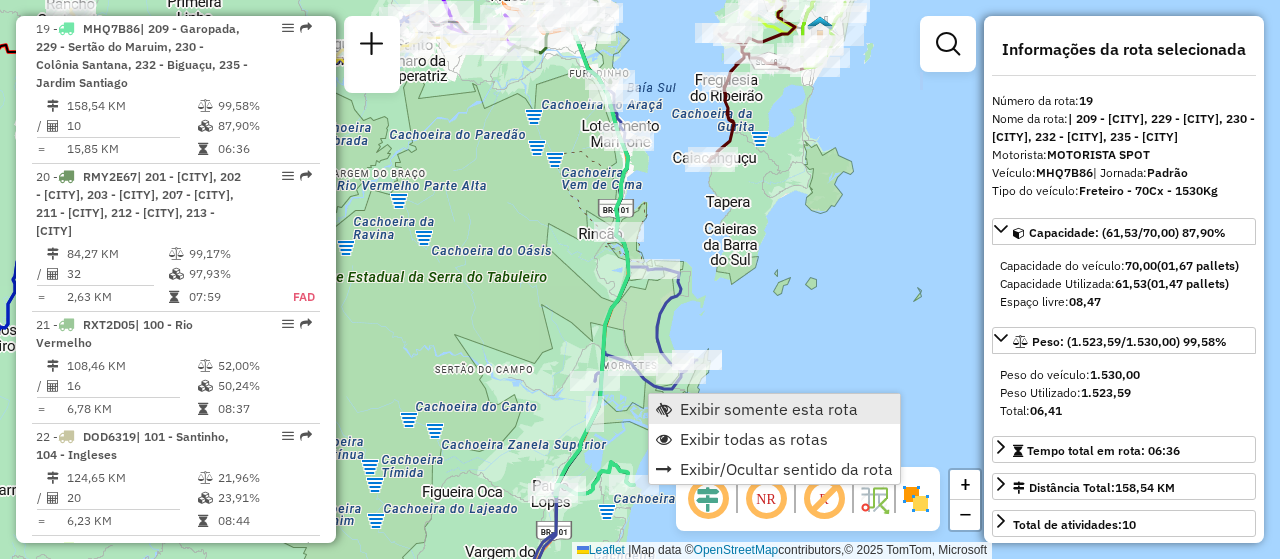 click on "Exibir somente esta rota" at bounding box center [769, 409] 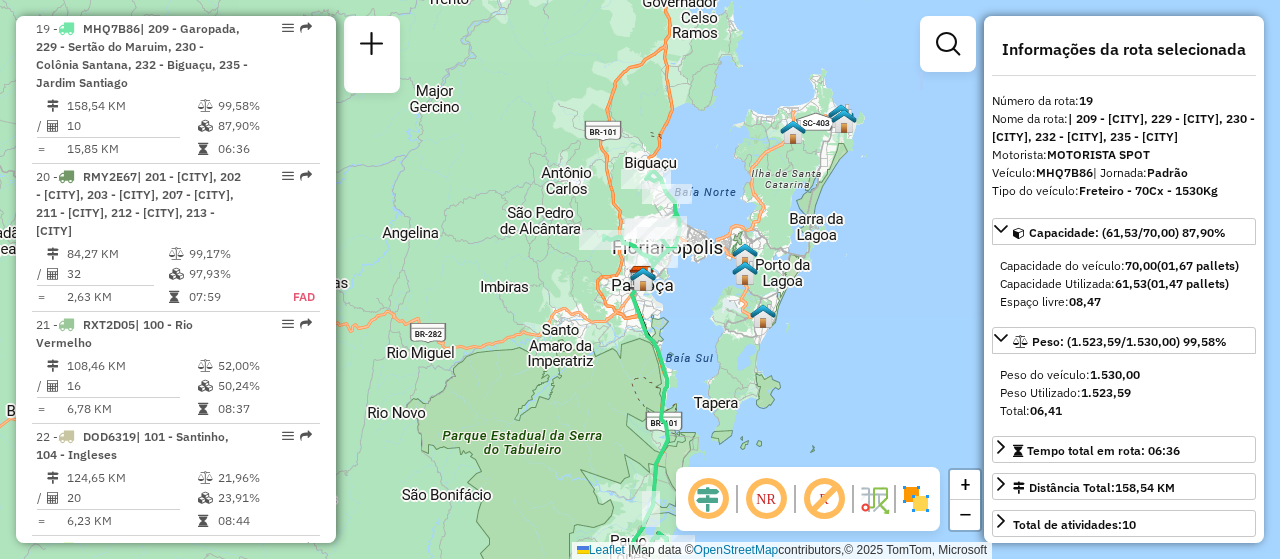 drag, startPoint x: 713, startPoint y: 256, endPoint x: 715, endPoint y: 337, distance: 81.02469 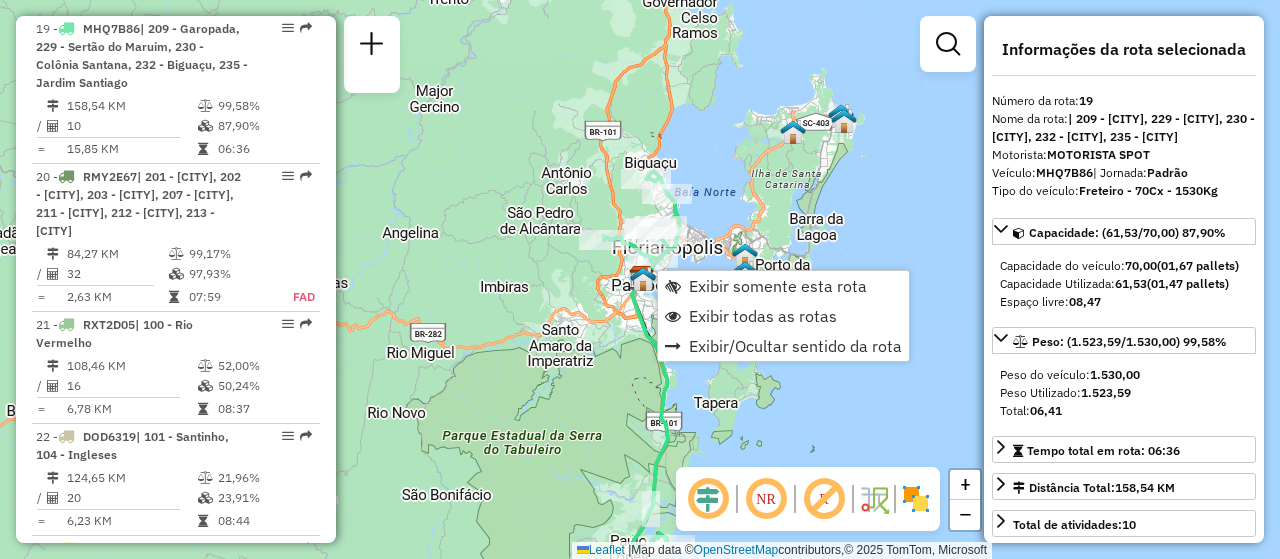 click on "Janela de atendimento Grade de atendimento Capacidade Transportadoras Veículos Cliente Pedidos  Rotas Selecione os dias de semana para filtrar as janelas de atendimento  Seg   Ter   Qua   Qui   Sex   Sáb   Dom  Informe o período da janela de atendimento: De: Até:  Filtrar exatamente a janela do cliente  Considerar janela de atendimento padrão  Selecione os dias de semana para filtrar as grades de atendimento  Seg   Ter   Qua   Qui   Sex   Sáb   Dom   Considerar clientes sem dia de atendimento cadastrado  Clientes fora do dia de atendimento selecionado Filtrar as atividades entre os valores definidos abaixo:  Peso mínimo:   Peso máximo:   Cubagem mínima:   Cubagem máxima:   De:   Até:  Filtrar as atividades entre o tempo de atendimento definido abaixo:  De:   Até:   Considerar capacidade total dos clientes não roteirizados Transportadora: Selecione um ou mais itens Tipo de veículo: Selecione um ou mais itens Veículo: Selecione um ou mais itens Motorista: Selecione um ou mais itens Nome: Rótulo:" 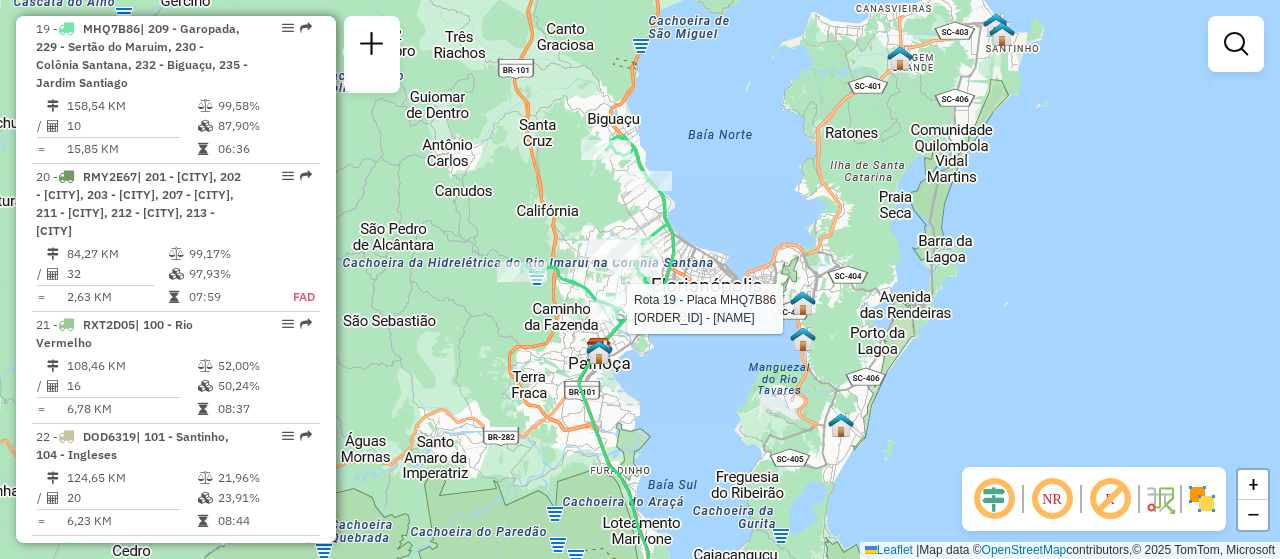 select on "**********" 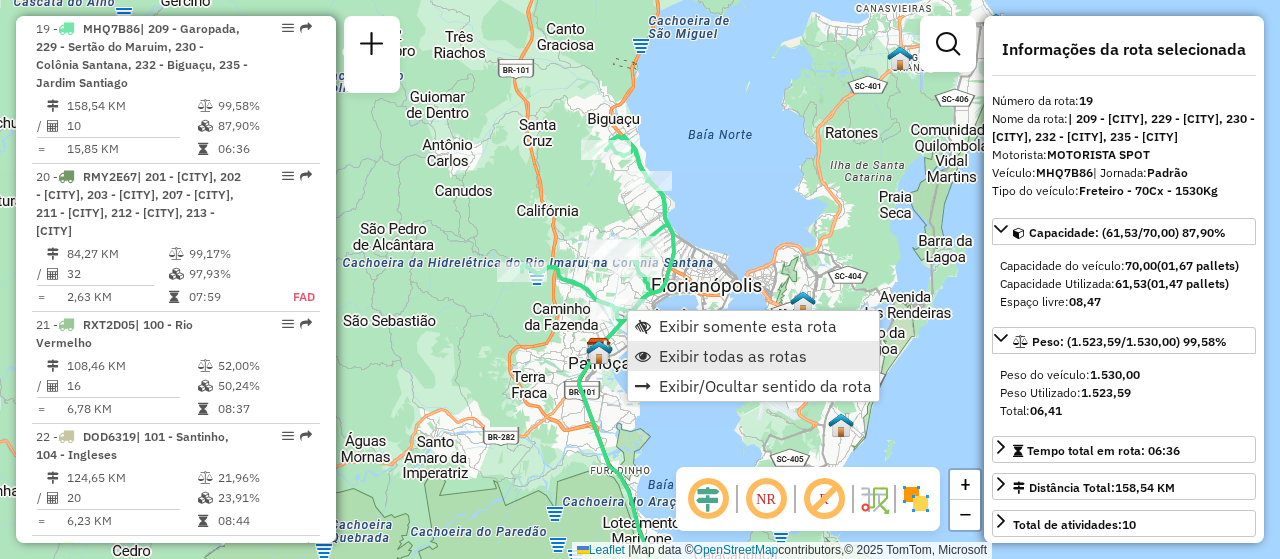 click on "Exibir todas as rotas" at bounding box center (733, 356) 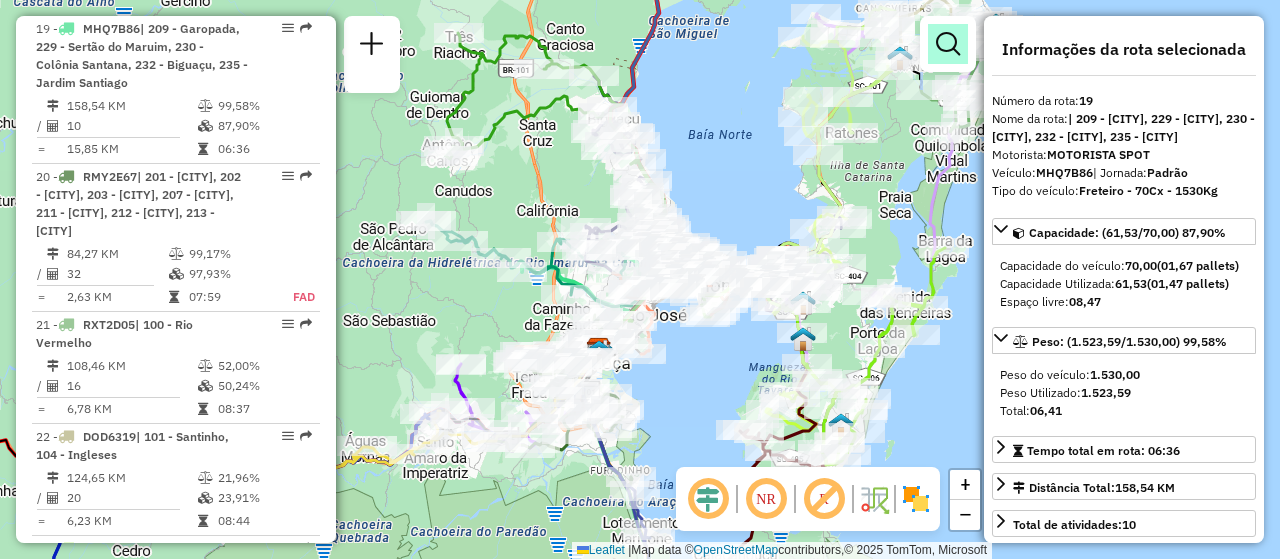 click at bounding box center [948, 44] 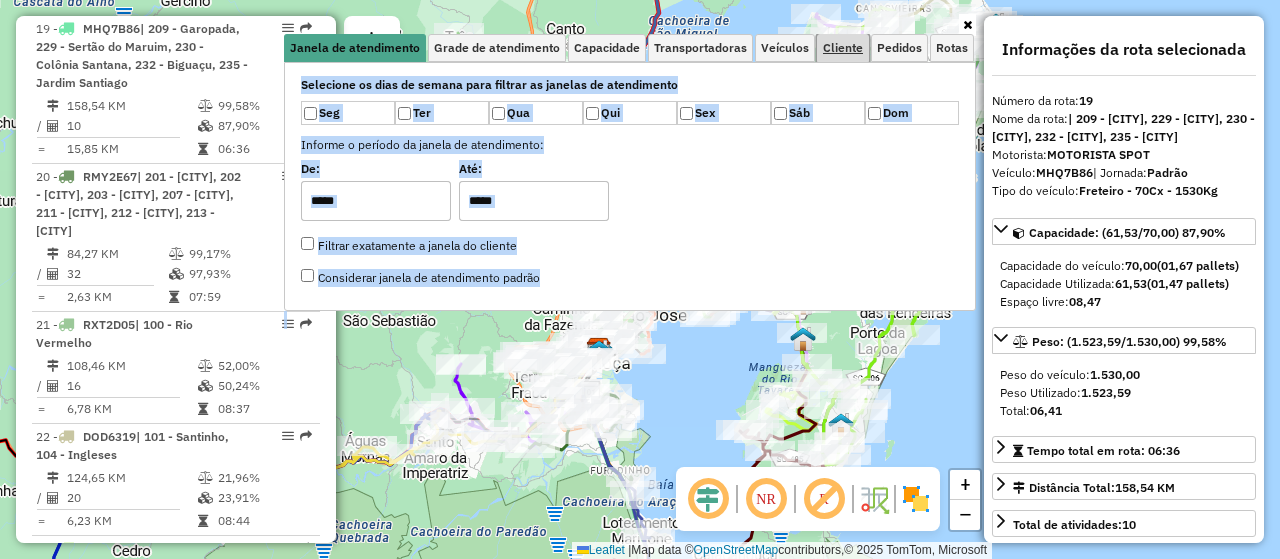 click on "Cliente" at bounding box center [843, 48] 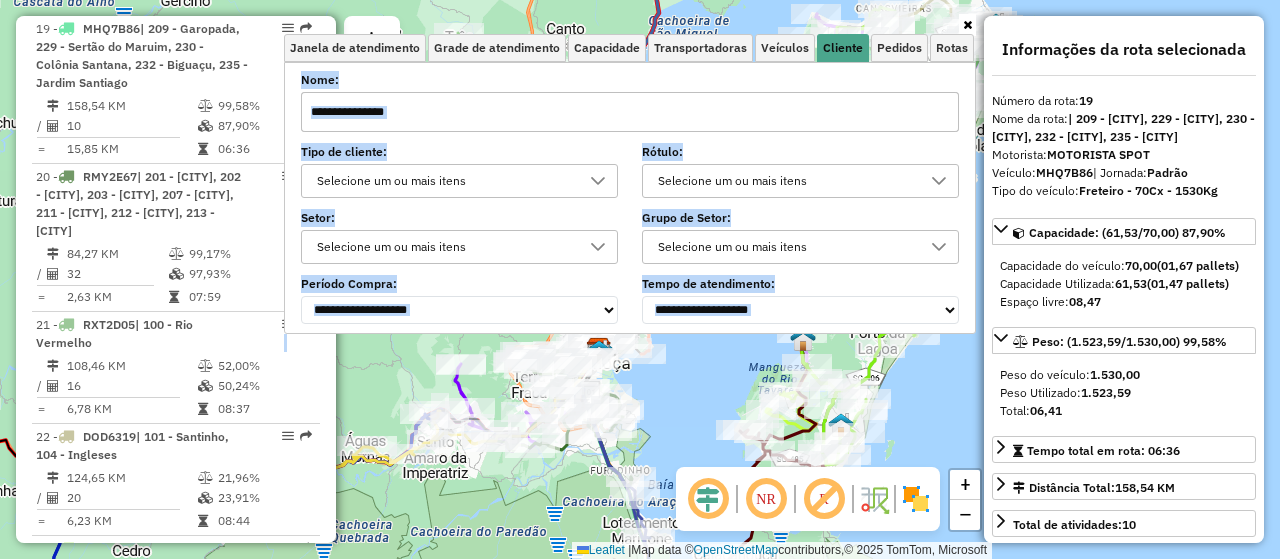 click on "Selecione um ou mais itens" at bounding box center [444, 181] 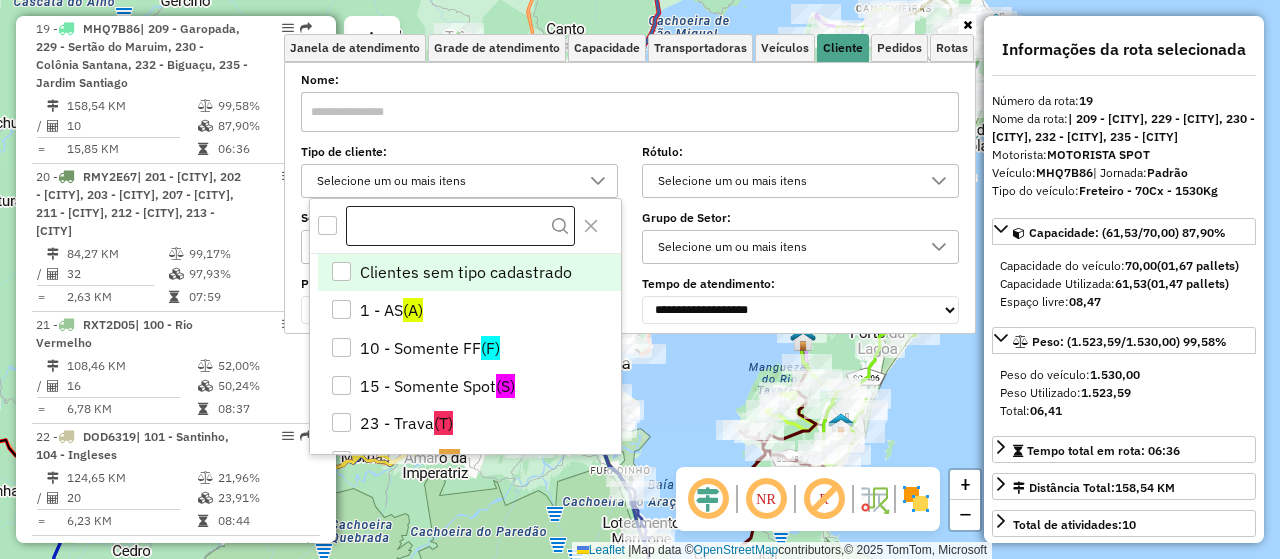 scroll, scrollTop: 12, scrollLeft: 69, axis: both 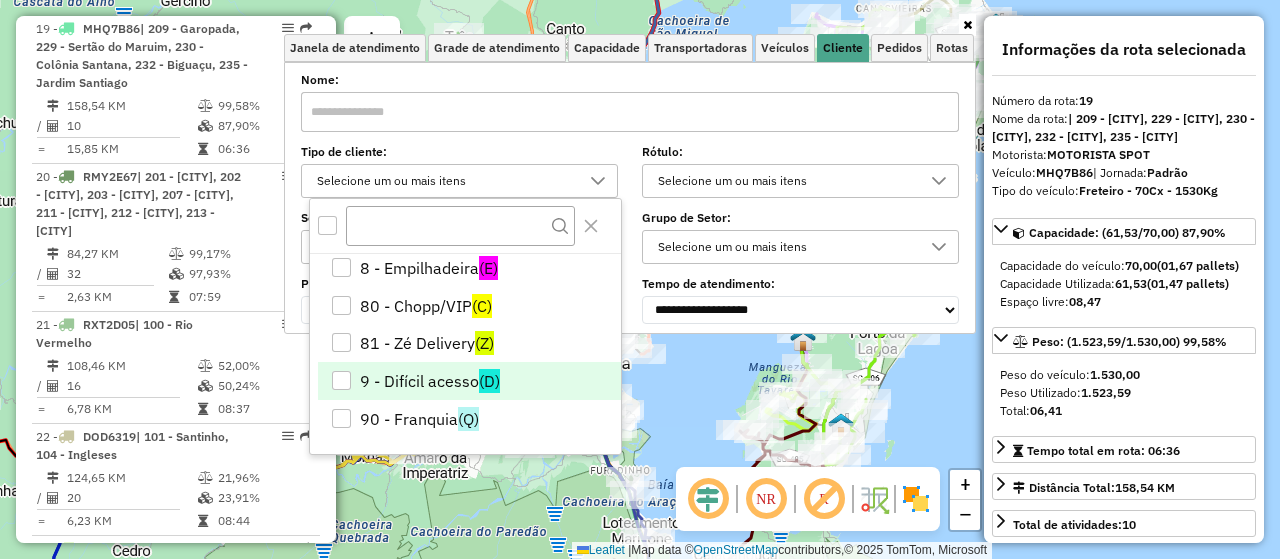 drag, startPoint x: 347, startPoint y: 377, endPoint x: 466, endPoint y: 365, distance: 119.60351 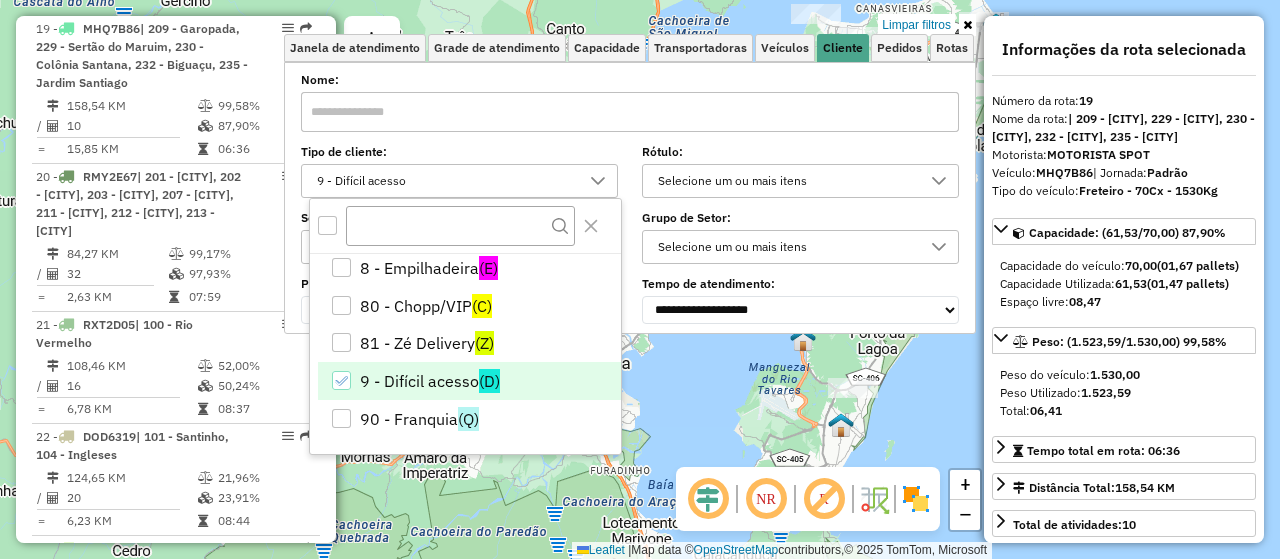 click on "Limpar filtros Janela de atendimento Grade de atendimento Capacidade Transportadoras Veículos Cliente Pedidos  Rotas Selecione os dias de semana para filtrar as janelas de atendimento  Seg   Ter   Qua   Qui   Sex   Sáb   Dom  Informe o período da janela de atendimento: De: Até:  Filtrar exatamente a janela do cliente  Considerar janela de atendimento padrão  Selecione os dias de semana para filtrar as grades de atendimento  Seg   Ter   Qua   Qui   Sex   Sáb   Dom   Considerar clientes sem dia de atendimento cadastrado  Clientes fora do dia de atendimento selecionado Filtrar as atividades entre os valores definidos abaixo:  Peso mínimo:   Peso máximo:   Cubagem mínima:   Cubagem máxima:   De:   Até:  Filtrar as atividades entre o tempo de atendimento definido abaixo:  De:   Até:   Considerar capacidade total dos clientes não roteirizados Transportadora: Selecione um ou mais itens Tipo de veículo: Selecione um ou mais itens Veículo: Selecione um ou mais itens Motorista: Selecione um ou mais itens" 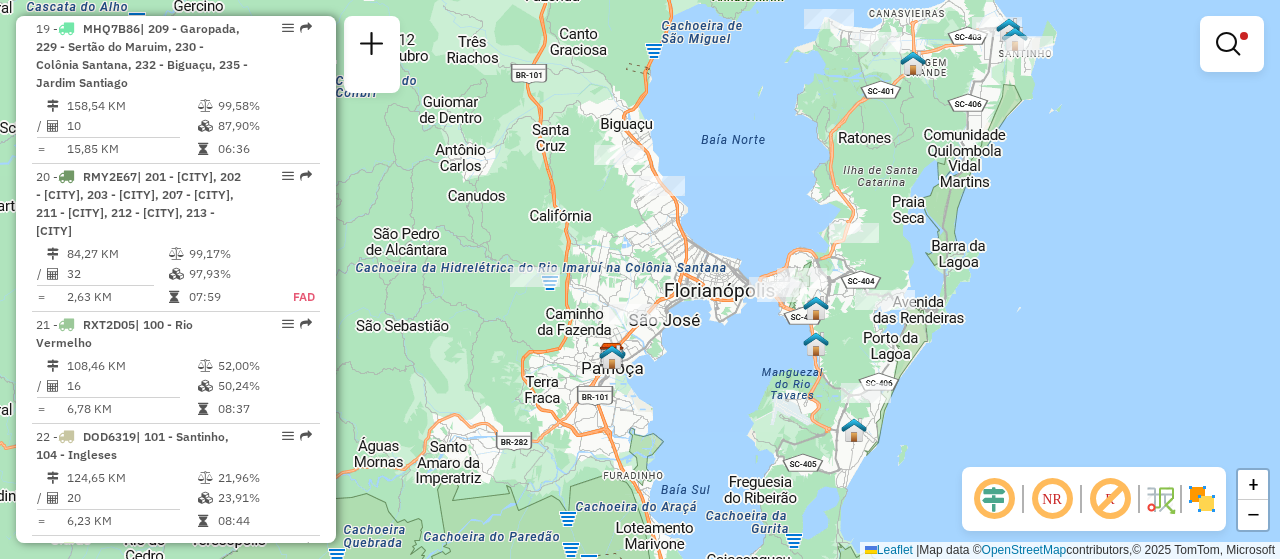 drag, startPoint x: 737, startPoint y: 387, endPoint x: 750, endPoint y: 396, distance: 15.811388 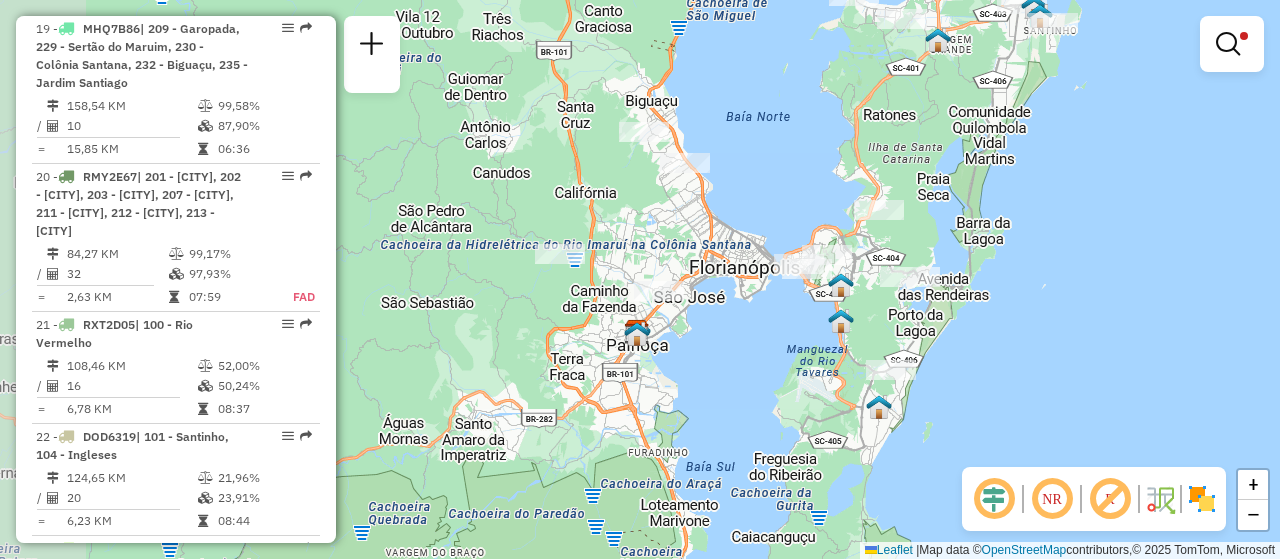 drag, startPoint x: 891, startPoint y: 352, endPoint x: 982, endPoint y: 450, distance: 133.73482 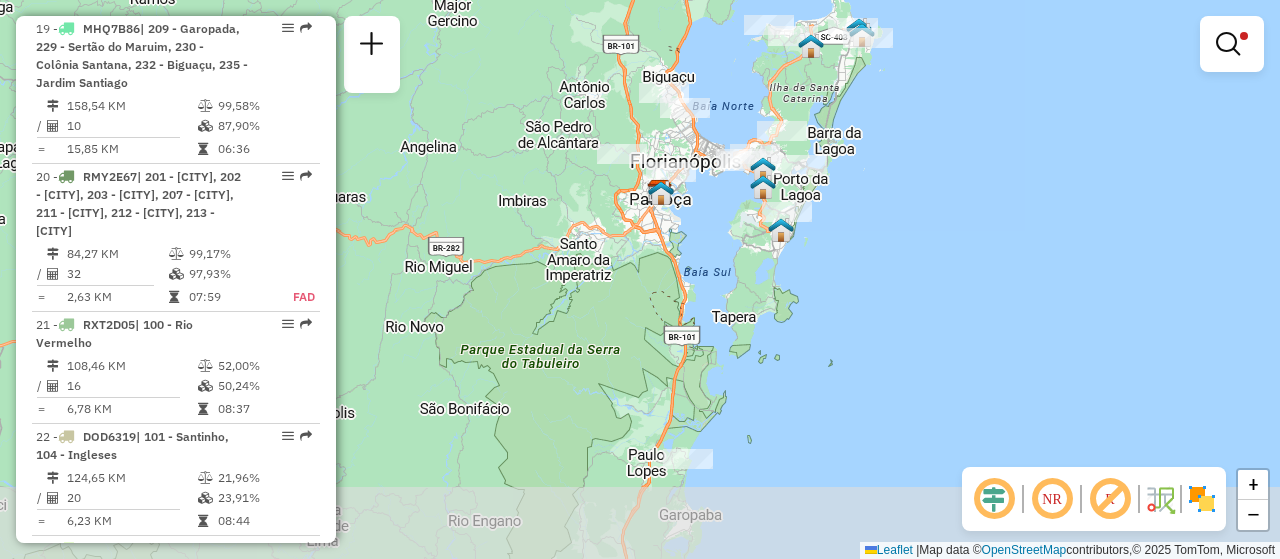 drag, startPoint x: 707, startPoint y: 426, endPoint x: 695, endPoint y: 323, distance: 103.69667 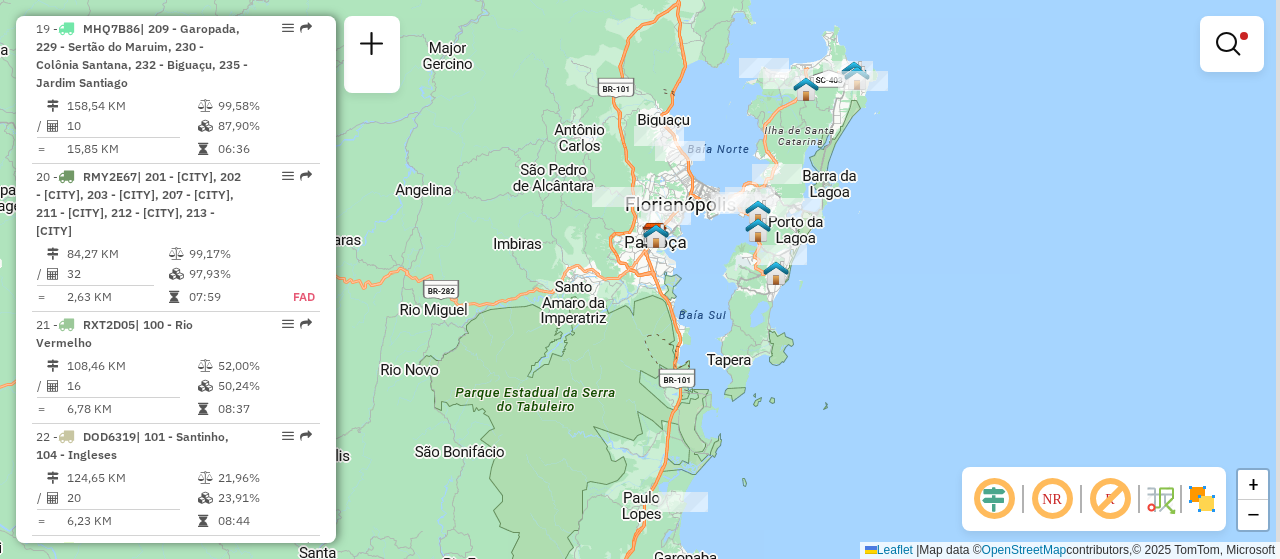 click on "Limpar filtros Janela de atendimento Grade de atendimento Capacidade Transportadoras Veículos Cliente Pedidos  Rotas Selecione os dias de semana para filtrar as janelas de atendimento  Seg   Ter   Qua   Qui   Sex   Sáb   Dom  Informe o período da janela de atendimento: De: Até:  Filtrar exatamente a janela do cliente  Considerar janela de atendimento padrão  Selecione os dias de semana para filtrar as grades de atendimento  Seg   Ter   Qua   Qui   Sex   Sáb   Dom   Considerar clientes sem dia de atendimento cadastrado  Clientes fora do dia de atendimento selecionado Filtrar as atividades entre os valores definidos abaixo:  Peso mínimo:   Peso máximo:   Cubagem mínima:   Cubagem máxima:   De:   Até:  Filtrar as atividades entre o tempo de atendimento definido abaixo:  De:   Até:   Considerar capacidade total dos clientes não roteirizados Transportadora: Selecione um ou mais itens Tipo de veículo: Selecione um ou mais itens Veículo: Selecione um ou mais itens Motorista: Selecione um ou mais itens" 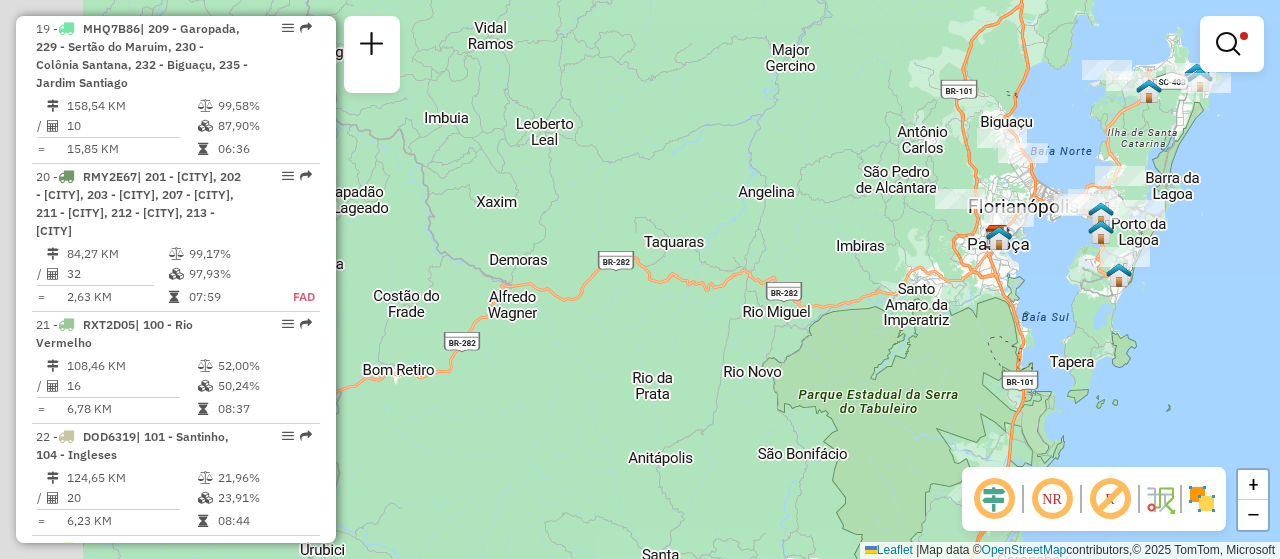 drag, startPoint x: 452, startPoint y: 380, endPoint x: 775, endPoint y: 380, distance: 323 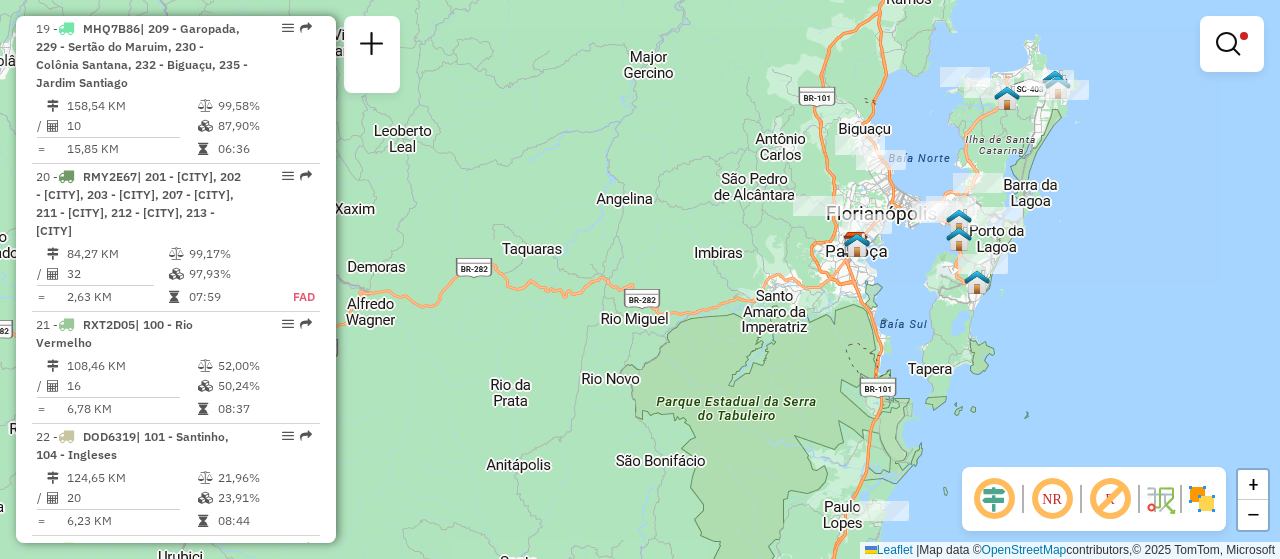 drag, startPoint x: 913, startPoint y: 451, endPoint x: 769, endPoint y: 458, distance: 144.17004 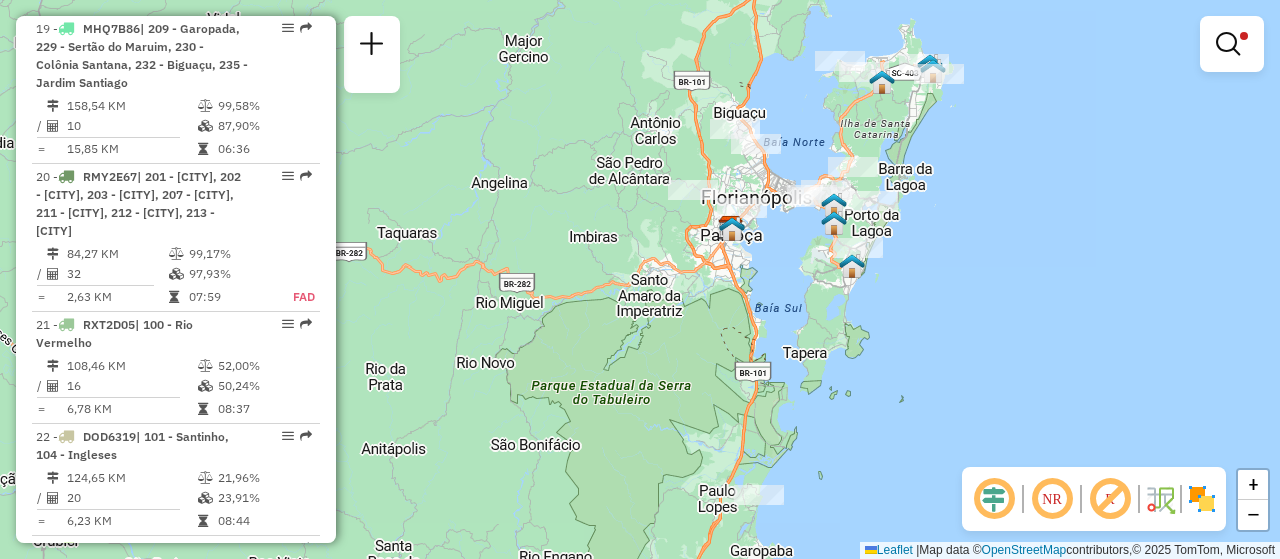 drag, startPoint x: 1007, startPoint y: 437, endPoint x: 882, endPoint y: 421, distance: 126.01984 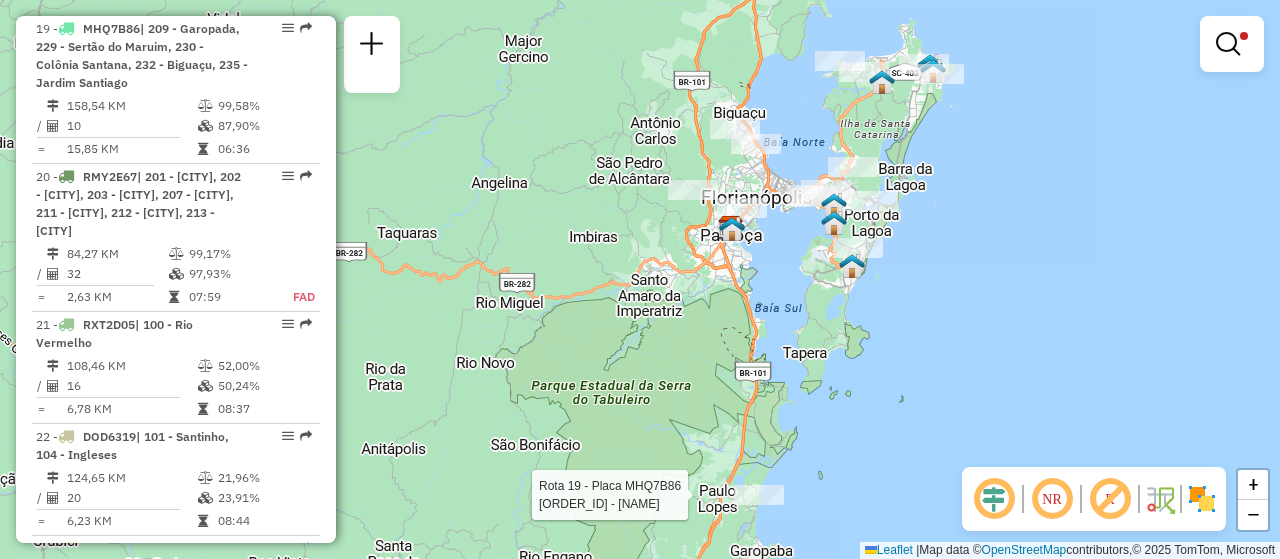 select on "**********" 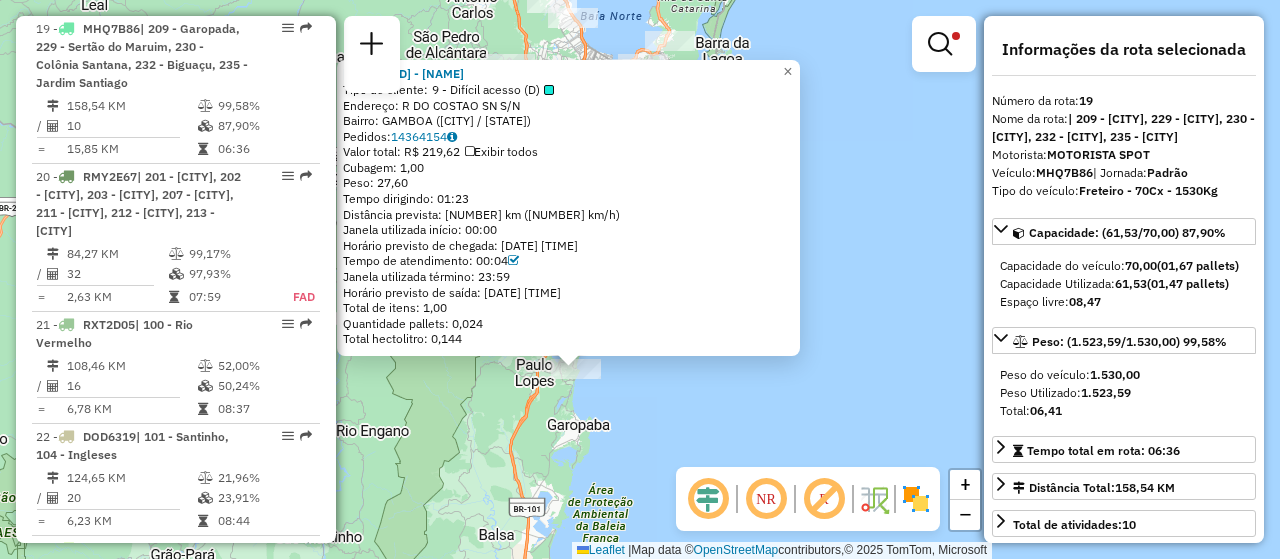 drag, startPoint x: 878, startPoint y: 342, endPoint x: 814, endPoint y: 431, distance: 109.62208 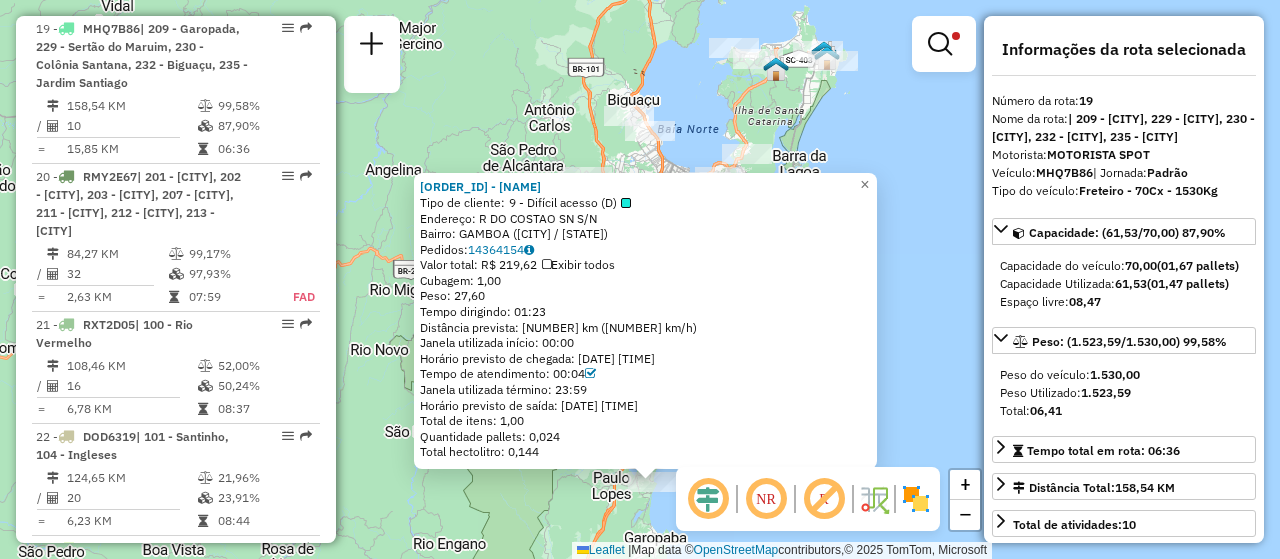 drag, startPoint x: 596, startPoint y: 413, endPoint x: 831, endPoint y: 455, distance: 238.7237 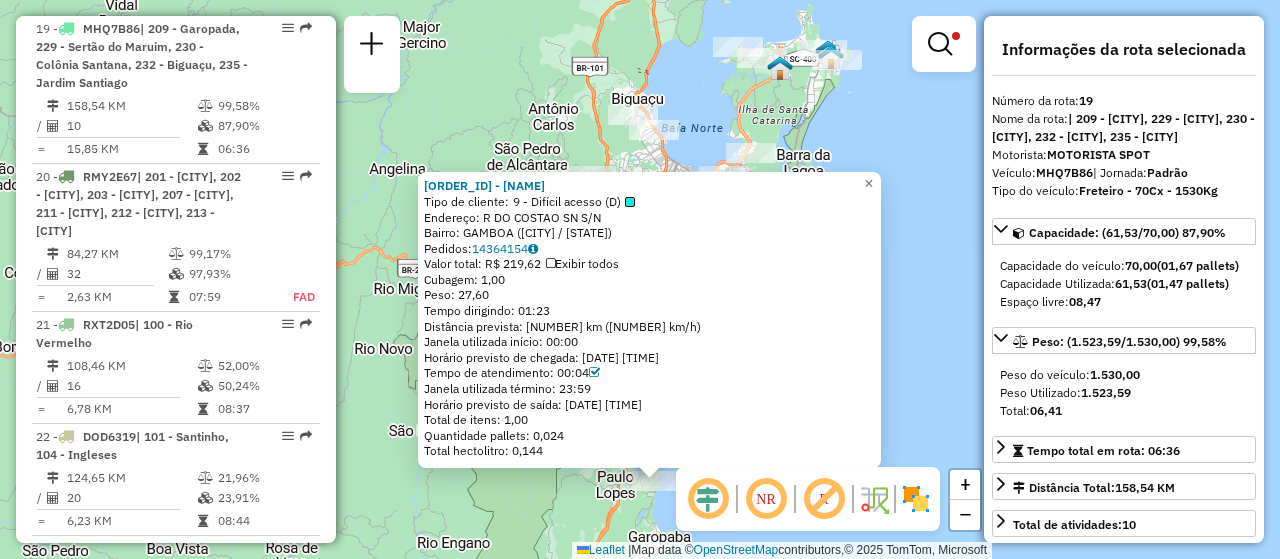click on "05023791 - VALERIO DE SOUZA LOP  Tipo de cliente:   9 - Difícil acesso (D)   Endereço: R   DO COSTAO SN                  S/N   Bairro: GAMBOA (PAULO LOPES / SC)   Pedidos:  14364154   Valor total: R$ 219,62   Exibir todos   Cubagem: 1,00  Peso: 27,60  Tempo dirigindo: 01:23   Distância prevista: 60,344 km (43,62 km/h)   Janela utilizada início: 00:00   Horário previsto de chegada: 14/07/2025 11:48   Tempo de atendimento: 00:04   Janela utilizada término: 23:59   Horário previsto de saída: 14/07/2025 11:52   Total de itens: 1,00   Quantidade pallets: 0,024   Total hectolitro: 0,144  × Limpar filtros Janela de atendimento Grade de atendimento Capacidade Transportadoras Veículos Cliente Pedidos  Rotas Selecione os dias de semana para filtrar as janelas de atendimento  Seg   Ter   Qua   Qui   Sex   Sáb   Dom  Informe o período da janela de atendimento: De: Até:  Filtrar exatamente a janela do cliente  Considerar janela de atendimento padrão   Seg   Ter   Qua   Qui   Sex   Sáb   Dom   Peso mínimo:" 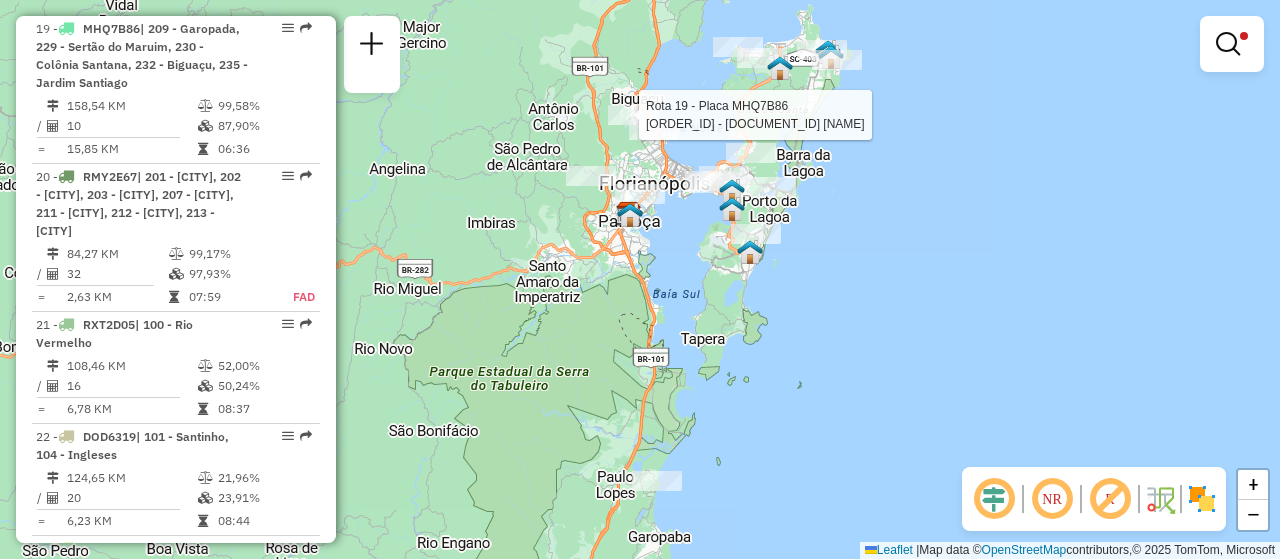 select on "**********" 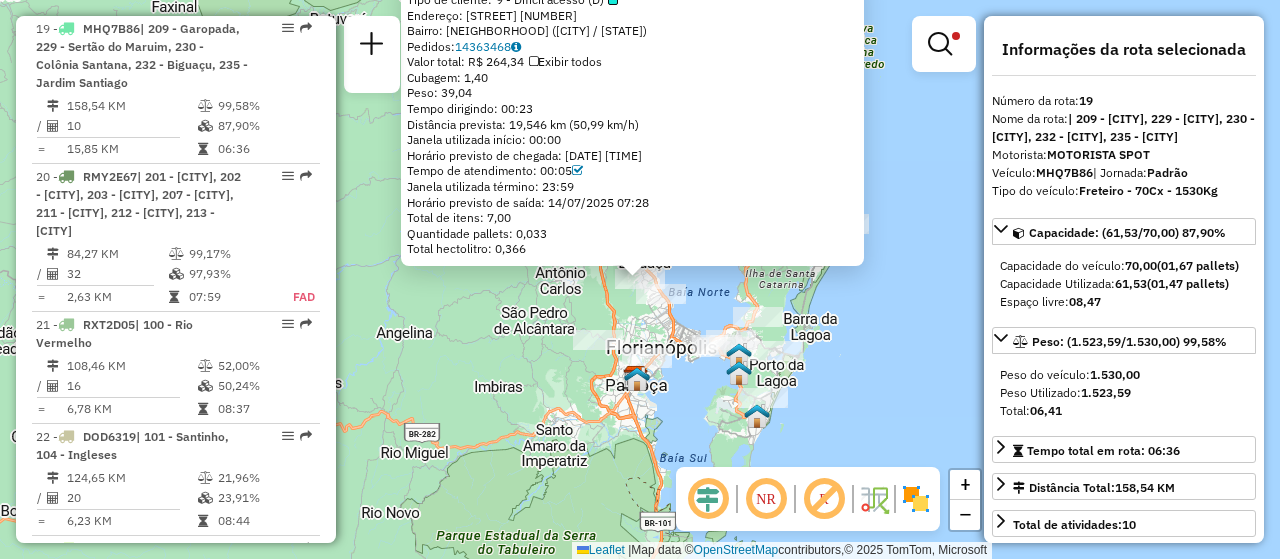 click on "05037836 - 53.817.576 MARIA NAZ  Tipo de cliente:   9 - Difícil acesso (D)   Endereço: RUA HORTÊNCIA DE SOUZA VIEIRA 225   Bairro: RIO CAVEIRAS (BIGUACU / SC)   Pedidos:  14363468   Valor total: R$ 264,34   Exibir todos   Cubagem: 1,40  Peso: 39,04  Tempo dirigindo: 00:23   Distância prevista: 19,546 km (50,99 km/h)   Janela utilizada início: 00:00   Horário previsto de chegada: 14/07/2025 07:23   Tempo de atendimento: 00:05   Janela utilizada término: 23:59   Horário previsto de saída: 14/07/2025 07:28   Total de itens: 7,00   Quantidade pallets: 0,033   Total hectolitro: 0,366  × Limpar filtros Janela de atendimento Grade de atendimento Capacidade Transportadoras Veículos Cliente Pedidos  Rotas Selecione os dias de semana para filtrar as janelas de atendimento  Seg   Ter   Qua   Qui   Sex   Sáb   Dom  Informe o período da janela de atendimento: De: Até:  Filtrar exatamente a janela do cliente  Considerar janela de atendimento padrão   Seg   Ter   Qua   Qui   Sex   Sáb   Dom   Peso mínimo:" 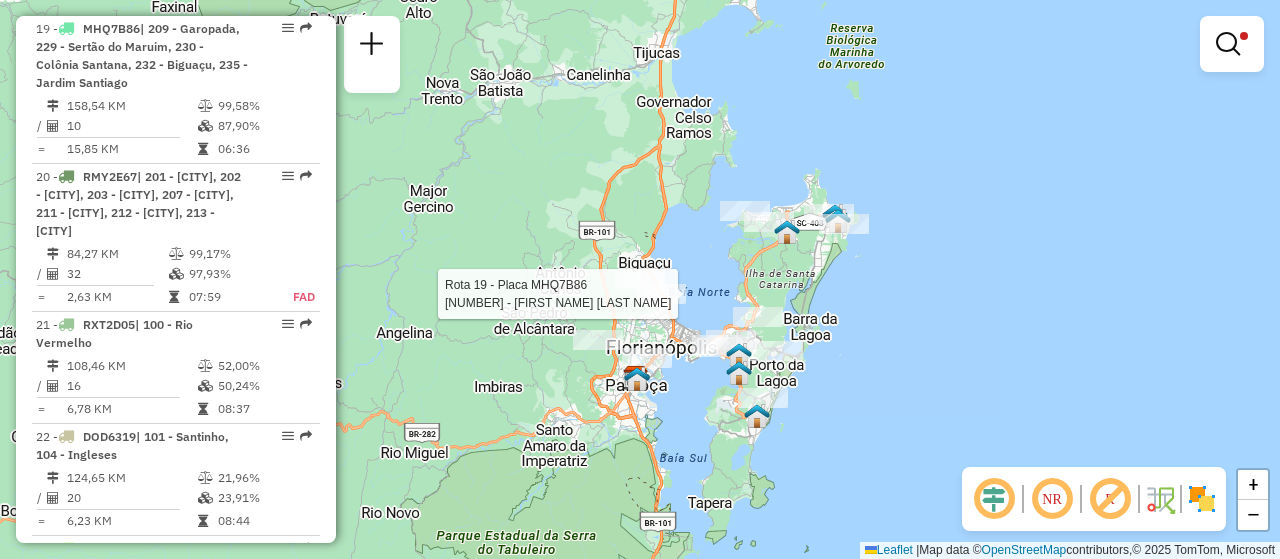 select on "**********" 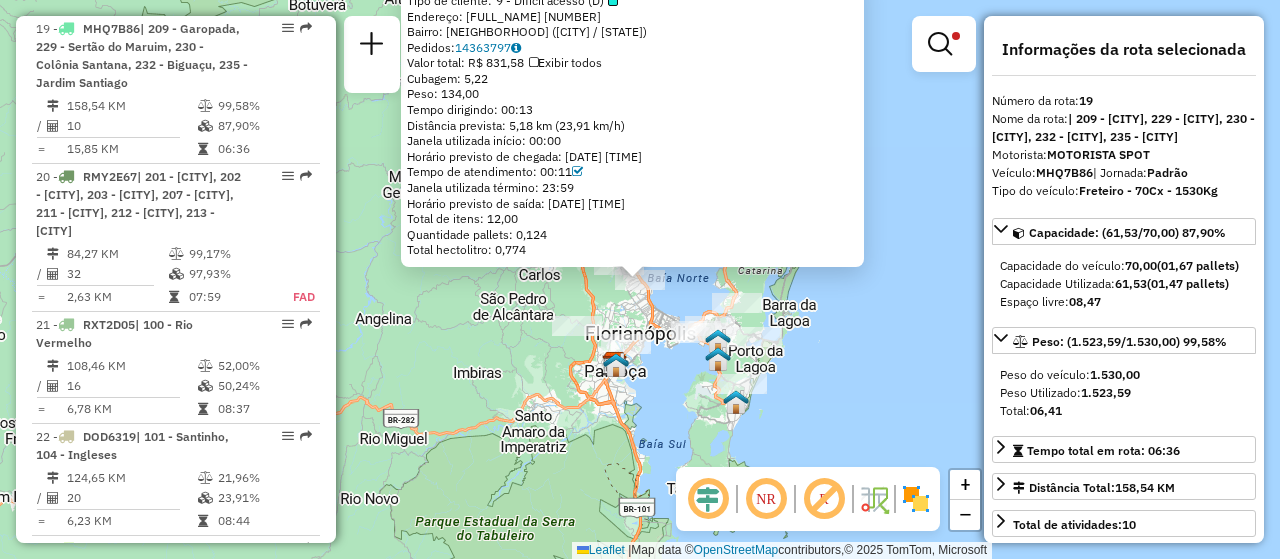 click on "05028789 - STEFANE LEME DA SILV  Tipo de cliente:   9 - Difícil acesso (D)   Endereço:  Delfino Jose Souza Filho 214   Bairro: SERRARIA (SAO JOSE / SC)   Pedidos:  14363797   Valor total: R$ 831,58   Exibir todos   Cubagem: 5,22  Peso: 134,00  Tempo dirigindo: 00:13   Distância prevista: 5,18 km (23,91 km/h)   Janela utilizada início: 00:00   Horário previsto de chegada: 14/07/2025 07:41   Tempo de atendimento: 00:11   Janela utilizada término: 23:59   Horário previsto de saída: 14/07/2025 07:52   Total de itens: 12,00   Quantidade pallets: 0,124   Total hectolitro: 0,774  × Limpar filtros Janela de atendimento Grade de atendimento Capacidade Transportadoras Veículos Cliente Pedidos  Rotas Selecione os dias de semana para filtrar as janelas de atendimento  Seg   Ter   Qua   Qui   Sex   Sáb   Dom  Informe o período da janela de atendimento: De: Até:  Filtrar exatamente a janela do cliente  Considerar janela de atendimento padrão  Selecione os dias de semana para filtrar as grades de atendimento +" 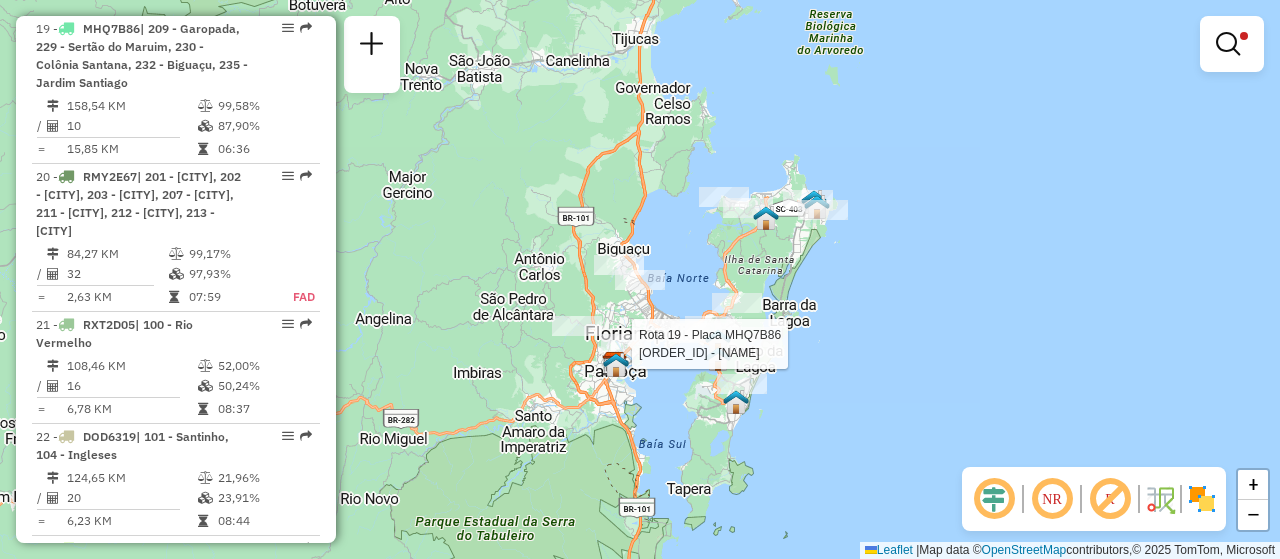 select on "**********" 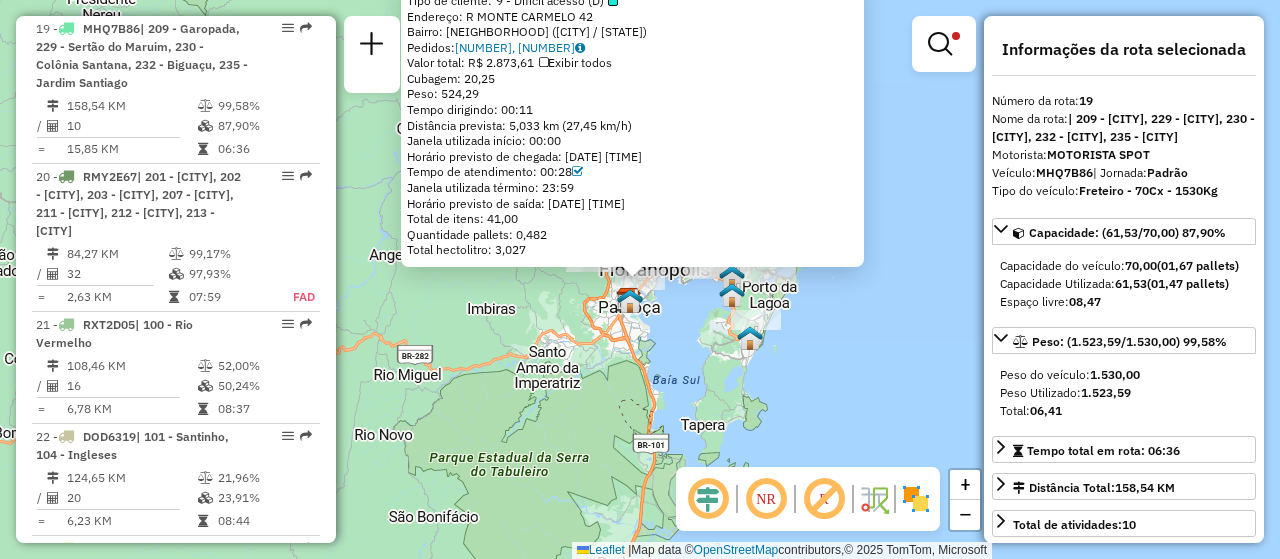 click on "05017124 - CLEBER CLEZIO DE SOU  Tipo de cliente:   9 - Difícil acesso (D)   Endereço: R   MONTE CARMELO                 42   Bairro: PICADAS DO SUL (SAO JOSE / SC)   Pedidos:  14364116, 14364117   Valor total: R$ 2.873,61   Exibir todos   Cubagem: 20,25  Peso: 524,29  Tempo dirigindo: 00:11   Distância prevista: 5,033 km (27,45 km/h)   Janela utilizada início: 00:00   Horário previsto de chegada: 14/07/2025 09:32   Tempo de atendimento: 00:28   Janela utilizada término: 23:59   Horário previsto de saída: 14/07/2025 10:00   Total de itens: 41,00   Quantidade pallets: 0,482   Total hectolitro: 3,027  × Limpar filtros Janela de atendimento Grade de atendimento Capacidade Transportadoras Veículos Cliente Pedidos  Rotas Selecione os dias de semana para filtrar as janelas de atendimento  Seg   Ter   Qua   Qui   Sex   Sáb   Dom  Informe o período da janela de atendimento: De: Até:  Filtrar exatamente a janela do cliente  Considerar janela de atendimento padrão   Seg   Ter   Qua   Qui   Sex   Sáb  De:" 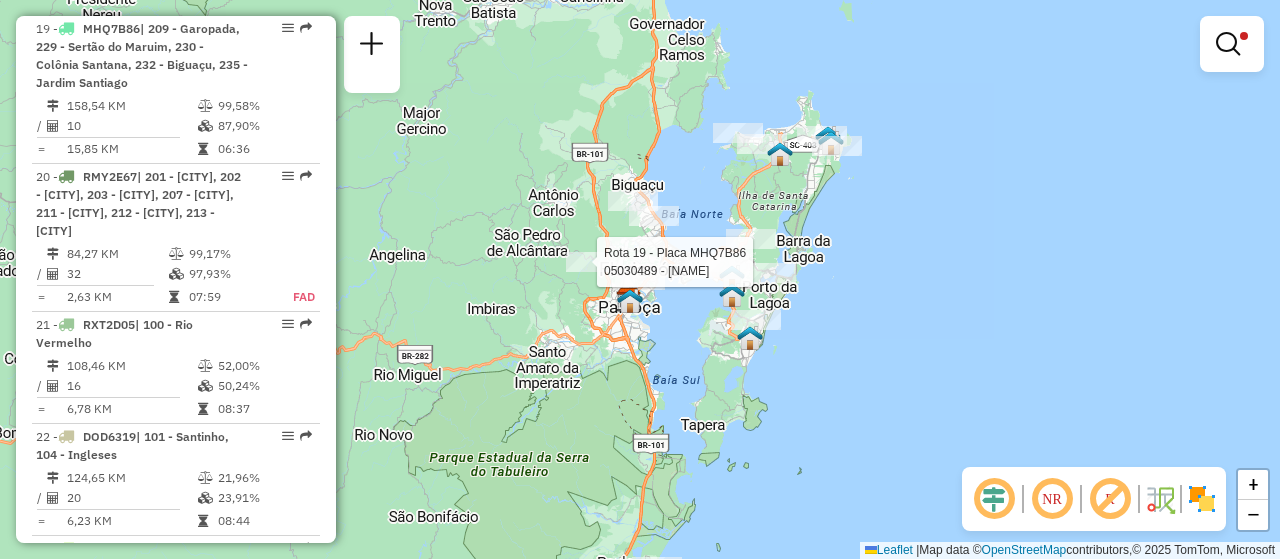 select on "**********" 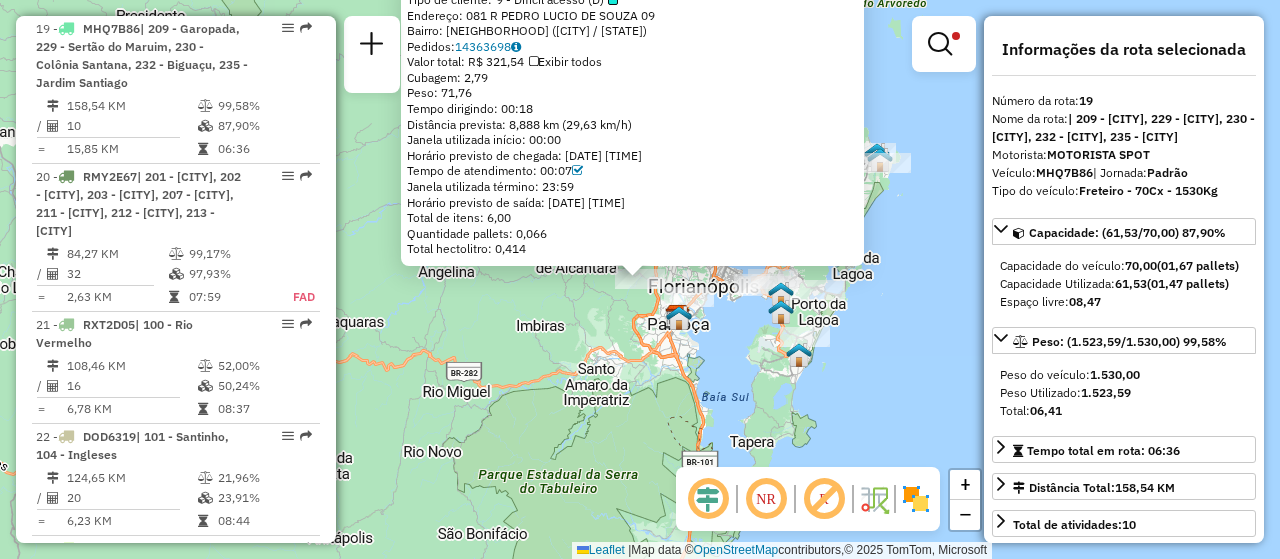 click on "05030489 - PABLO SOUSA SILVA  Tipo de cliente:   9 - Difícil acesso (D)   Endereço: 081 R PEDRO LUCIO DE SOUZA        09   Bairro: COLONIA SANTANA (SAO JOSE / SC)   Pedidos:  14363698   Valor total: R$ 321,54   Exibir todos   Cubagem: 2,79  Peso: 71,76  Tempo dirigindo: 00:18   Distância prevista: 8,888 km (29,63 km/h)   Janela utilizada início: 00:00   Horário previsto de chegada: 14/07/2025 10:18   Tempo de atendimento: 00:07   Janela utilizada término: 23:59   Horário previsto de saída: 14/07/2025 10:25   Total de itens: 6,00   Quantidade pallets: 0,066   Total hectolitro: 0,414  × Limpar filtros Janela de atendimento Grade de atendimento Capacidade Transportadoras Veículos Cliente Pedidos  Rotas Selecione os dias de semana para filtrar as janelas de atendimento  Seg   Ter   Qua   Qui   Sex   Sáb   Dom  Informe o período da janela de atendimento: De: Até:  Filtrar exatamente a janela do cliente  Considerar janela de atendimento padrão   Seg   Ter   Qua   Qui   Sex   Sáb   Dom   De:   Até:" 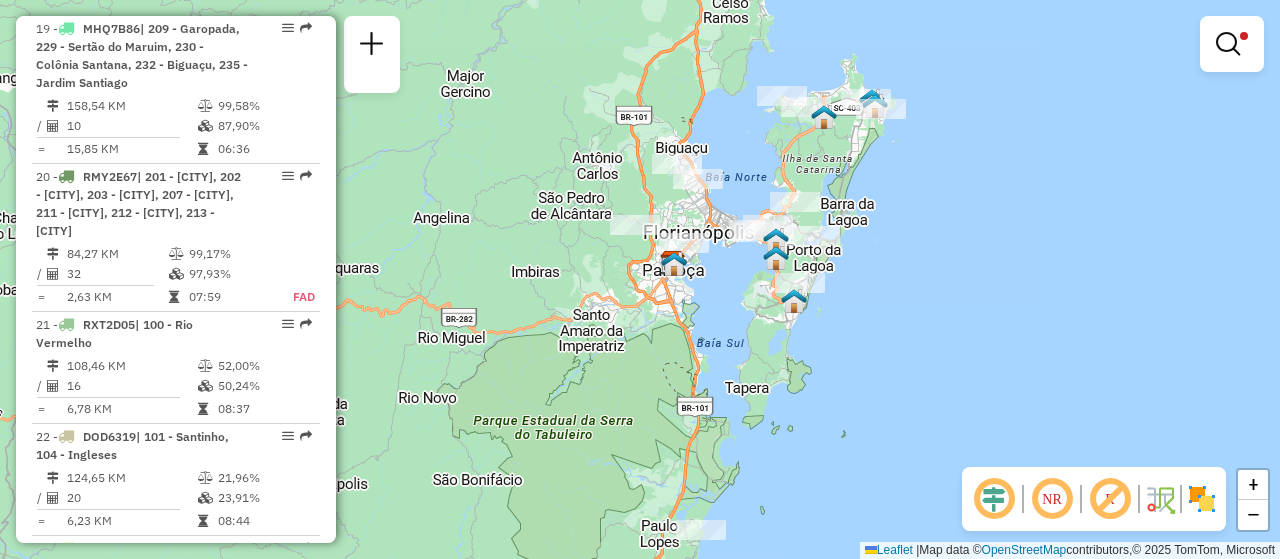 drag, startPoint x: 890, startPoint y: 381, endPoint x: 885, endPoint y: 327, distance: 54.230988 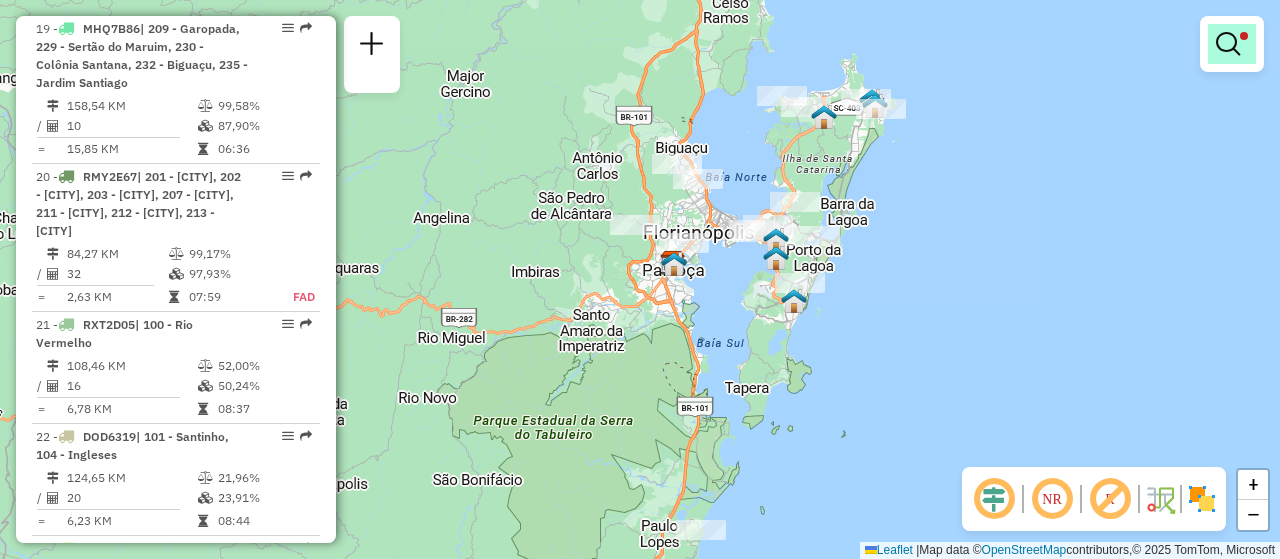 click at bounding box center (1232, 44) 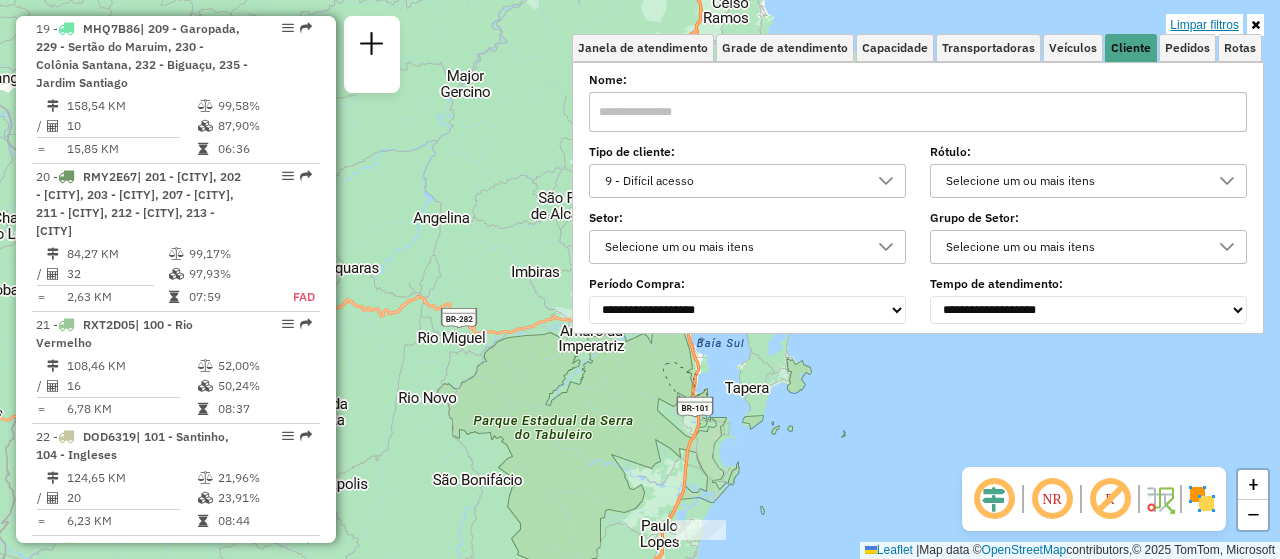 click on "Limpar filtros" at bounding box center (1204, 25) 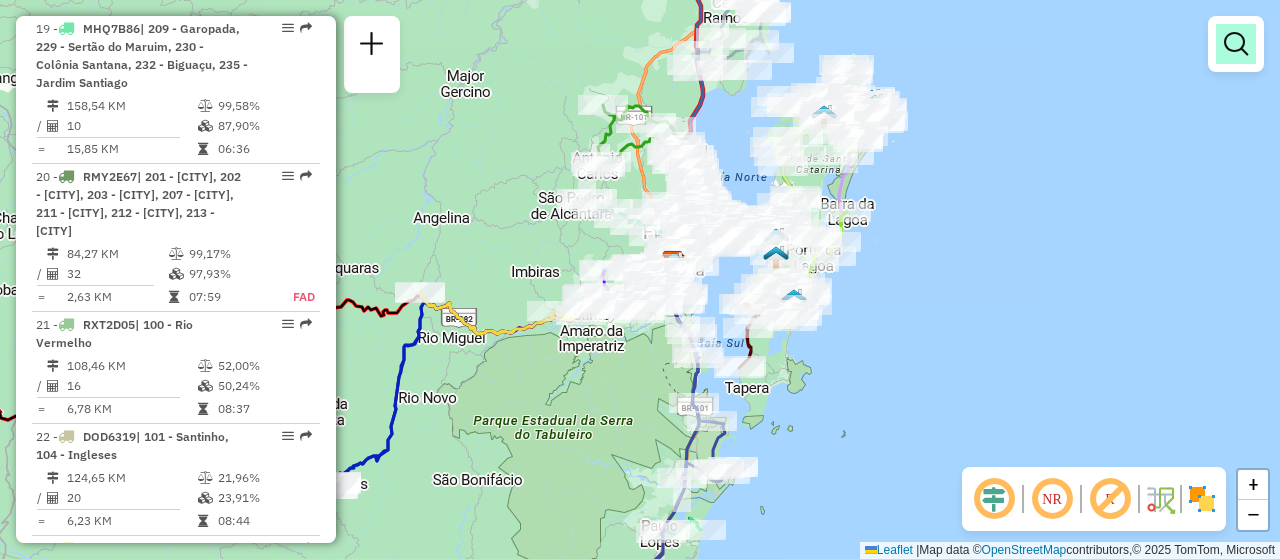 click at bounding box center (1236, 44) 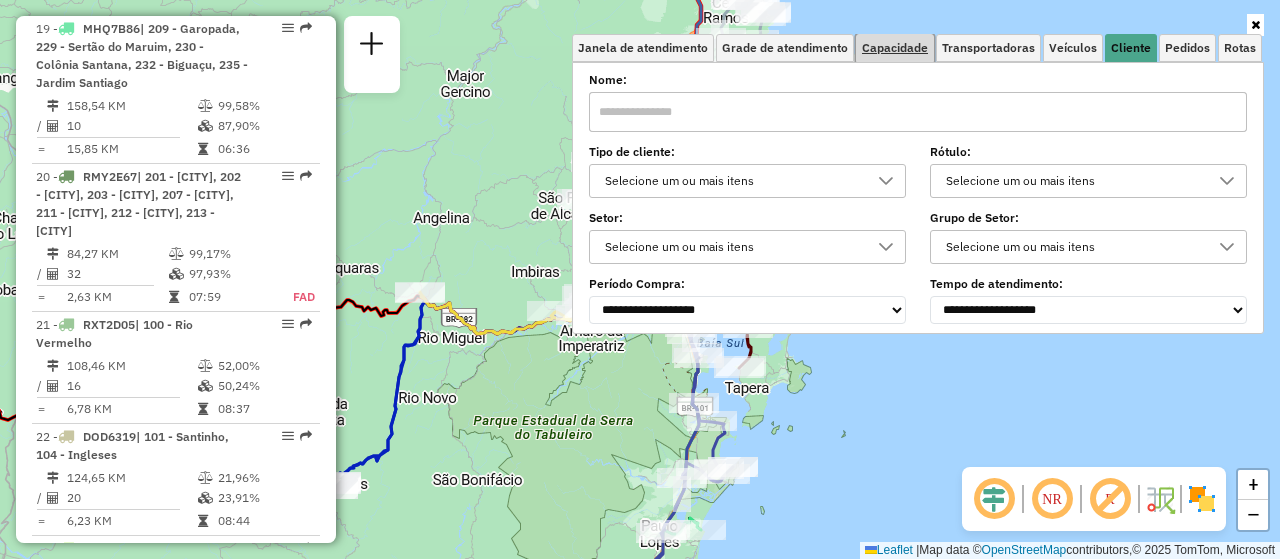 click on "Capacidade" at bounding box center (895, 48) 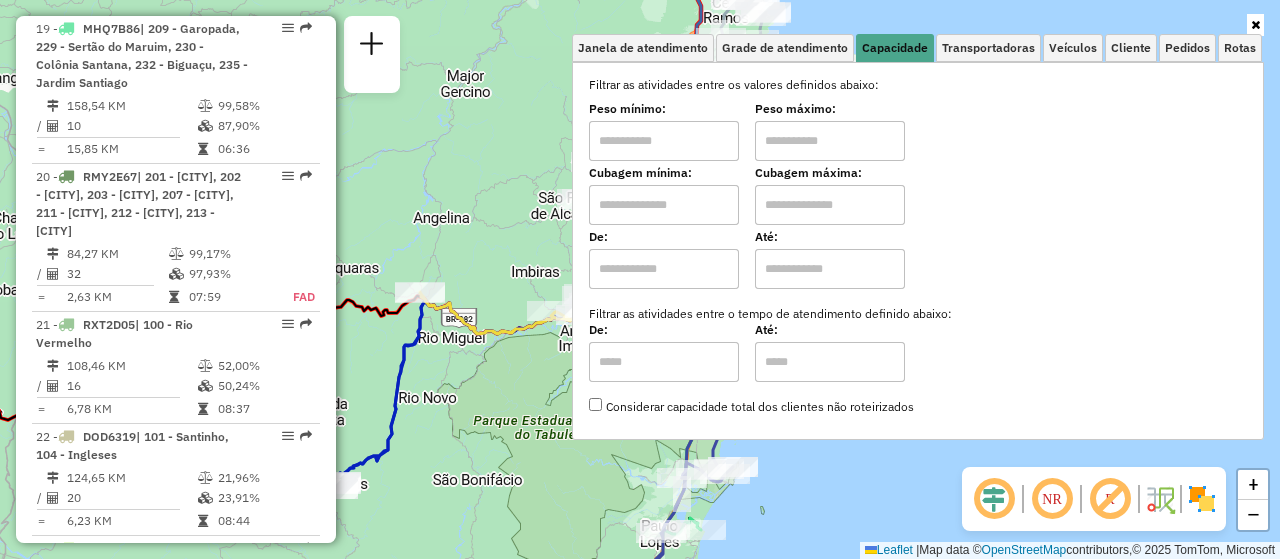 click at bounding box center (664, 205) 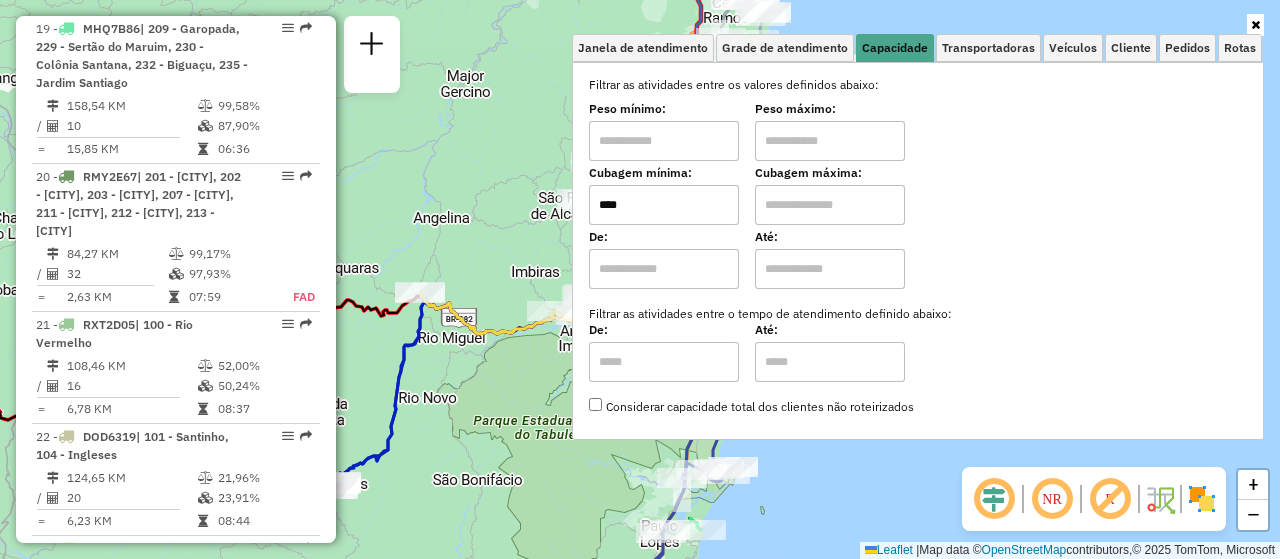 type on "****" 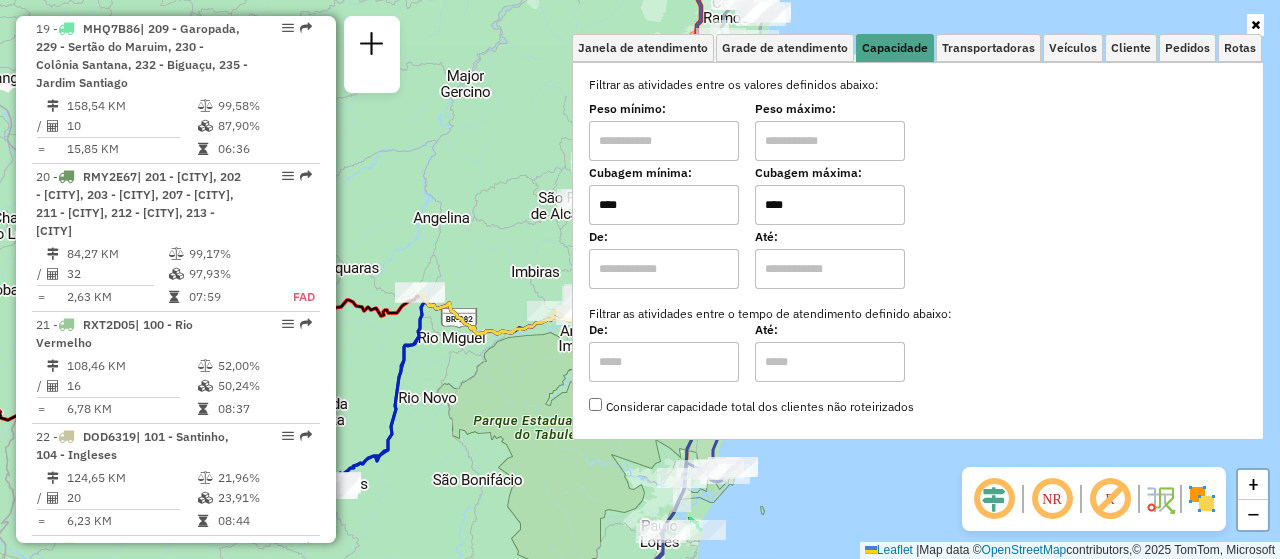type on "****" 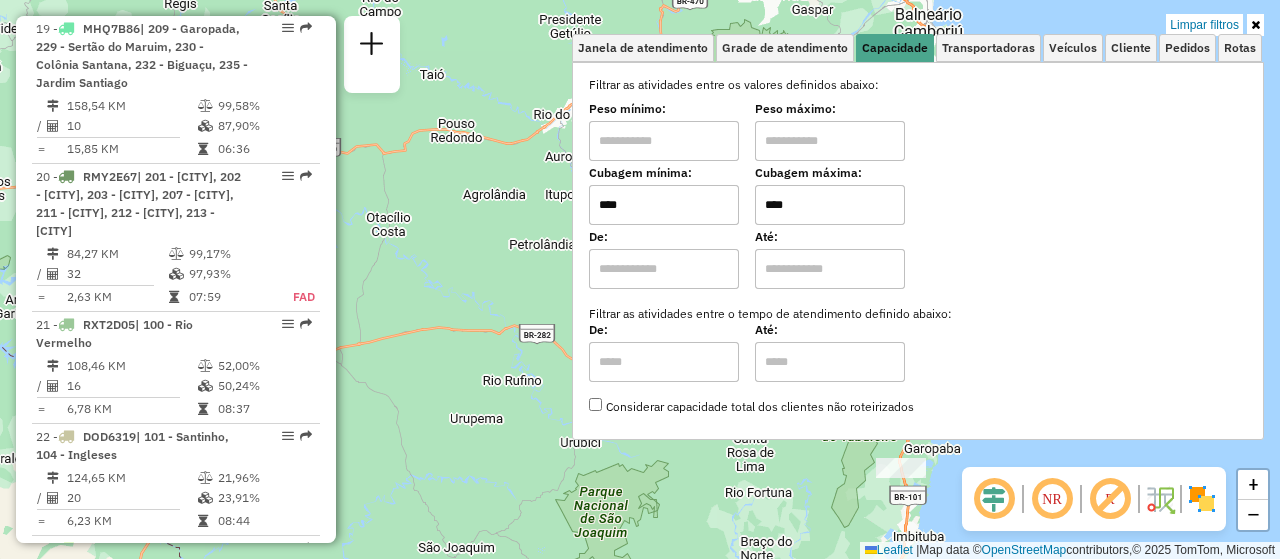 click at bounding box center (1255, 25) 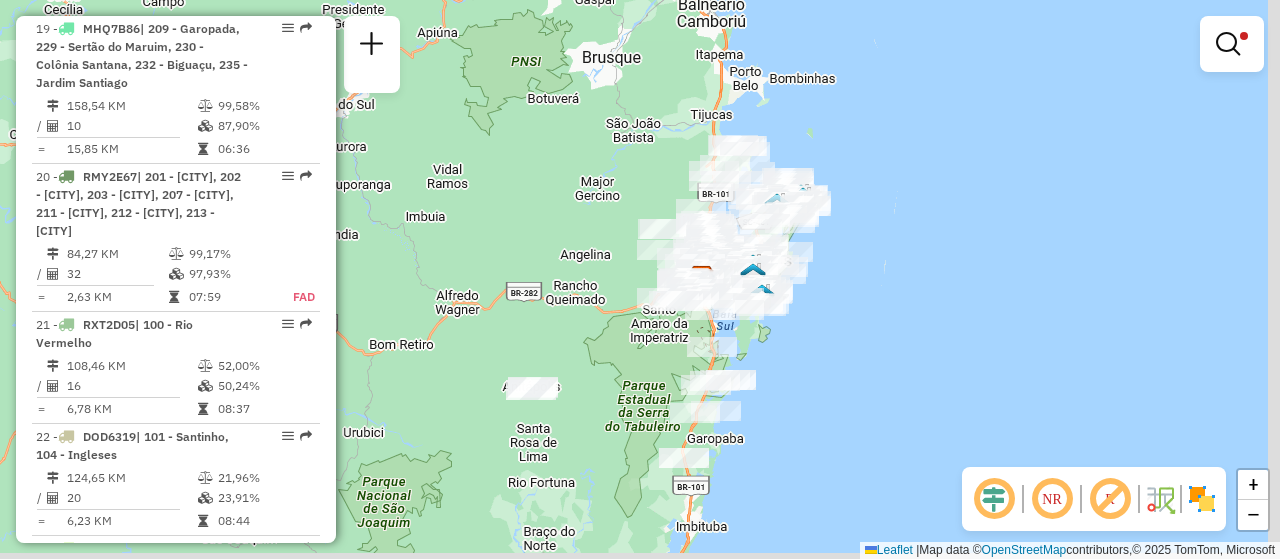 drag, startPoint x: 1076, startPoint y: 341, endPoint x: 858, endPoint y: 330, distance: 218.27734 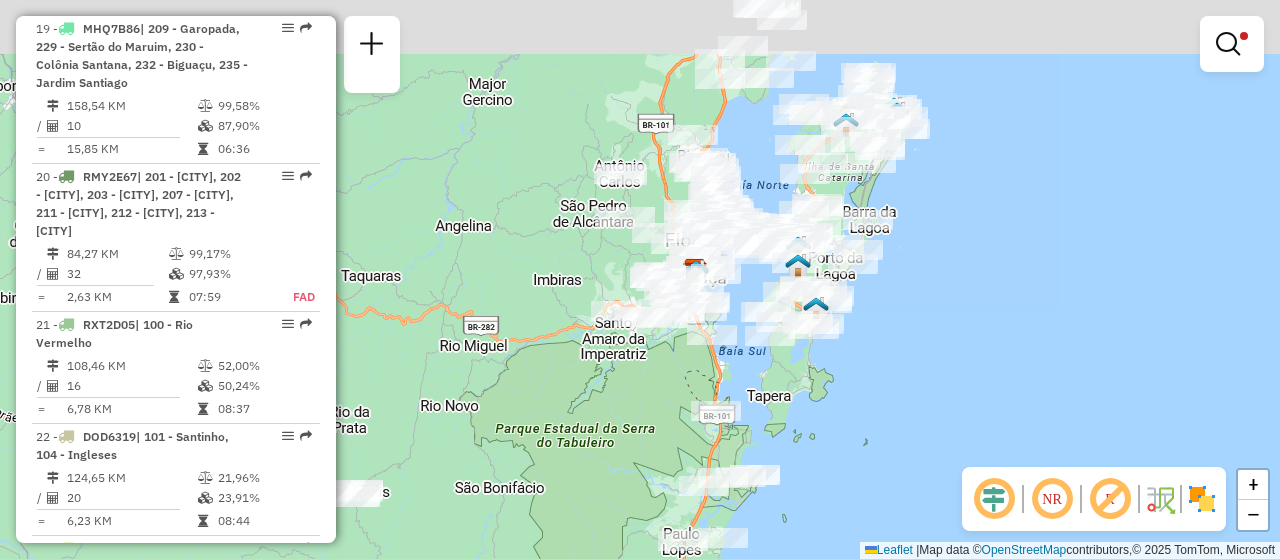 drag, startPoint x: 800, startPoint y: 377, endPoint x: 823, endPoint y: 489, distance: 114.33722 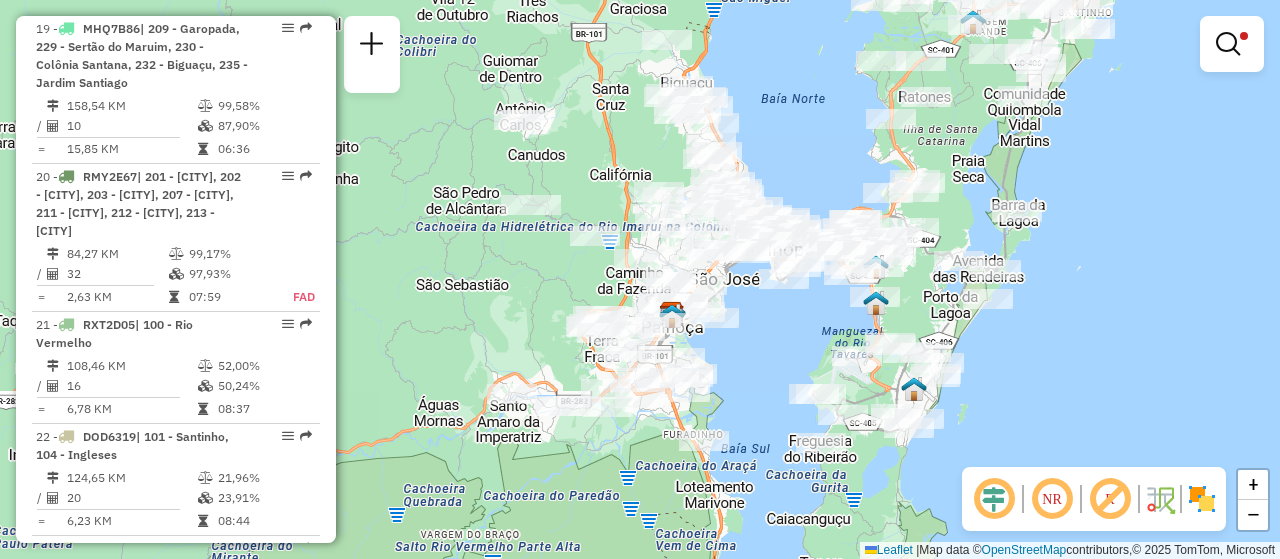 drag, startPoint x: 735, startPoint y: 284, endPoint x: 737, endPoint y: 386, distance: 102.01961 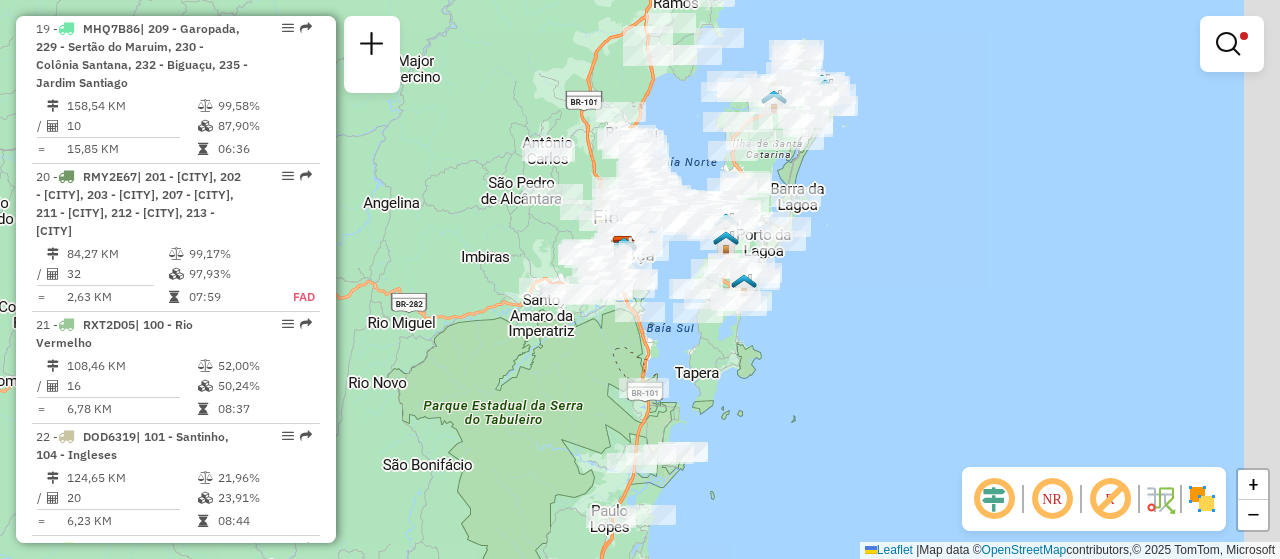 drag, startPoint x: 978, startPoint y: 397, endPoint x: 841, endPoint y: 267, distance: 188.86238 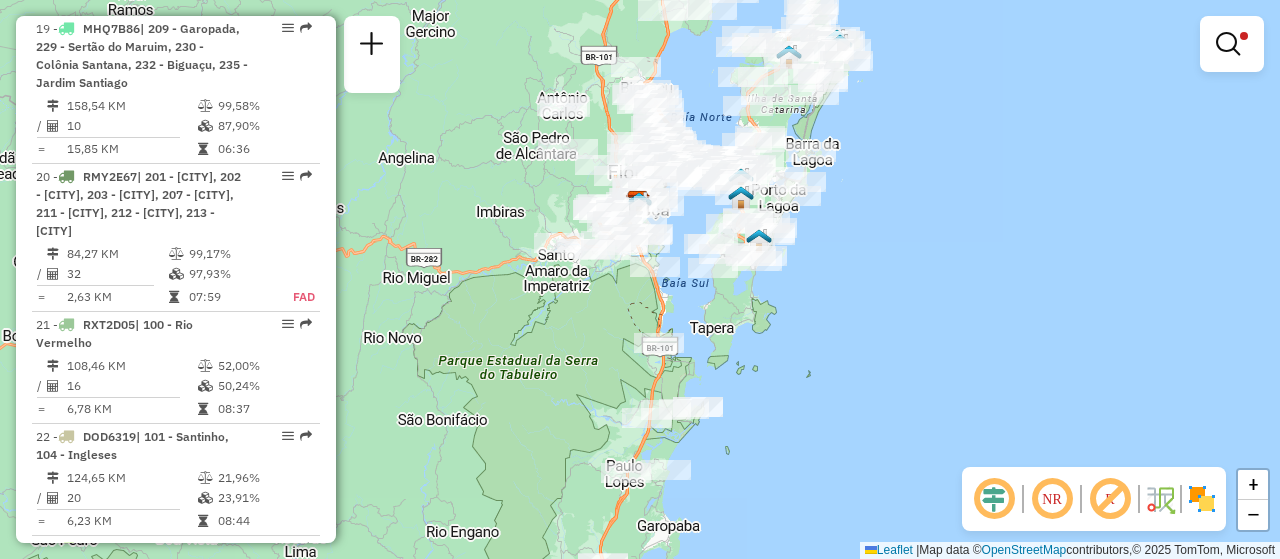 drag, startPoint x: 787, startPoint y: 423, endPoint x: 803, endPoint y: 378, distance: 47.759815 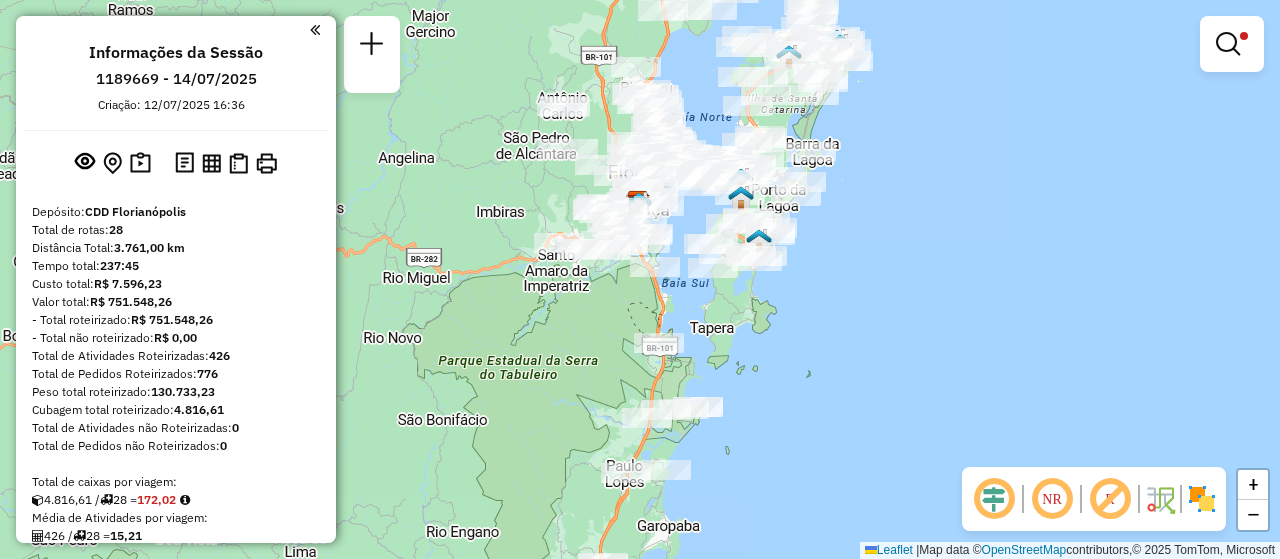scroll, scrollTop: 0, scrollLeft: 0, axis: both 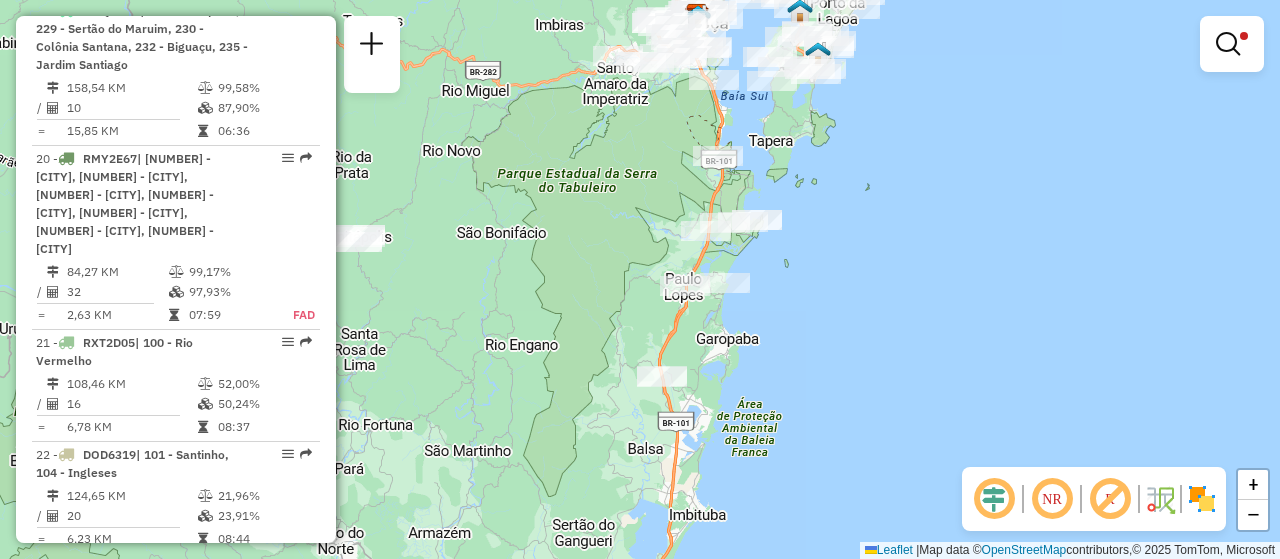 drag, startPoint x: 786, startPoint y: 449, endPoint x: 845, endPoint y: 262, distance: 196.08672 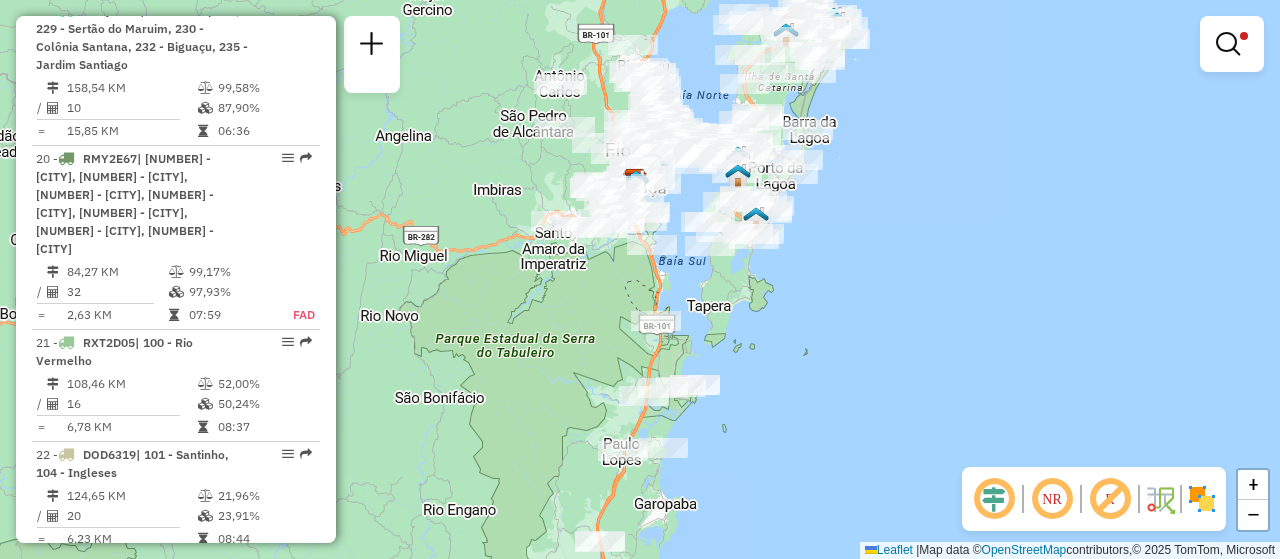 drag, startPoint x: 901, startPoint y: 344, endPoint x: 811, endPoint y: 500, distance: 180.09998 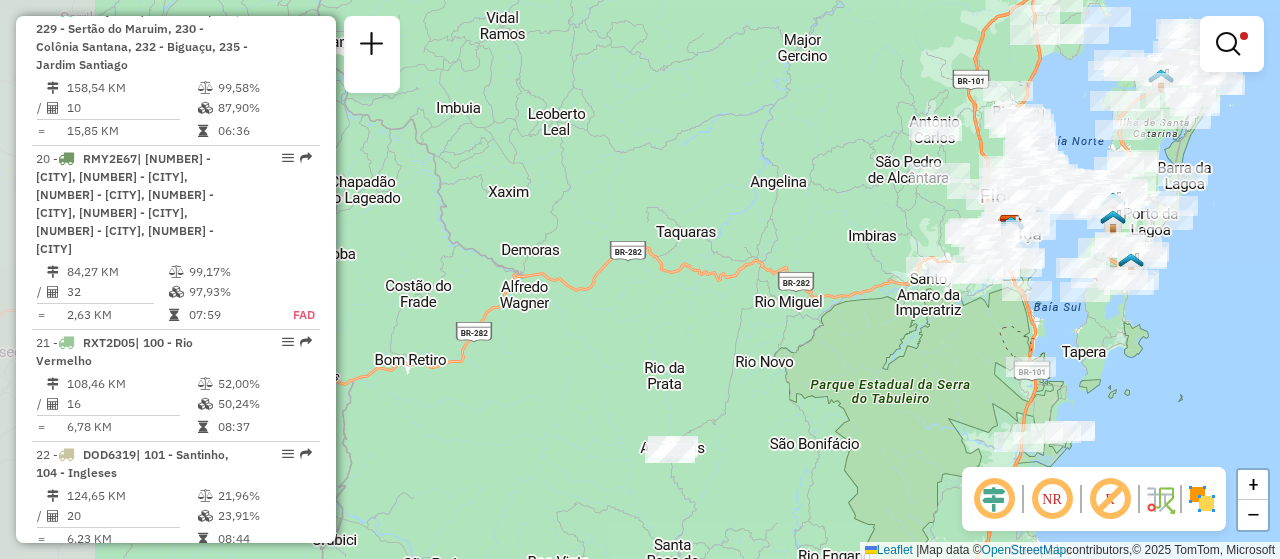 drag, startPoint x: 536, startPoint y: 451, endPoint x: 911, endPoint y: 497, distance: 377.8108 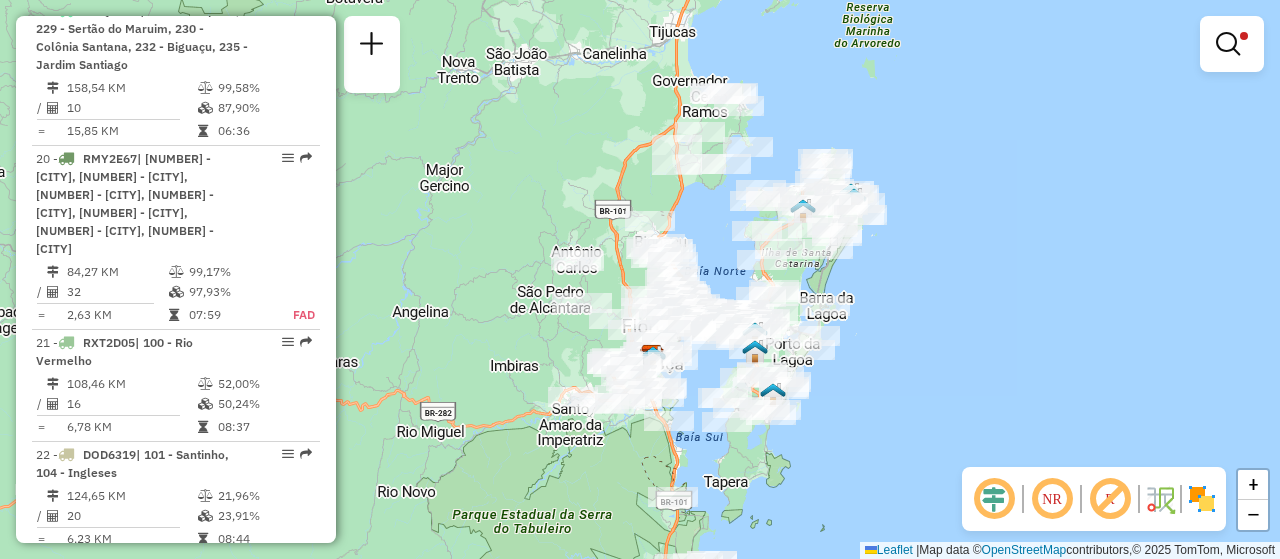 drag, startPoint x: 798, startPoint y: 341, endPoint x: 513, endPoint y: 335, distance: 285.06314 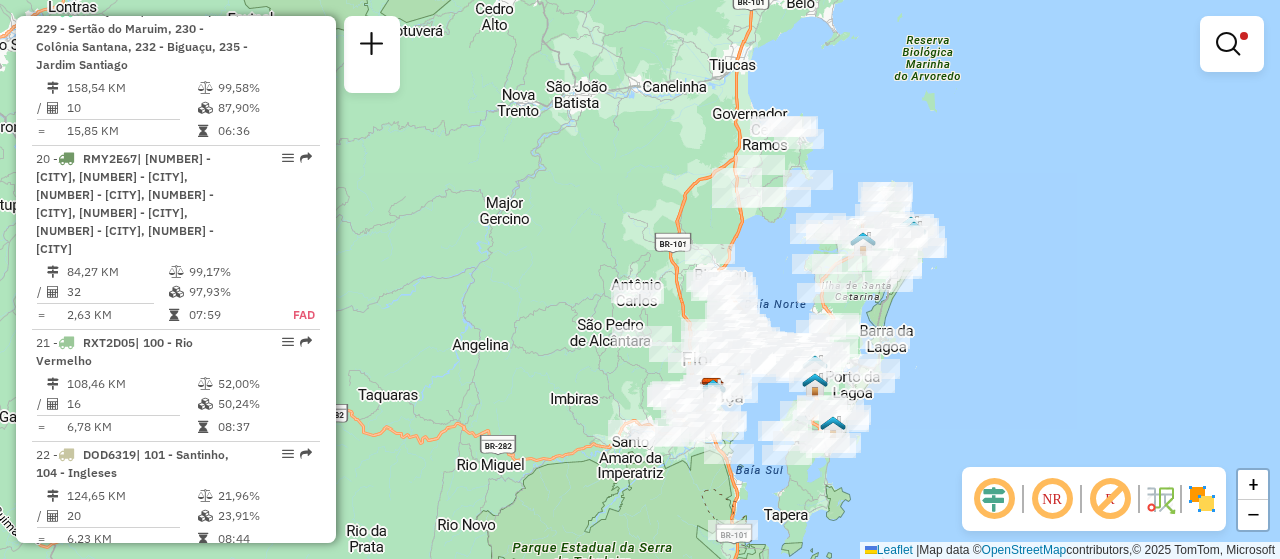 click on "Limpar filtros Janela de atendimento Grade de atendimento Capacidade Transportadoras Veículos Cliente Pedidos  Rotas Selecione os dias de semana para filtrar as janelas de atendimento  Seg   Ter   Qua   Qui   Sex   Sáb   Dom  Informe o período da janela de atendimento: De: Até:  Filtrar exatamente a janela do cliente  Considerar janela de atendimento padrão  Selecione os dias de semana para filtrar as grades de atendimento  Seg   Ter   Qua   Qui   Sex   Sáb   Dom   Considerar clientes sem dia de atendimento cadastrado  Clientes fora do dia de atendimento selecionado Filtrar as atividades entre os valores definidos abaixo:  Peso mínimo:   Peso máximo:   Cubagem mínima:  ****  Cubagem máxima:  ****  De:   Até:  Filtrar as atividades entre o tempo de atendimento definido abaixo:  De:   Até:   Considerar capacidade total dos clientes não roteirizados Transportadora: Selecione um ou mais itens Tipo de veículo: Selecione um ou mais itens Veículo: Selecione um ou mais itens Motorista: Nome: Rótulo:" at bounding box center [1232, 53] 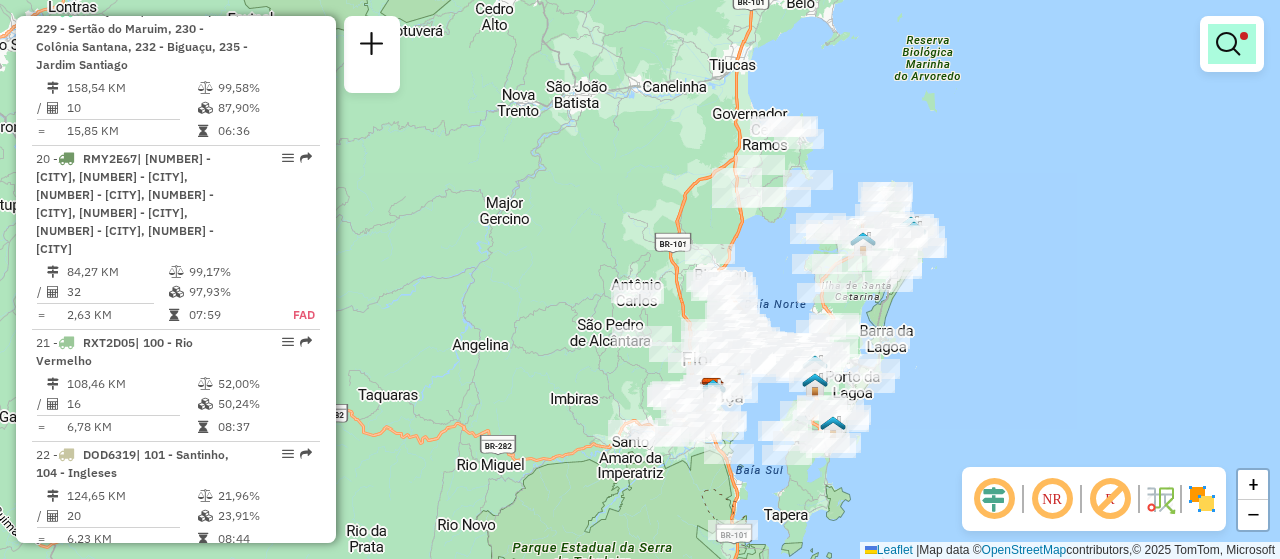 click at bounding box center [1232, 44] 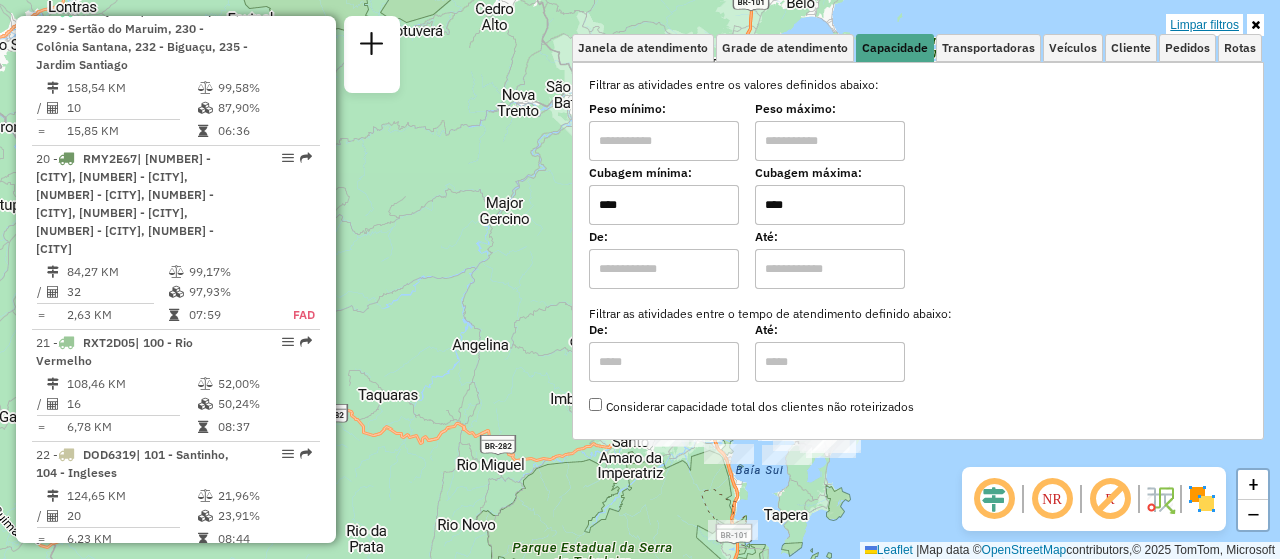 click on "Limpar filtros" at bounding box center [1204, 25] 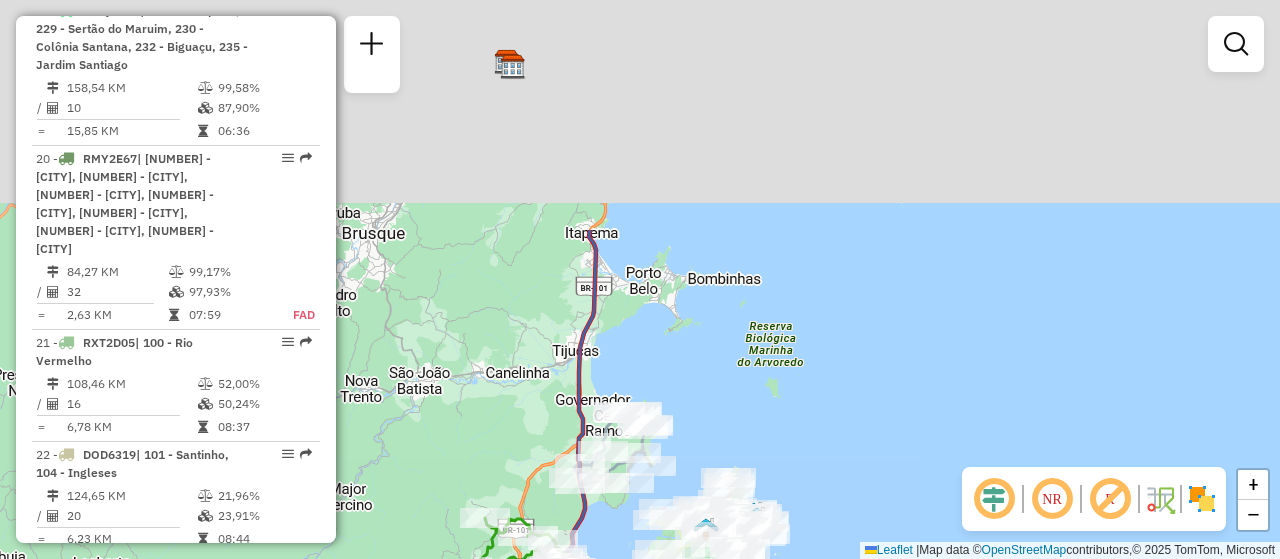 drag, startPoint x: 1025, startPoint y: 312, endPoint x: 868, endPoint y: 598, distance: 326.2591 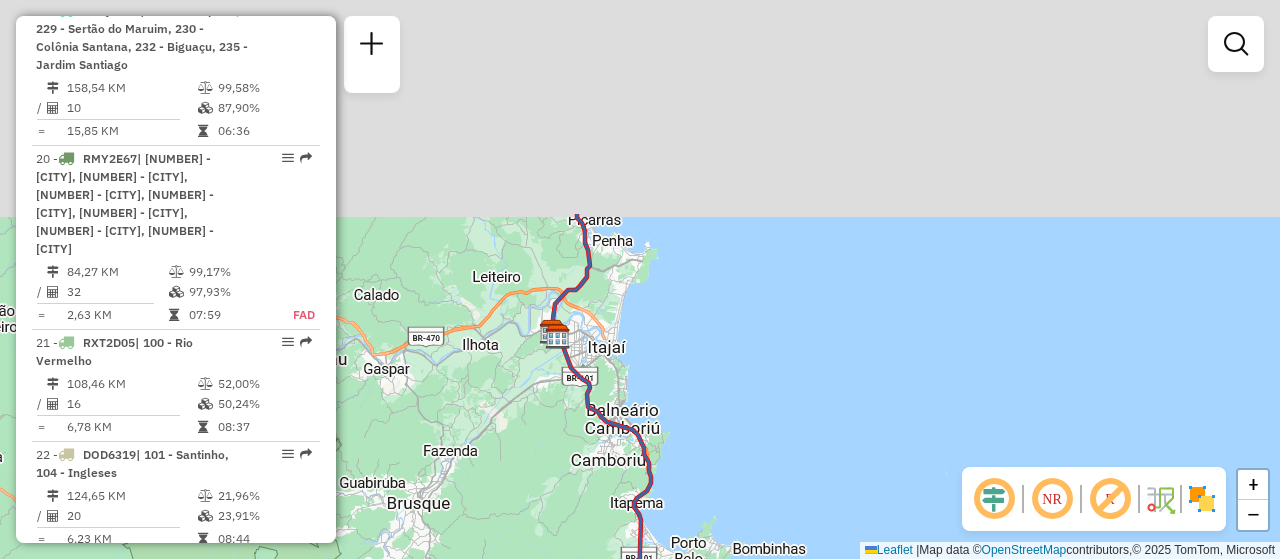 drag, startPoint x: 589, startPoint y: 175, endPoint x: 620, endPoint y: 443, distance: 269.78696 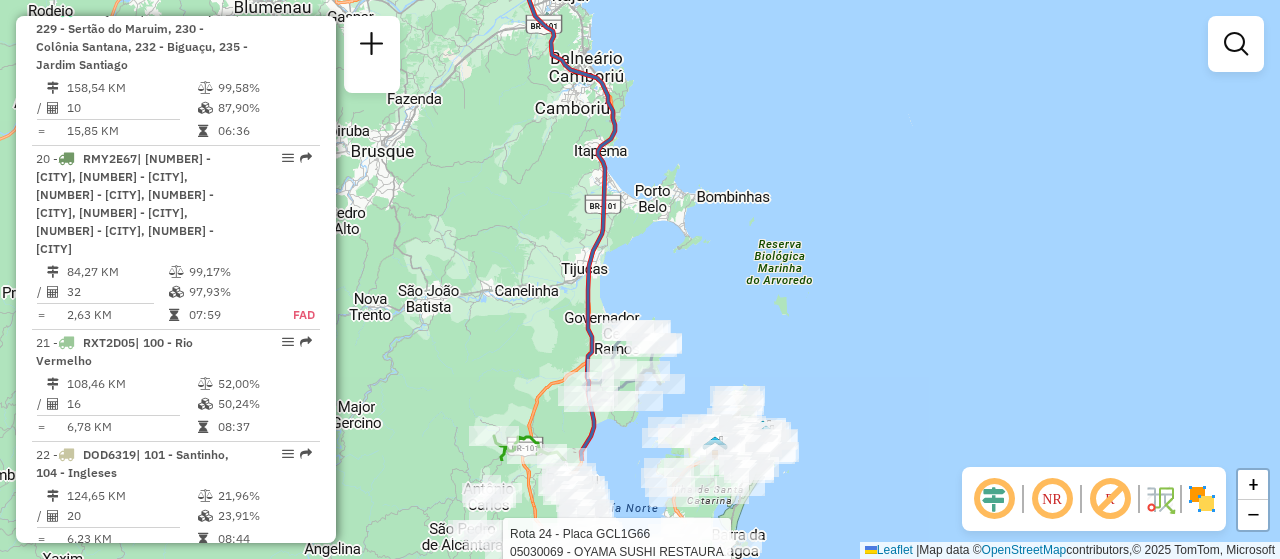 drag, startPoint x: 563, startPoint y: 391, endPoint x: 684, endPoint y: 10, distance: 399.7524 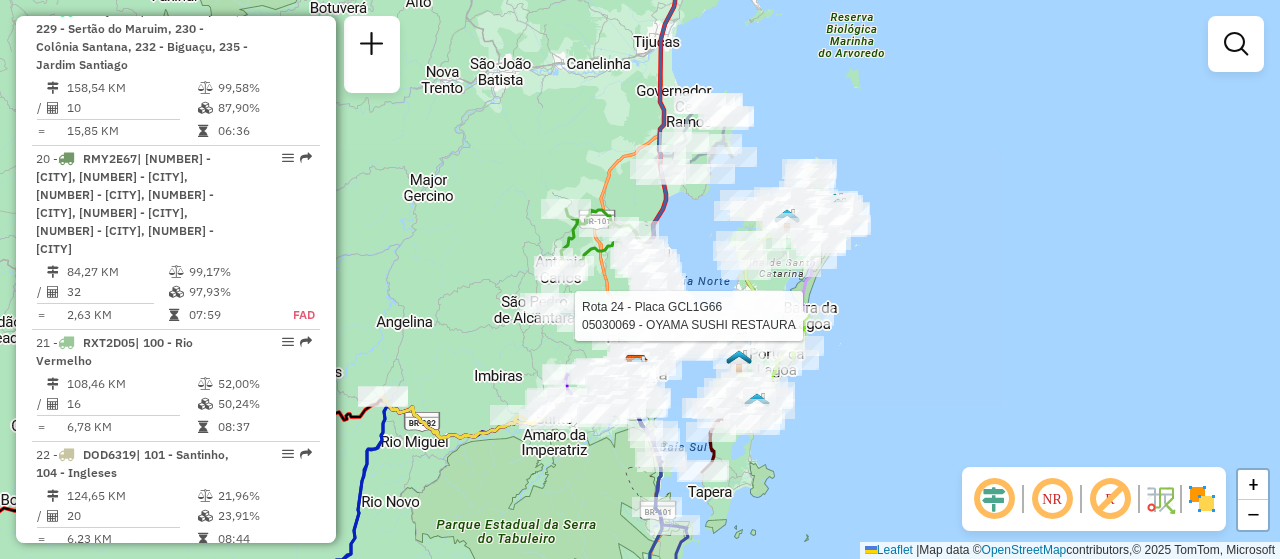 drag, startPoint x: 1037, startPoint y: 387, endPoint x: 903, endPoint y: 414, distance: 136.69308 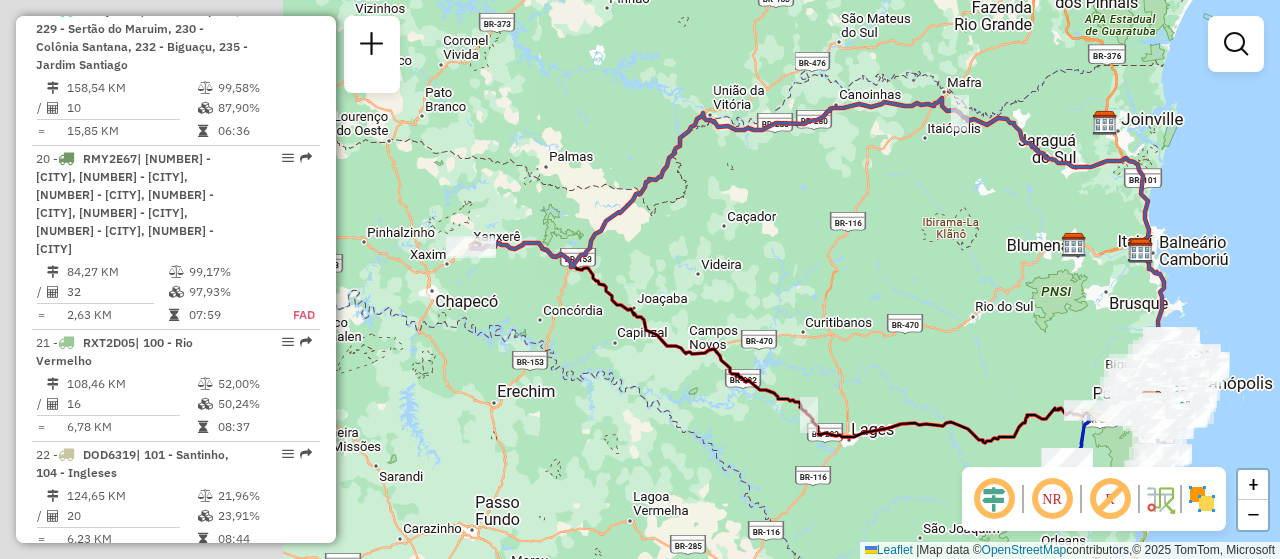 drag, startPoint x: 699, startPoint y: 456, endPoint x: 1023, endPoint y: 473, distance: 324.44568 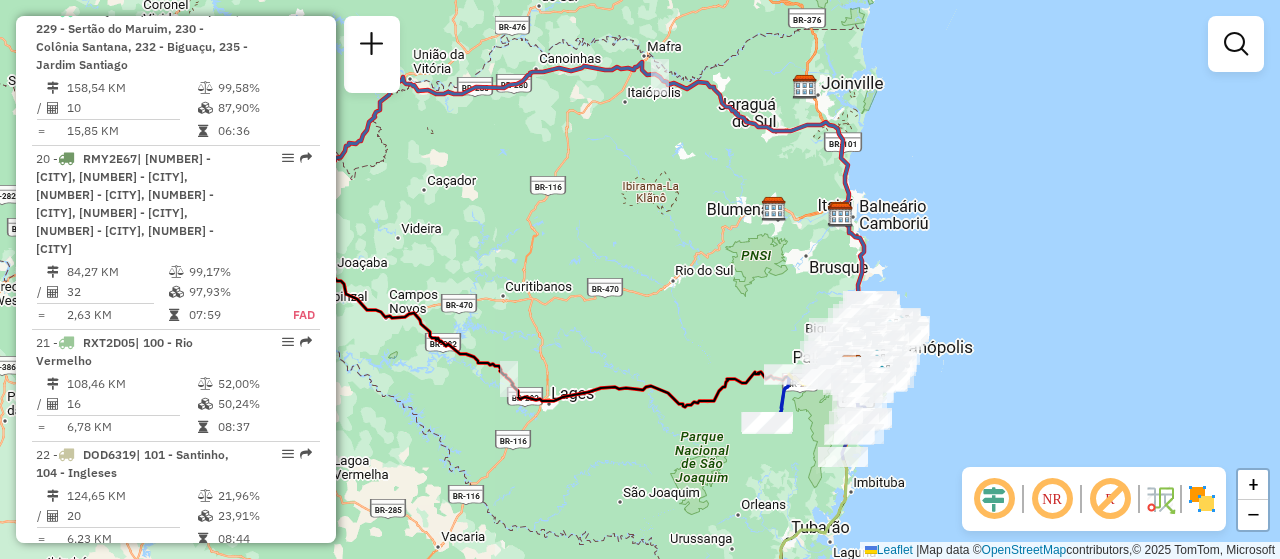 drag, startPoint x: 956, startPoint y: 404, endPoint x: 497, endPoint y: 342, distance: 463.16843 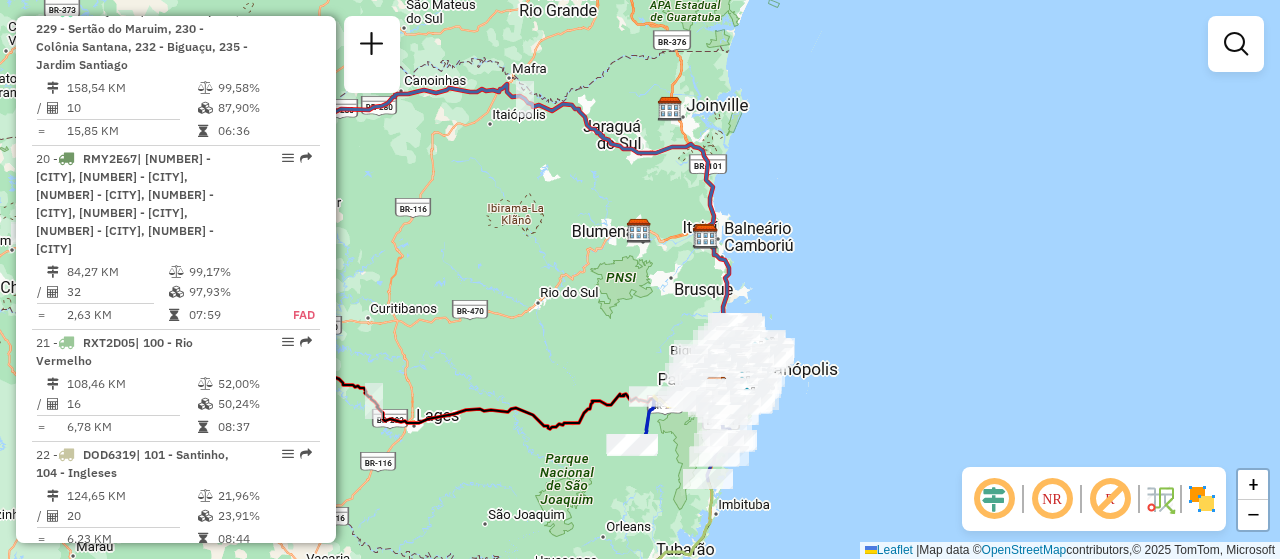 drag, startPoint x: 694, startPoint y: 305, endPoint x: 559, endPoint y: 327, distance: 136.78085 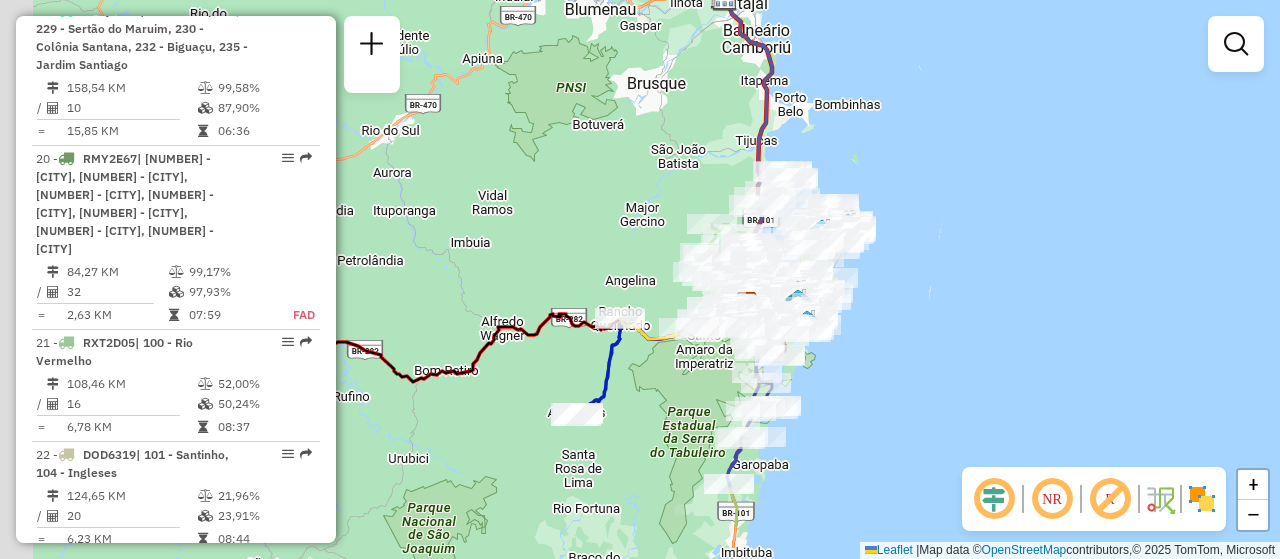 drag, startPoint x: 753, startPoint y: 451, endPoint x: 905, endPoint y: 362, distance: 176.13914 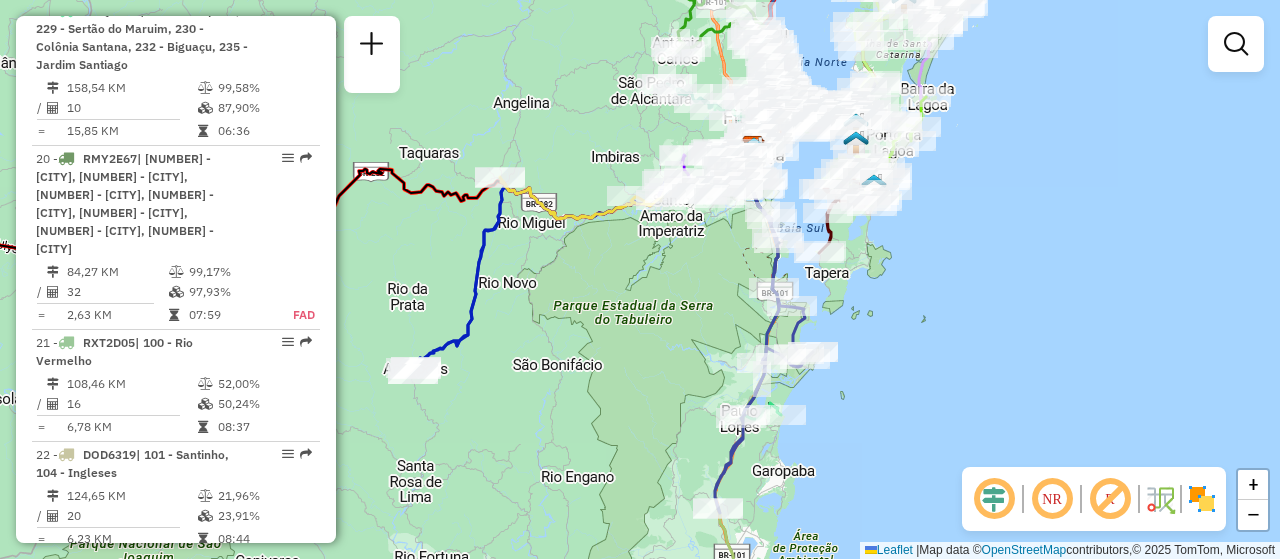 drag, startPoint x: 551, startPoint y: 337, endPoint x: 637, endPoint y: 159, distance: 197.68661 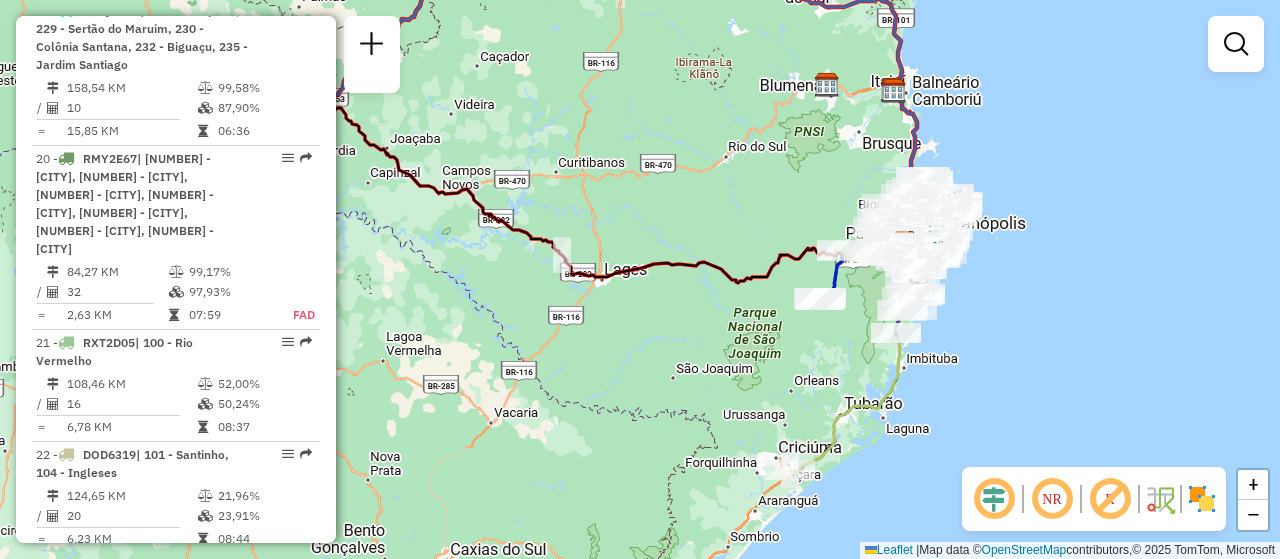 drag, startPoint x: 974, startPoint y: 422, endPoint x: 956, endPoint y: 343, distance: 81.02469 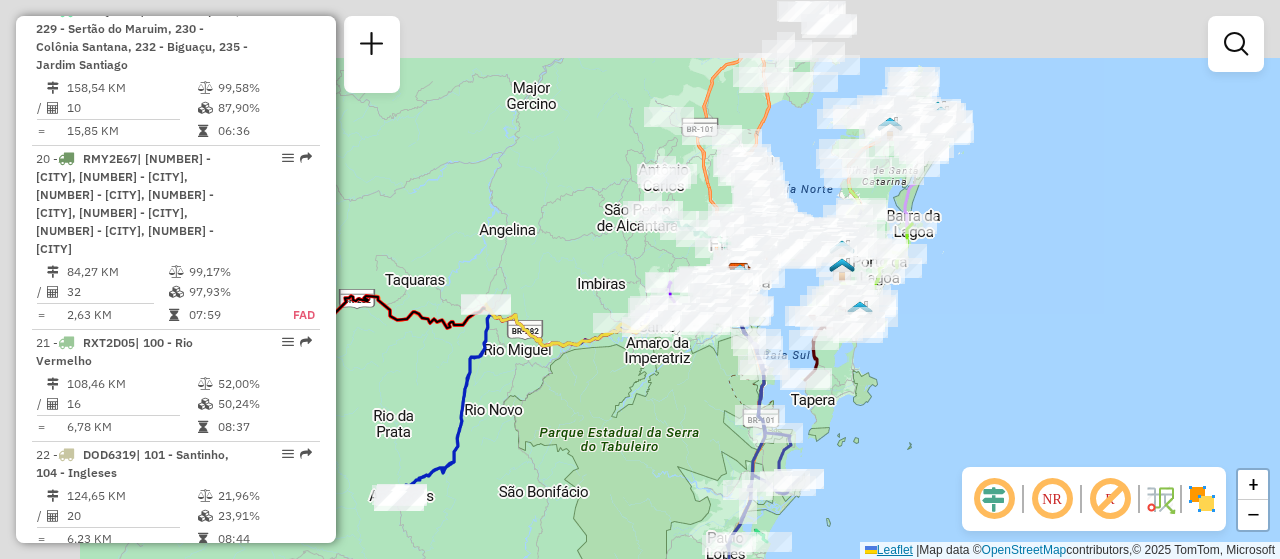 drag, startPoint x: 945, startPoint y: 205, endPoint x: 884, endPoint y: 556, distance: 356.26114 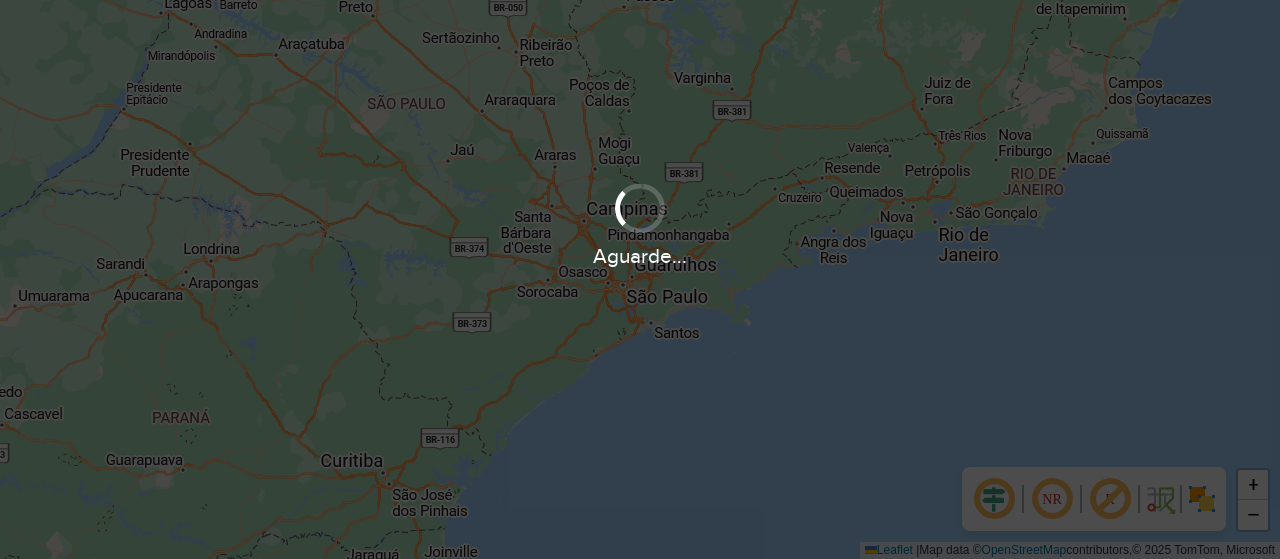 scroll, scrollTop: 0, scrollLeft: 0, axis: both 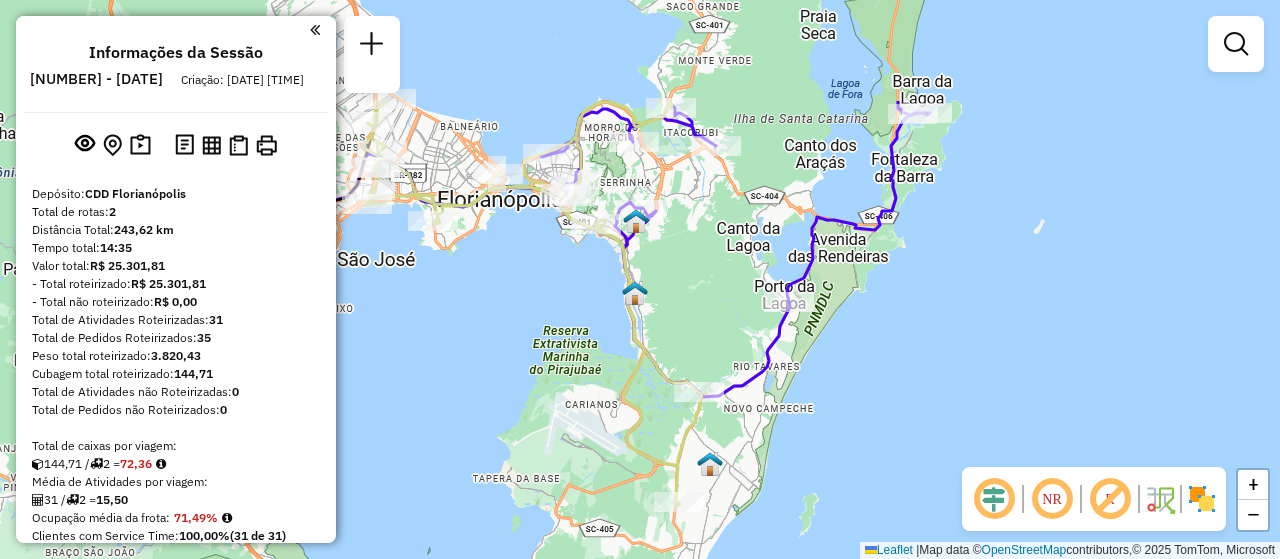 drag, startPoint x: 773, startPoint y: 301, endPoint x: 953, endPoint y: 459, distance: 239.50783 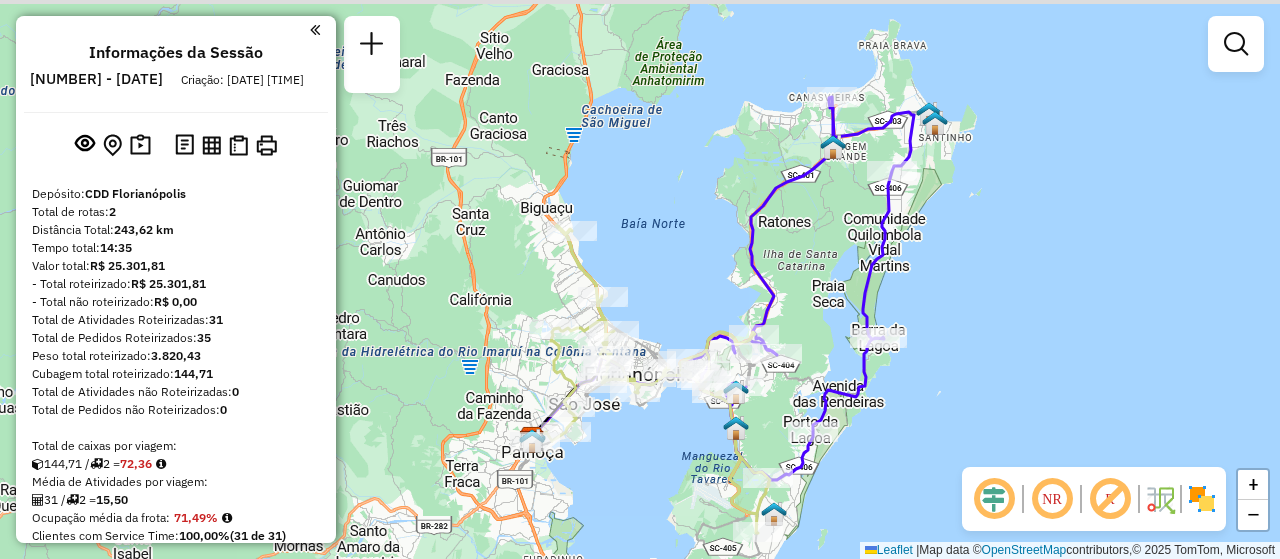 drag, startPoint x: 902, startPoint y: 352, endPoint x: 924, endPoint y: 446, distance: 96.540146 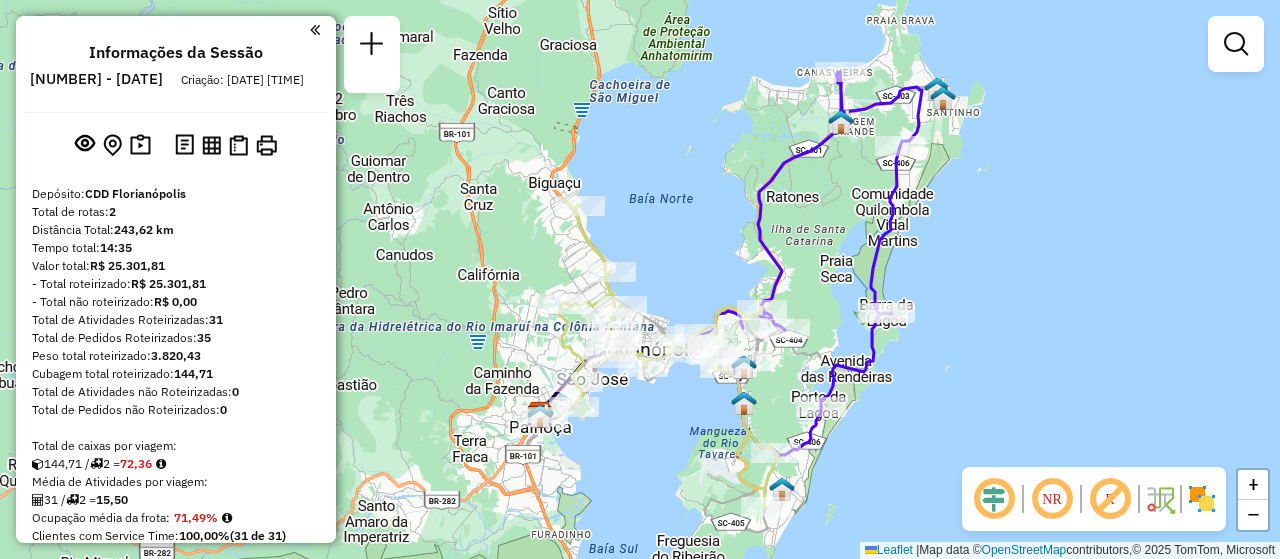 drag, startPoint x: 915, startPoint y: 434, endPoint x: 922, endPoint y: 409, distance: 25.96151 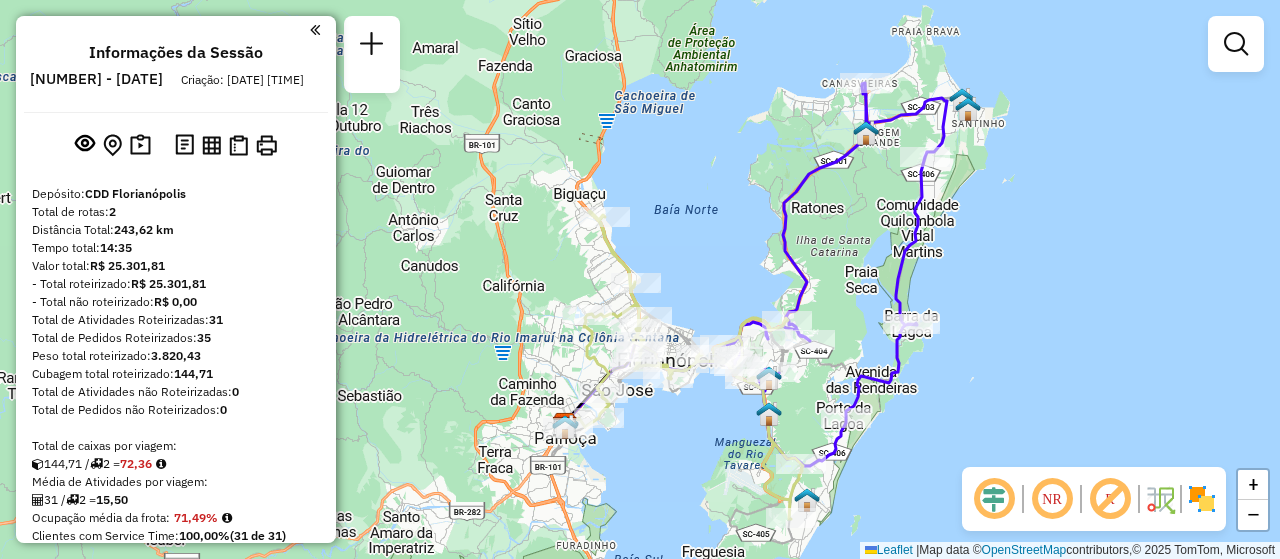 drag, startPoint x: 940, startPoint y: 369, endPoint x: 935, endPoint y: 353, distance: 16.763054 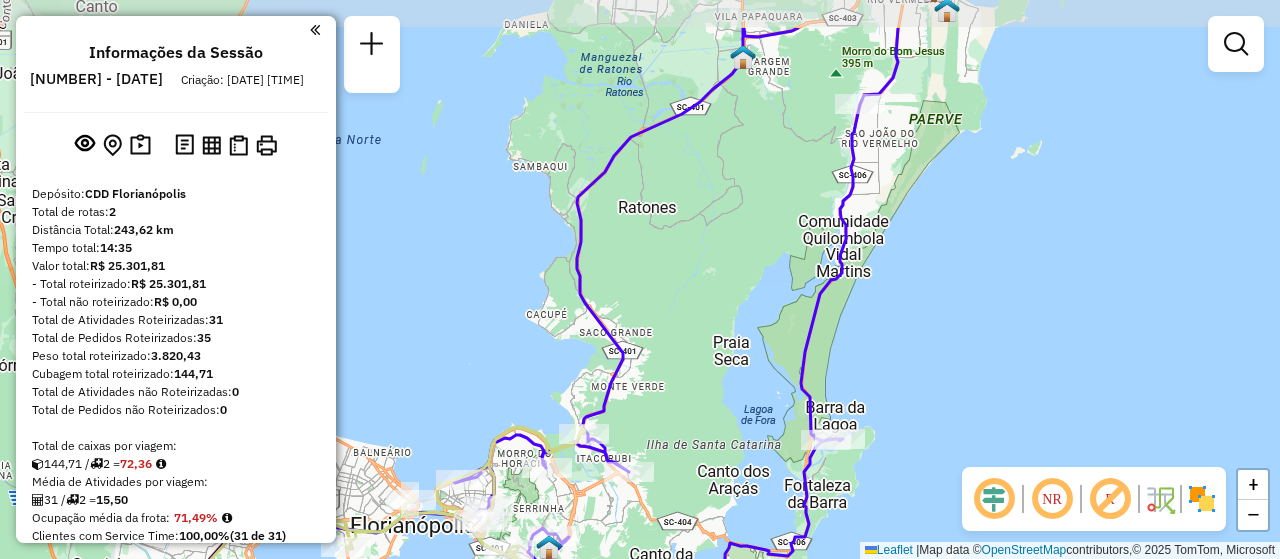 drag, startPoint x: 933, startPoint y: 264, endPoint x: 913, endPoint y: 339, distance: 77.62087 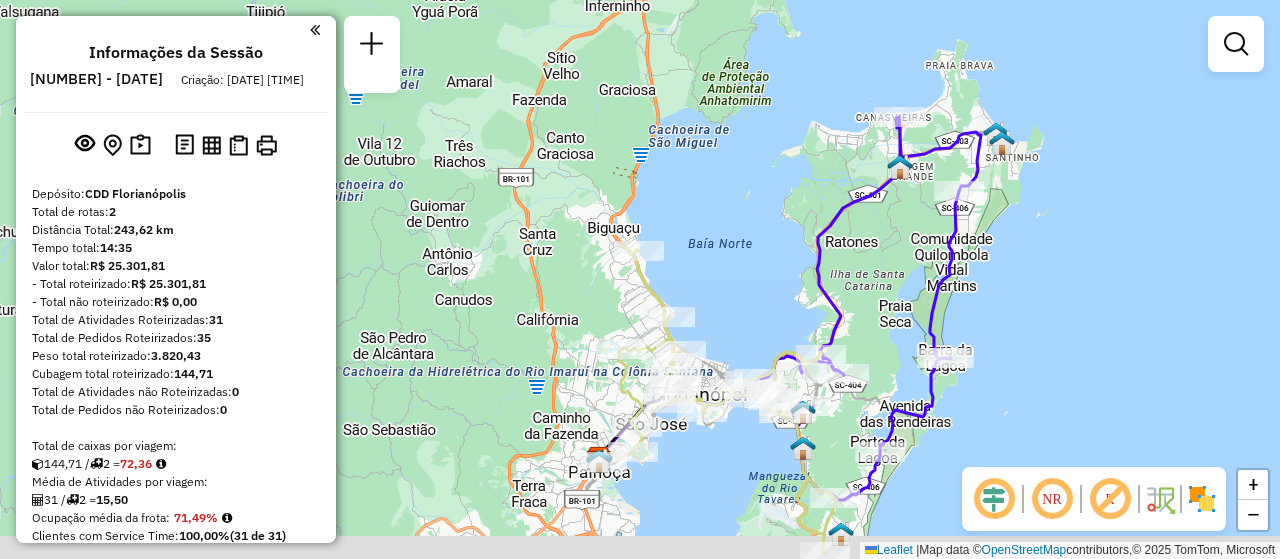 drag, startPoint x: 1180, startPoint y: 378, endPoint x: 1055, endPoint y: 288, distance: 154.02922 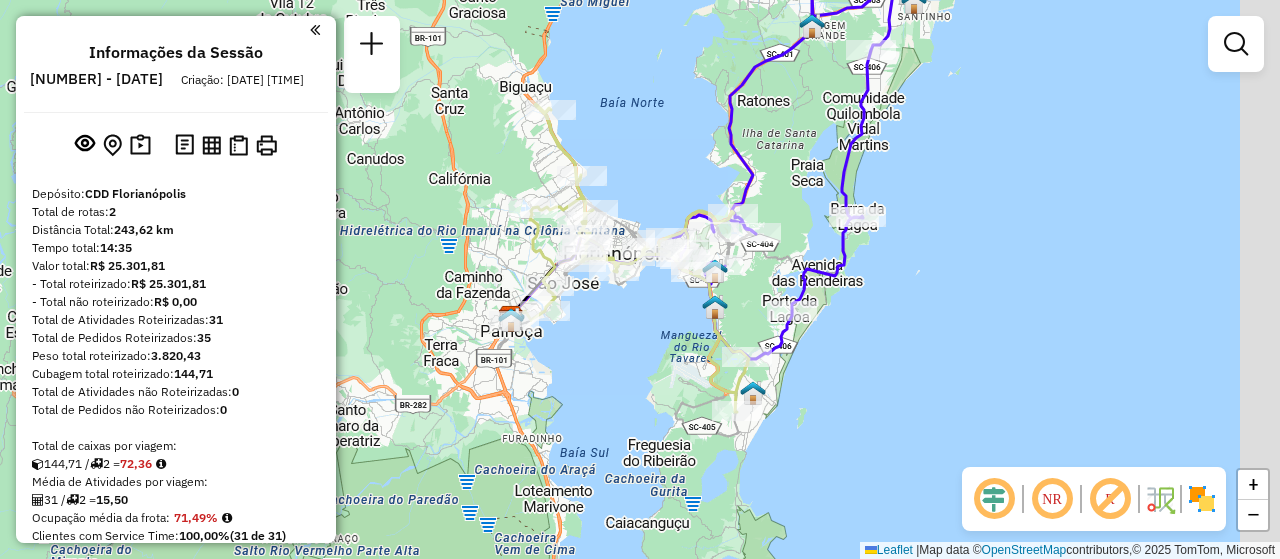 drag, startPoint x: 994, startPoint y: 433, endPoint x: 943, endPoint y: 340, distance: 106.06602 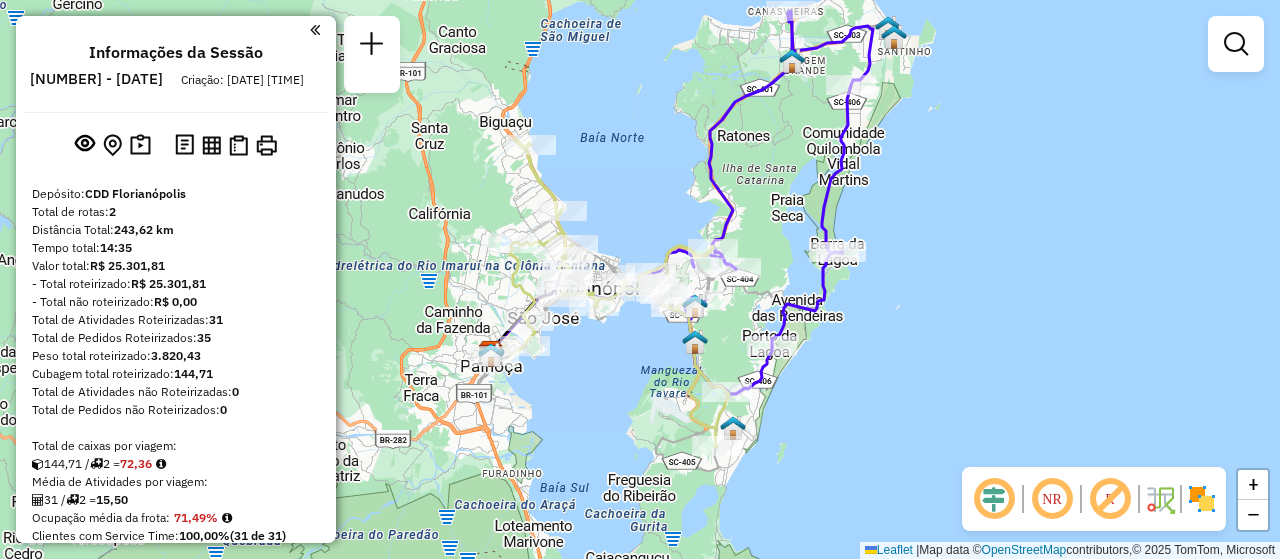 drag, startPoint x: 880, startPoint y: 423, endPoint x: 846, endPoint y: 484, distance: 69.83552 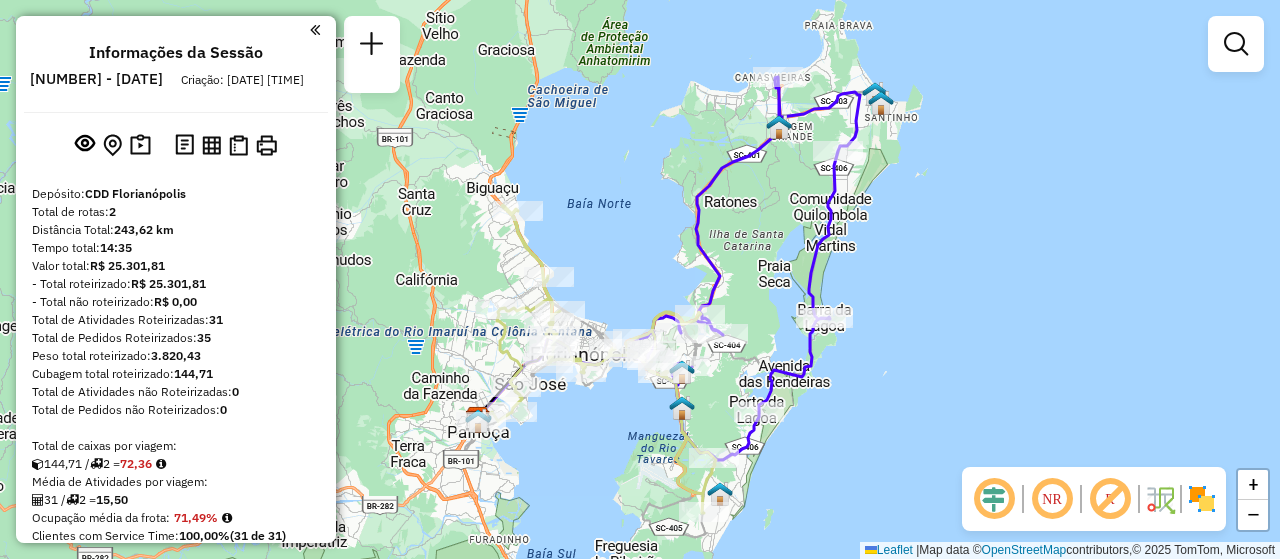 drag, startPoint x: 874, startPoint y: 414, endPoint x: 875, endPoint y: 454, distance: 40.012497 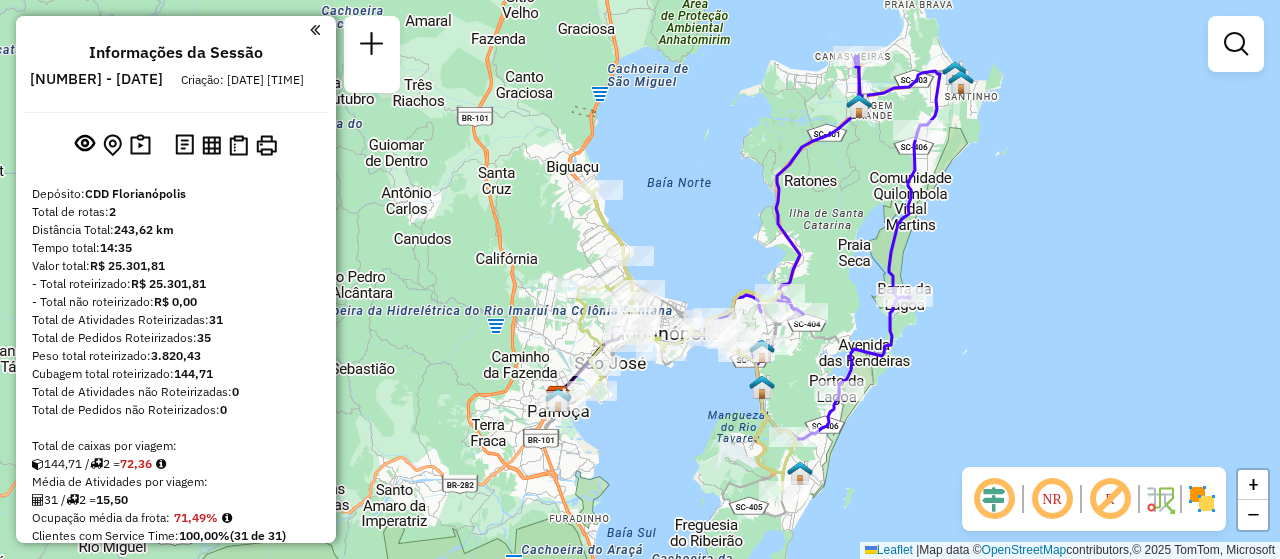 click on "Janela de atendimento Grade de atendimento Capacidade Transportadoras Veículos Cliente Pedidos  Rotas Selecione os dias de semana para filtrar as janelas de atendimento  Seg   Ter   Qua   Qui   Sex   Sáb   Dom  Informe o período da janela de atendimento: De: Até:  Filtrar exatamente a janela do cliente  Considerar janela de atendimento padrão  Selecione os dias de semana para filtrar as grades de atendimento  Seg   Ter   Qua   Qui   Sex   Sáb   Dom   Considerar clientes sem dia de atendimento cadastrado  Clientes fora do dia de atendimento selecionado Filtrar as atividades entre os valores definidos abaixo:  Peso mínimo:   Peso máximo:   Cubagem mínima:   Cubagem máxima:   De:   Até:  Filtrar as atividades entre o tempo de atendimento definido abaixo:  De:   Até:   Considerar capacidade total dos clientes não roteirizados Transportadora: Selecione um ou mais itens Tipo de veículo: Selecione um ou mais itens Veículo: Selecione um ou mais itens Motorista: Selecione um ou mais itens Nome: Rótulo:" 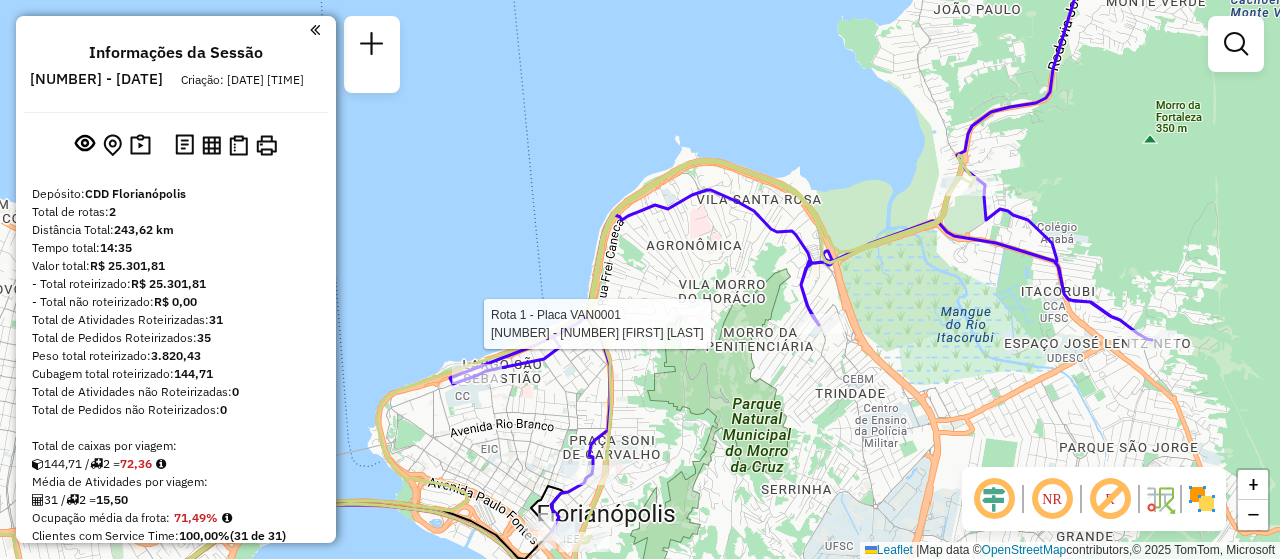 select on "**********" 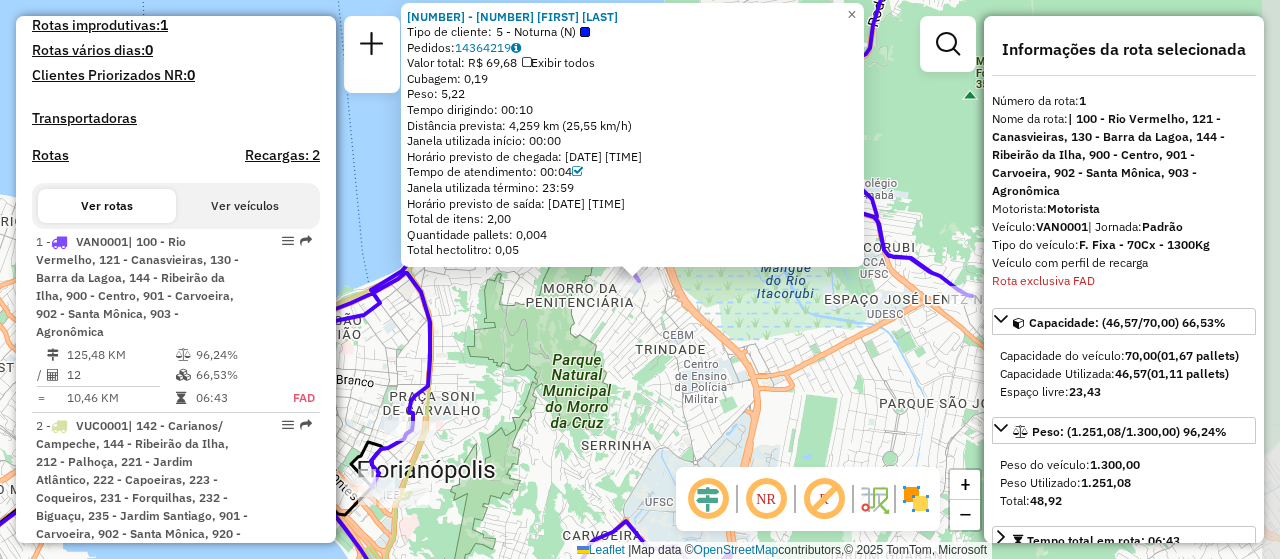 scroll, scrollTop: 688, scrollLeft: 0, axis: vertical 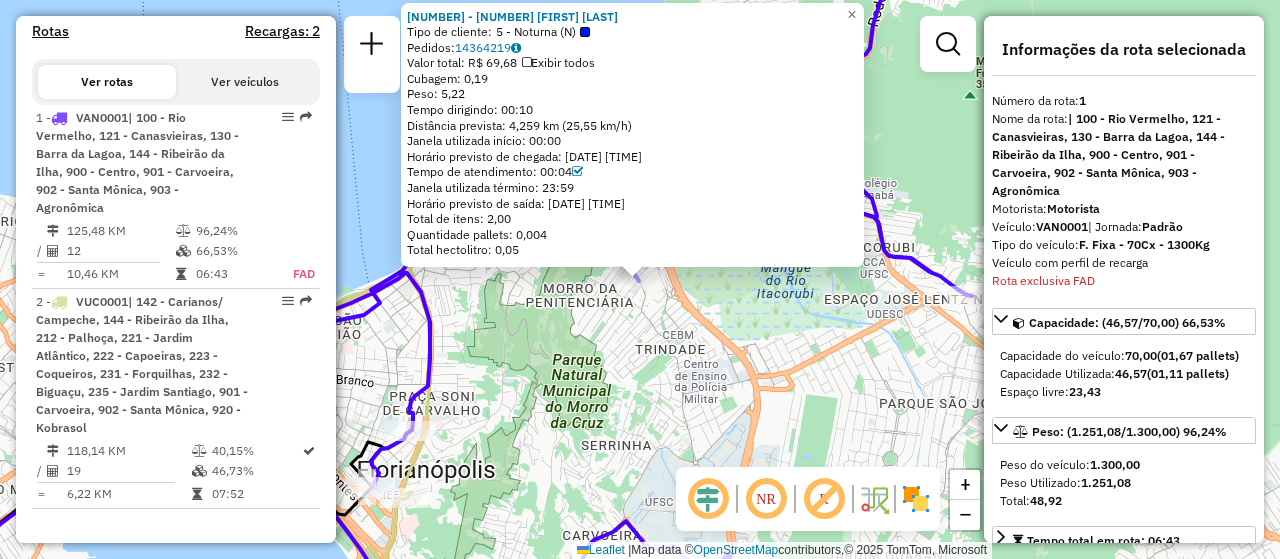 click on "05040902 - 49.894.979 RODRIGO FABIAN DE CAMARGO  Tipo de cliente:   5 - Noturna (N)   Pedidos:  14364219   Valor total: R$ 69,68   Exibir todos   Cubagem: 0,19  Peso: 5,22  Tempo dirigindo: 00:10   Distância prevista: 4,259 km (25,55 km/h)   Janela utilizada início: 00:00   Horário previsto de chegada: 14/07/2025 11:19   Tempo de atendimento: 00:04   Janela utilizada término: 23:59   Horário previsto de saída: 14/07/2025 11:23   Total de itens: 2,00   Quantidade pallets: 0,004   Total hectolitro: 0,05  × Janela de atendimento Grade de atendimento Capacidade Transportadoras Veículos Cliente Pedidos  Rotas Selecione os dias de semana para filtrar as janelas de atendimento  Seg   Ter   Qua   Qui   Sex   Sáb   Dom  Informe o período da janela de atendimento: De: Até:  Filtrar exatamente a janela do cliente  Considerar janela de atendimento padrão  Selecione os dias de semana para filtrar as grades de atendimento  Seg   Ter   Qua   Qui   Sex   Sáb   Dom   Peso mínimo:   Peso máximo:   De:   Até:  +" 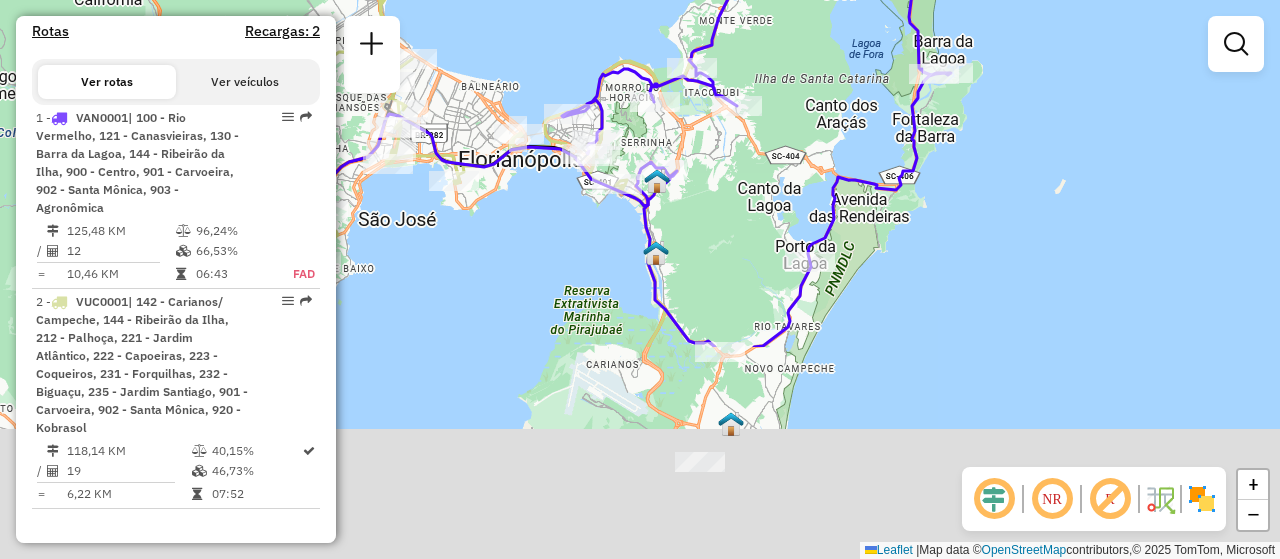 drag, startPoint x: 746, startPoint y: 419, endPoint x: 708, endPoint y: 152, distance: 269.69055 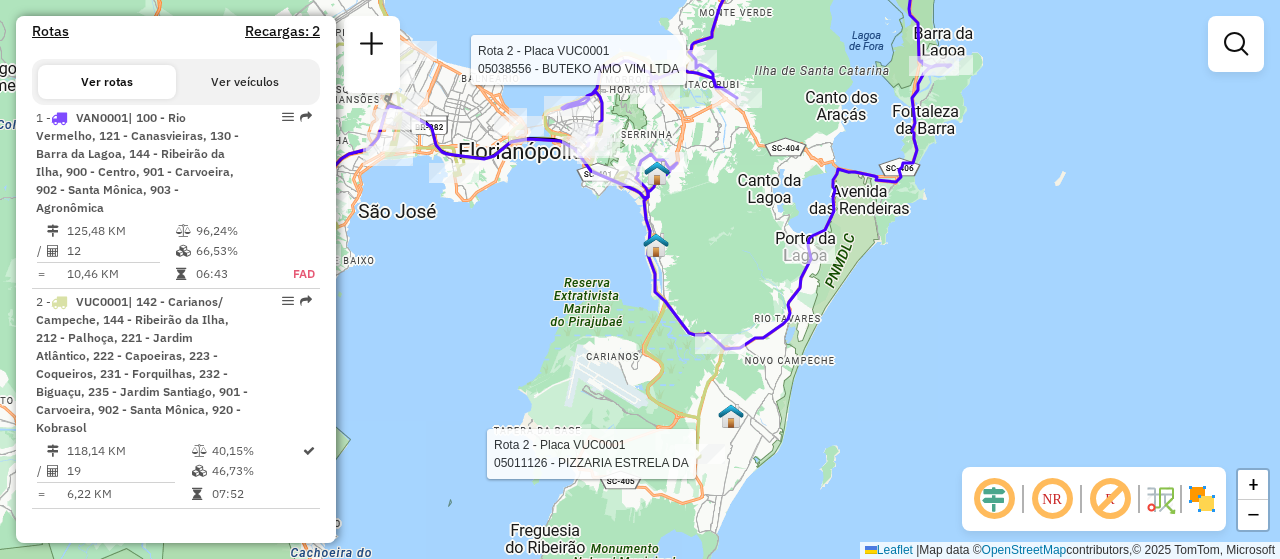 select on "**********" 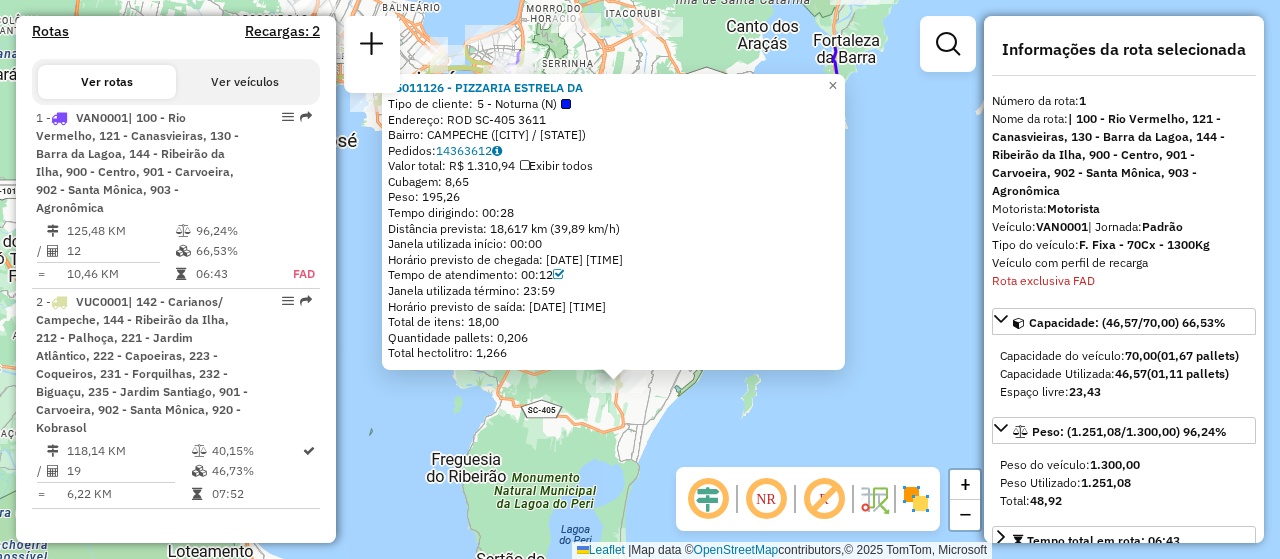 drag, startPoint x: 876, startPoint y: 359, endPoint x: 820, endPoint y: 447, distance: 104.307236 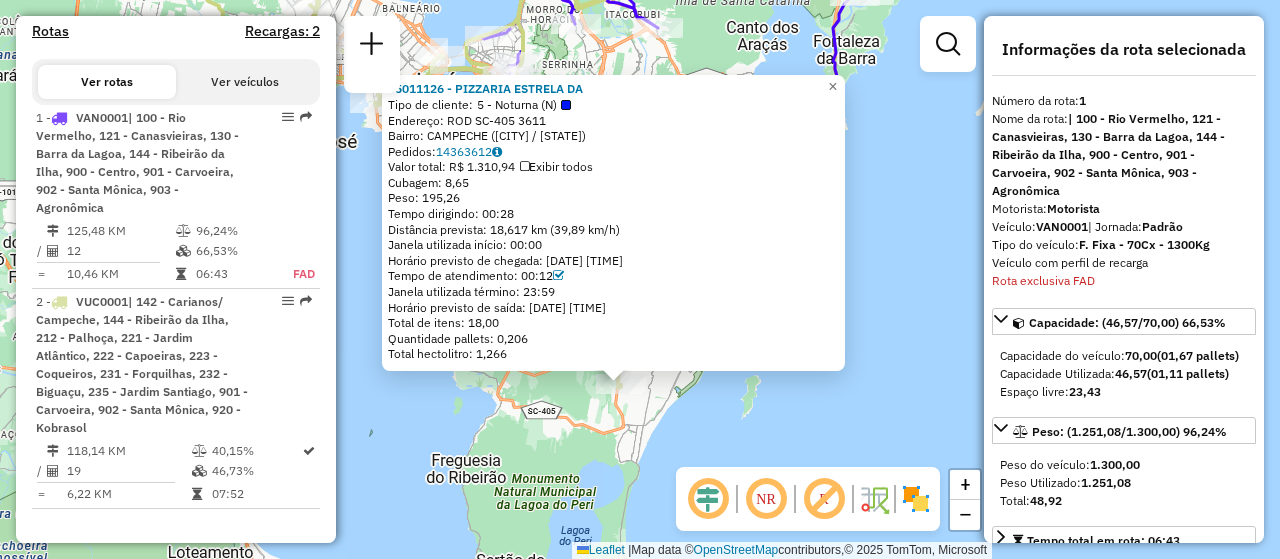 click on "05011126 - PIZZARIA ESTRELA DA  Tipo de cliente:   5 - Noturna (N)   Endereço: ROD SC-405                        3611   Bairro: CAMPECHE (FLORIANOPOLIS / SC)   Pedidos:  14363612   Valor total: R$ 1.310,94   Exibir todos   Cubagem: 8,65  Peso: 195,26  Tempo dirigindo: 00:28   Distância prevista: 18,617 km (39,89 km/h)   Janela utilizada início: 00:00   Horário previsto de chegada: 14/07/2025 10:05   Tempo de atendimento: 00:12   Janela utilizada término: 23:59   Horário previsto de saída: 14/07/2025 10:17   Total de itens: 18,00   Quantidade pallets: 0,206   Total hectolitro: 1,266  × Janela de atendimento Grade de atendimento Capacidade Transportadoras Veículos Cliente Pedidos  Rotas Selecione os dias de semana para filtrar as janelas de atendimento  Seg   Ter   Qua   Qui   Sex   Sáb   Dom  Informe o período da janela de atendimento: De: Até:  Filtrar exatamente a janela do cliente  Considerar janela de atendimento padrão  Selecione os dias de semana para filtrar as grades de atendimento  Seg  +" 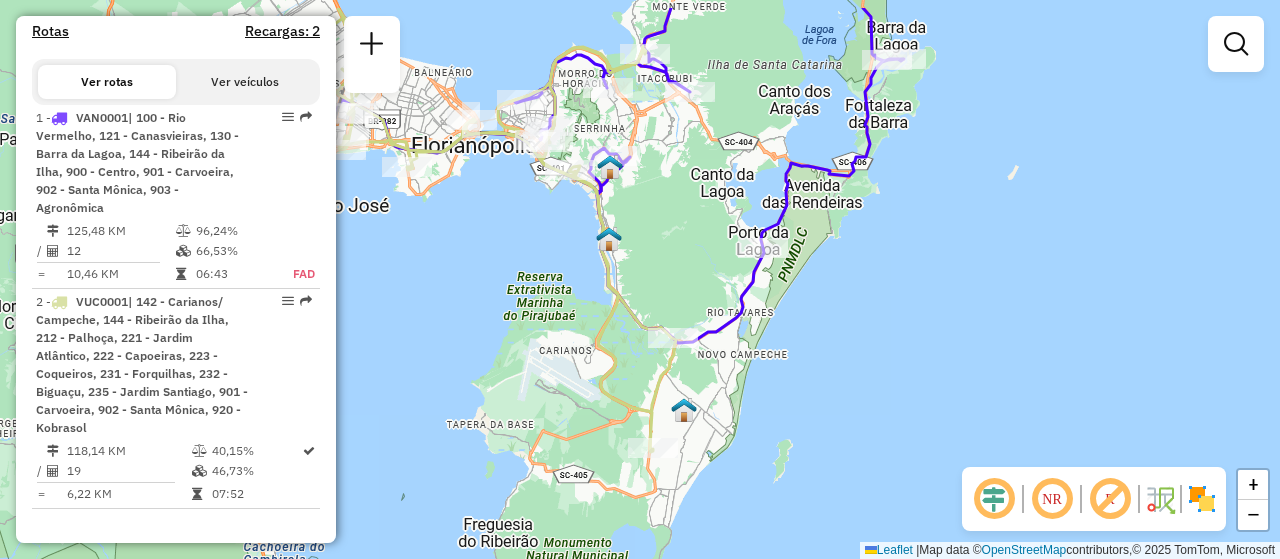 drag, startPoint x: 839, startPoint y: 360, endPoint x: 847, endPoint y: 378, distance: 19.697716 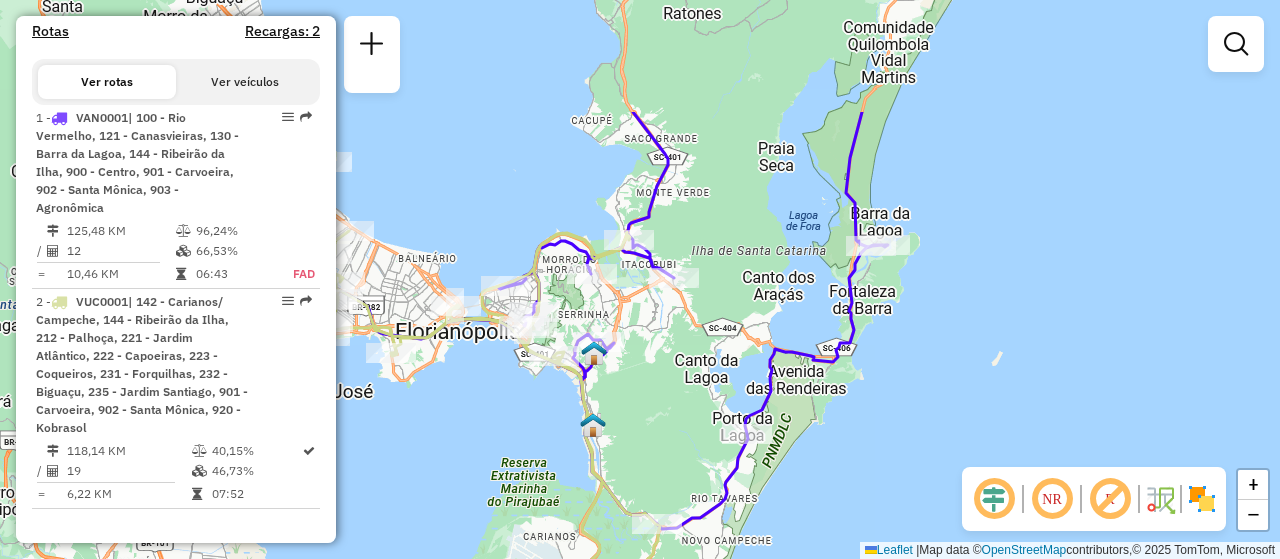 drag, startPoint x: 781, startPoint y: 5, endPoint x: 757, endPoint y: 214, distance: 210.37347 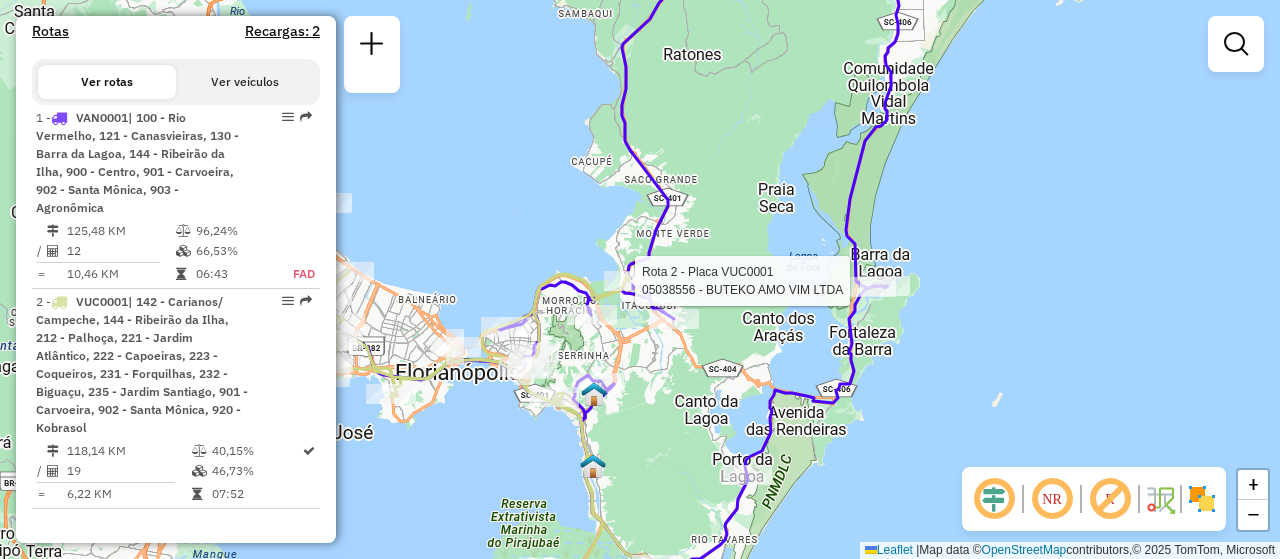 select on "**********" 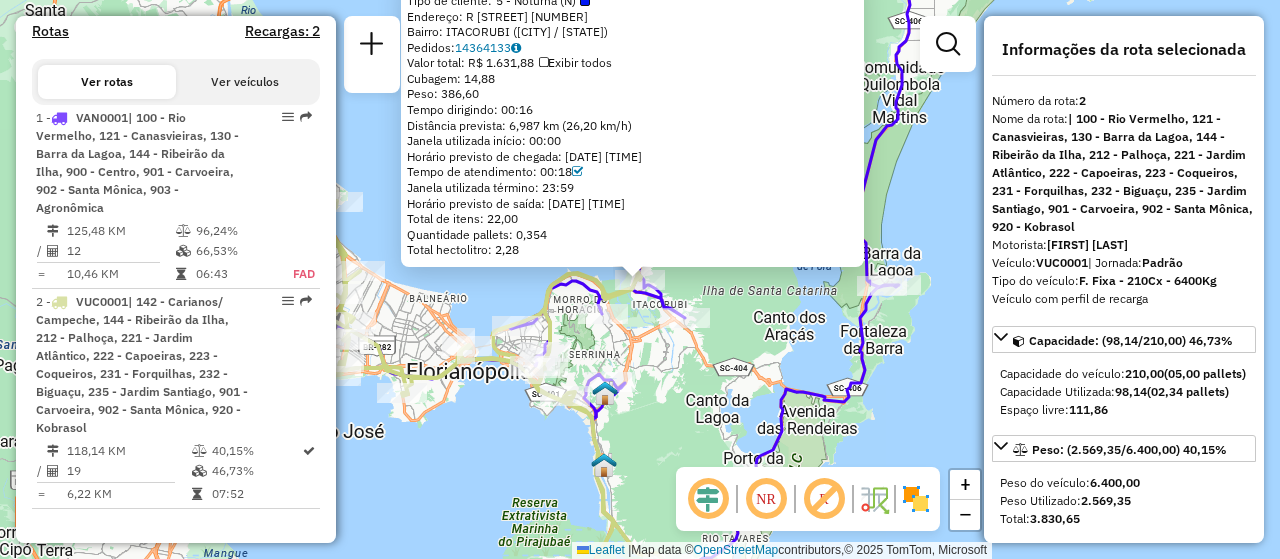 click on "05038556 - BUTEKO AMO VIM LTDA  Tipo de cliente:   5 - Noturna (N)   Endereço: R   PASTOR WILLIAM RICHARD SCHISLE200   Bairro: ITACORUBI (FLORIANOPOLIS / SC)   Pedidos:  14364133   Valor total: R$ 1.631,88   Exibir todos   Cubagem: 14,88  Peso: 386,60  Tempo dirigindo: 00:16   Distância prevista: 6,987 km (26,20 km/h)   Janela utilizada início: 00:00   Horário previsto de chegada: 14/07/2025 11:30   Tempo de atendimento: 00:18   Janela utilizada término: 23:59   Horário previsto de saída: 14/07/2025 11:48   Total de itens: 22,00   Quantidade pallets: 0,354   Total hectolitro: 2,28  × Janela de atendimento Grade de atendimento Capacidade Transportadoras Veículos Cliente Pedidos  Rotas Selecione os dias de semana para filtrar as janelas de atendimento  Seg   Ter   Qua   Qui   Sex   Sáb   Dom  Informe o período da janela de atendimento: De: Até:  Filtrar exatamente a janela do cliente  Considerar janela de atendimento padrão  Selecione os dias de semana para filtrar as grades de atendimento  Seg  +" 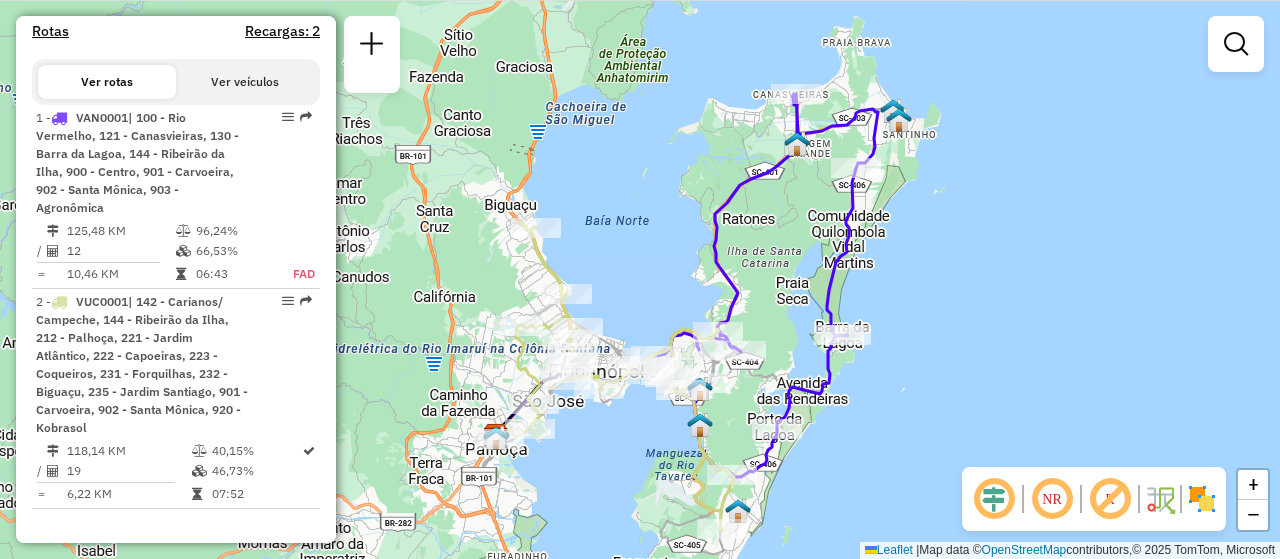 drag, startPoint x: 595, startPoint y: 396, endPoint x: 621, endPoint y: 472, distance: 80.32434 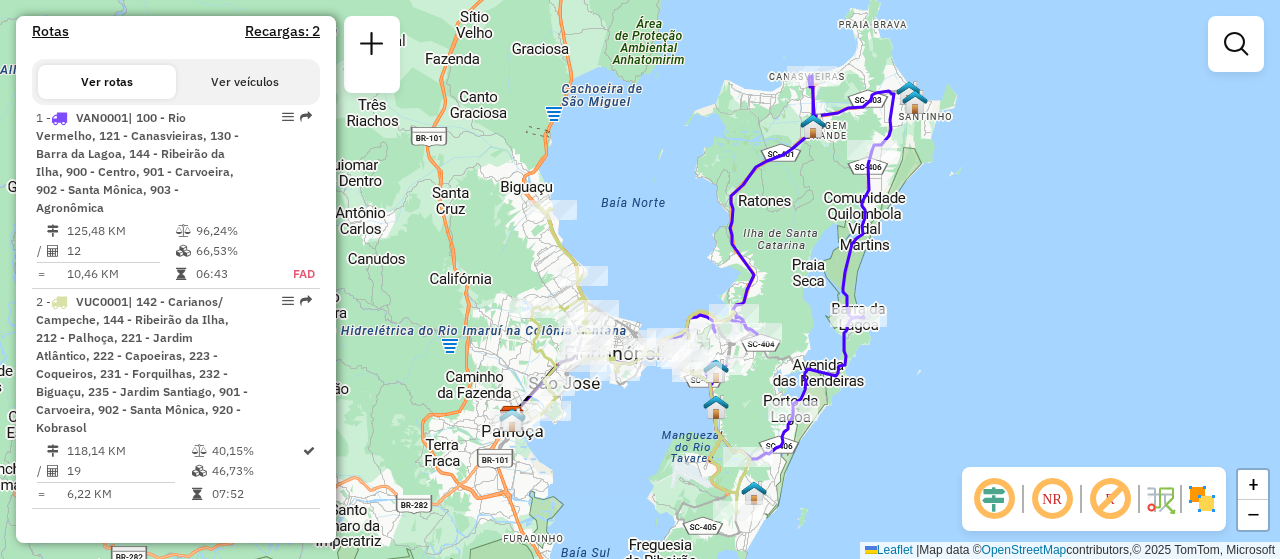 drag, startPoint x: 641, startPoint y: 446, endPoint x: 653, endPoint y: 415, distance: 33.24154 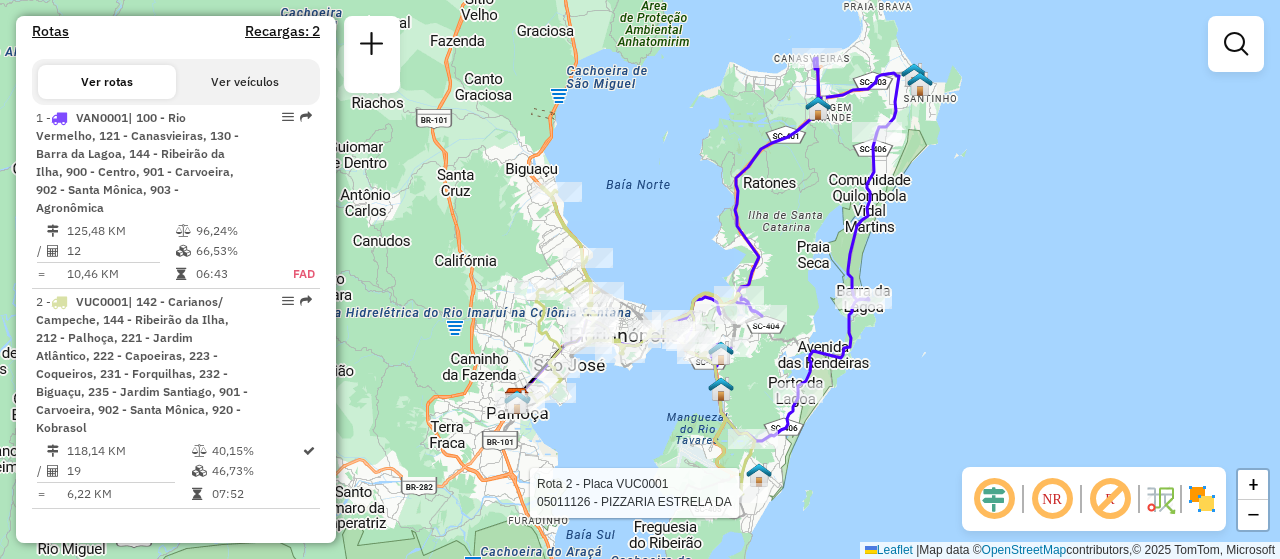 select on "**********" 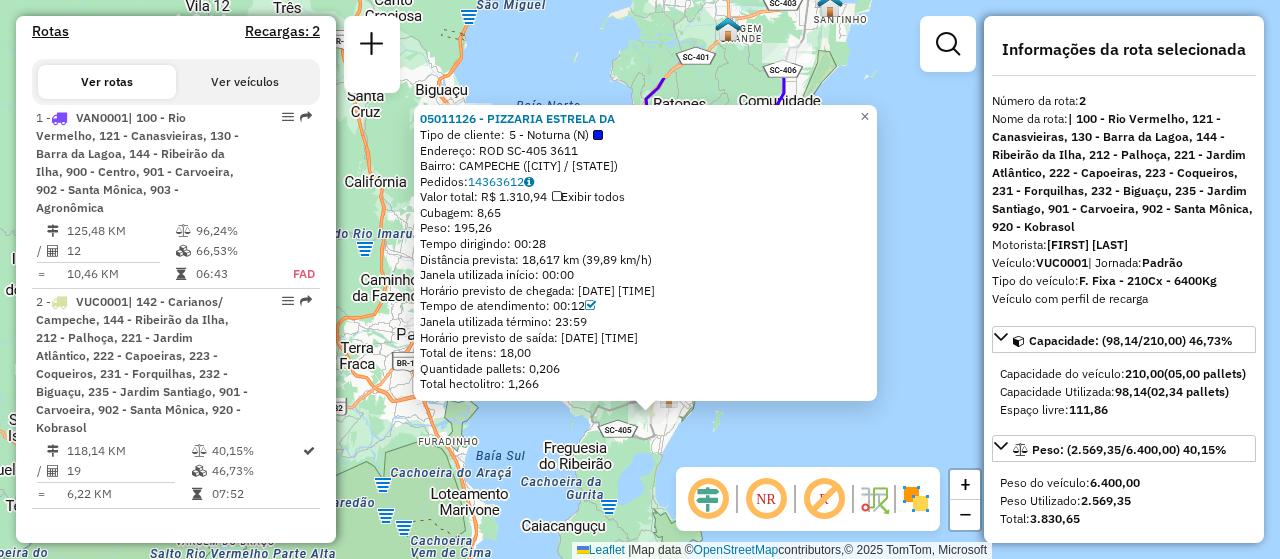 drag, startPoint x: 795, startPoint y: 354, endPoint x: 808, endPoint y: 488, distance: 134.62912 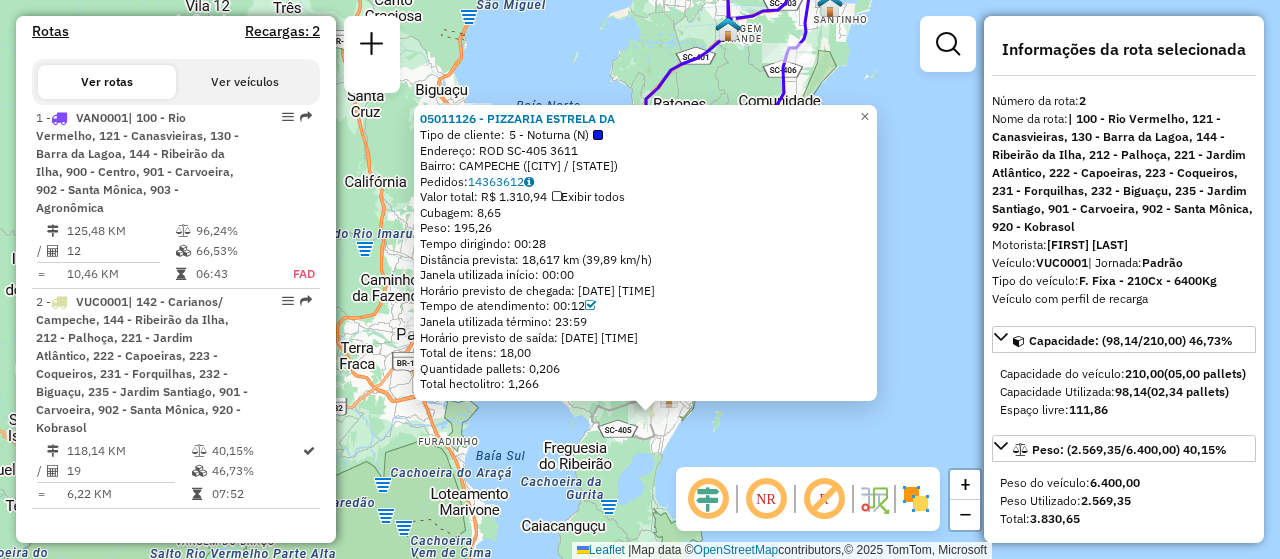 click on "05011126 - PIZZARIA ESTRELA DA  Tipo de cliente:   5 - Noturna (N)   Endereço: ROD SC-405                        3611   Bairro: CAMPECHE (FLORIANOPOLIS / SC)   Pedidos:  14363612   Valor total: R$ 1.310,94   Exibir todos   Cubagem: 8,65  Peso: 195,26  Tempo dirigindo: 00:28   Distância prevista: 18,617 km (39,89 km/h)   Janela utilizada início: 00:00   Horário previsto de chegada: 14/07/2025 10:05   Tempo de atendimento: 00:12   Janela utilizada término: 23:59   Horário previsto de saída: 14/07/2025 10:17   Total de itens: 18,00   Quantidade pallets: 0,206   Total hectolitro: 1,266" 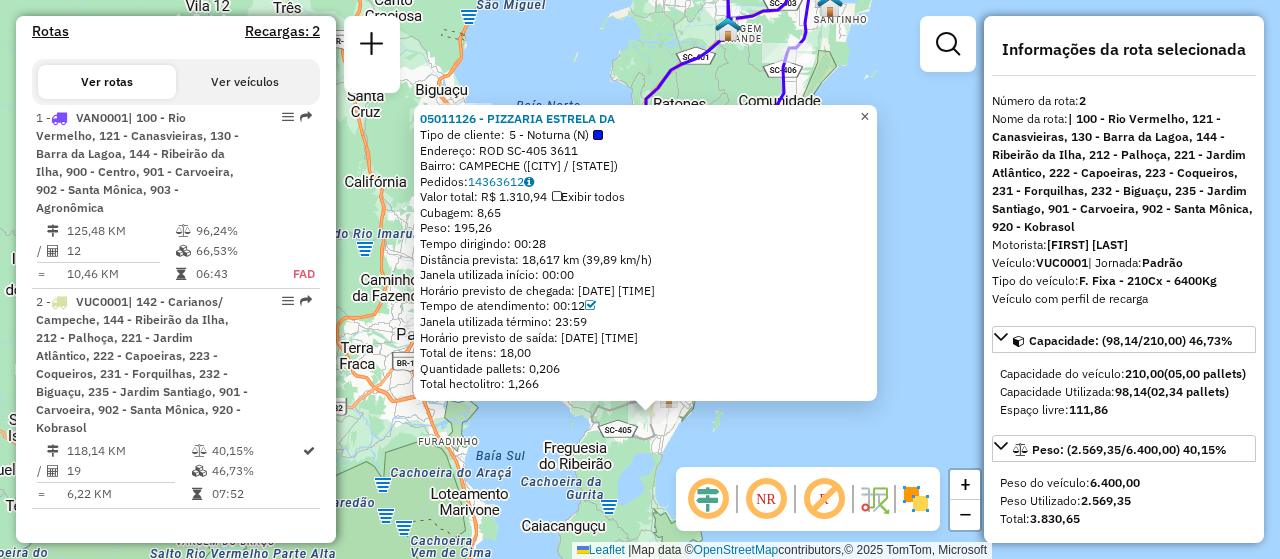 click on "×" 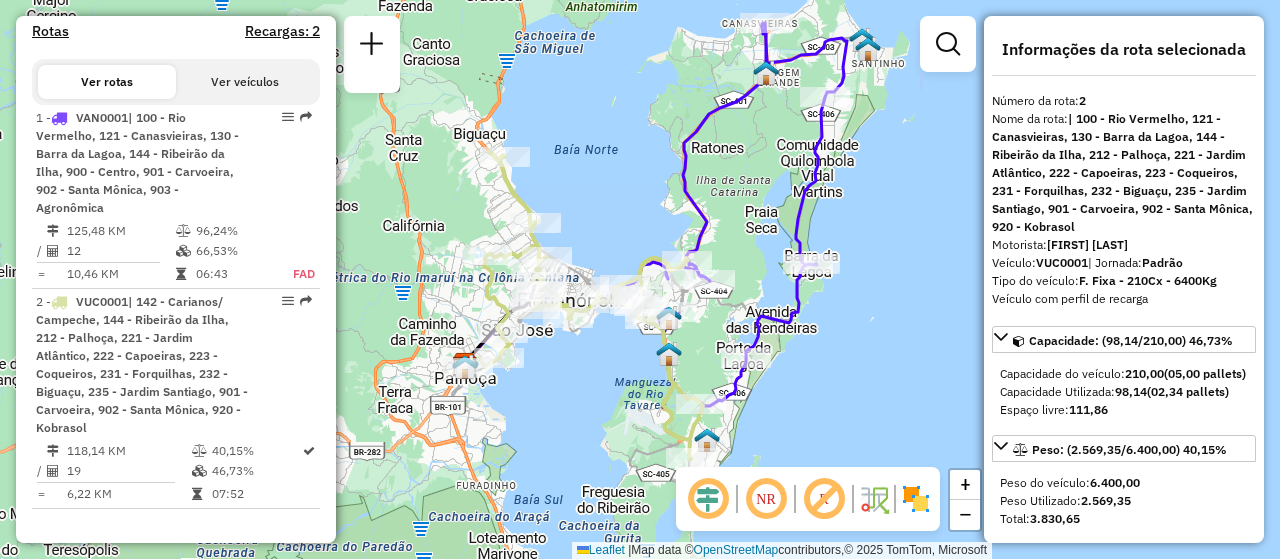 drag, startPoint x: 651, startPoint y: 303, endPoint x: 691, endPoint y: 351, distance: 62.482 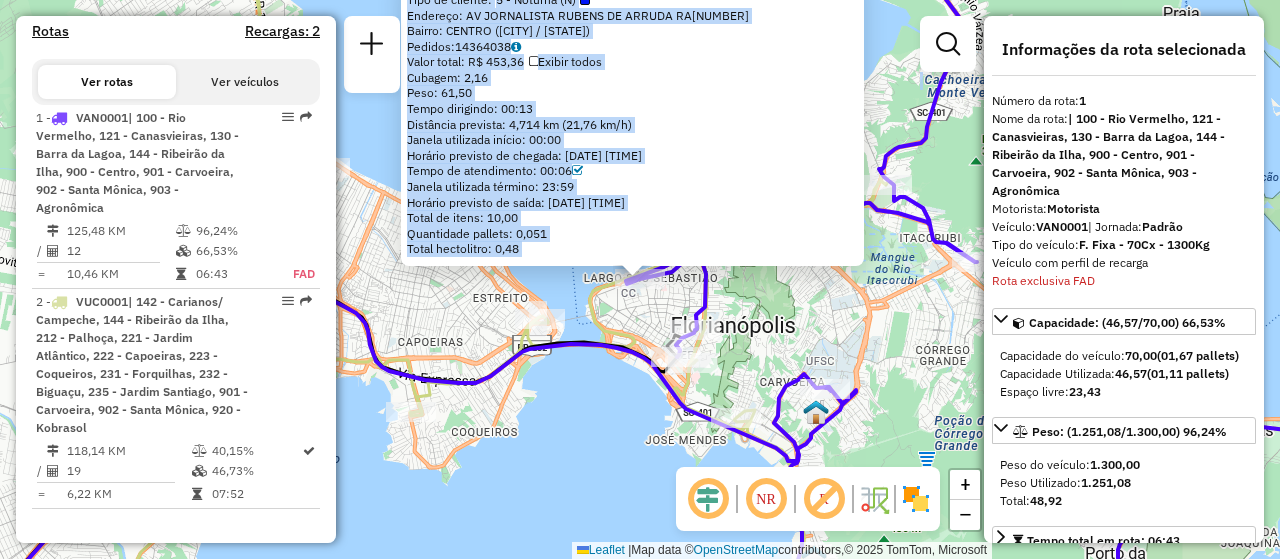 click on "05003518 - VP PEREIRA REST E PI  Tipo de cliente:   5 - Noturna (N)   Endereço: AV  JORNALISTA RUBENS DE ARRUDA RA1560   Bairro: CENTRO (FLORIANOPOLIS / SC)   Pedidos:  14364038   Valor total: R$ 453,36   Exibir todos   Cubagem: 2,16  Peso: 61,50  Tempo dirigindo: 00:13   Distância prevista: 4,714 km (21,76 km/h)   Janela utilizada início: 00:00   Horário previsto de chegada: 14/07/2025 11:36   Tempo de atendimento: 00:06   Janela utilizada término: 23:59   Horário previsto de saída: 14/07/2025 11:42   Total de itens: 10,00   Quantidade pallets: 0,051   Total hectolitro: 0,48  × Janela de atendimento Grade de atendimento Capacidade Transportadoras Veículos Cliente Pedidos  Rotas Selecione os dias de semana para filtrar as janelas de atendimento  Seg   Ter   Qua   Qui   Sex   Sáb   Dom  Informe o período da janela de atendimento: De: Até:  Filtrar exatamente a janela do cliente  Considerar janela de atendimento padrão  Selecione os dias de semana para filtrar as grades de atendimento  Seg   Ter  +" 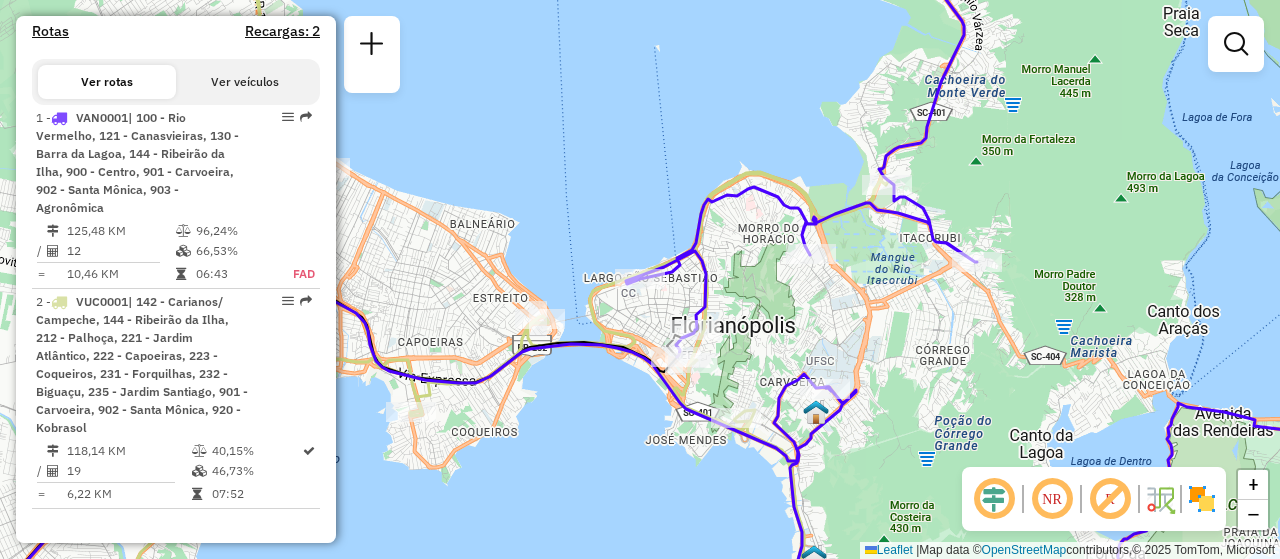 click 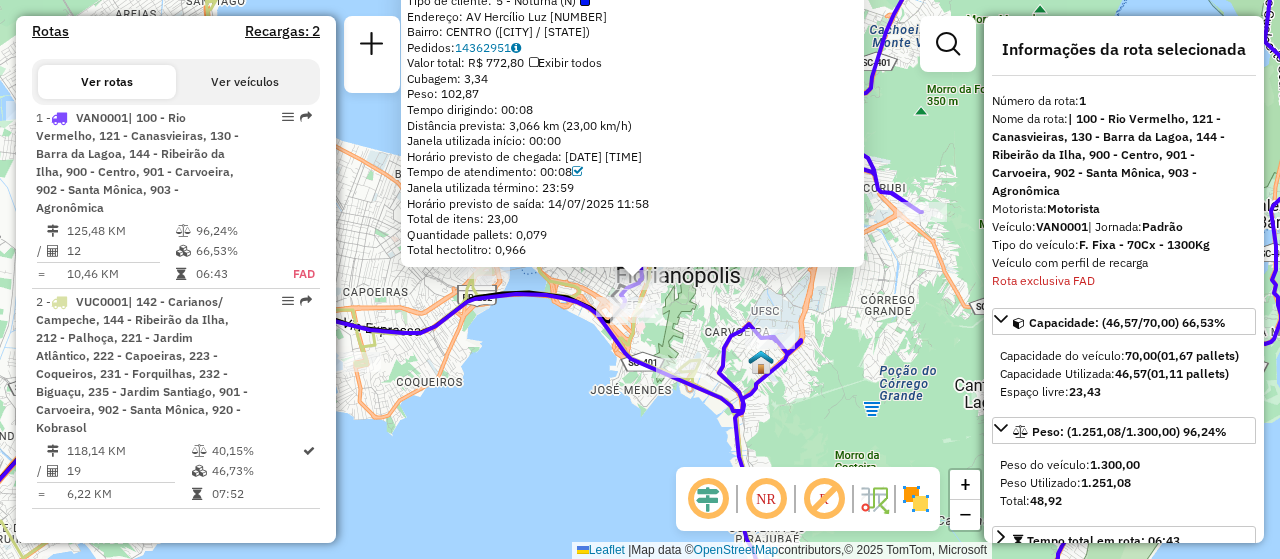 click on "05090517 - LEONARDO HAMES ME  Tipo de cliente:   5 - Noturna (N)   Endereço: AV  Hercílio Luz                  1006   Bairro: CENTRO (FLORIANOPOLIS / SC)   Pedidos:  14362951   Valor total: R$ 772,80   Exibir todos   Cubagem: 3,34  Peso: 102,87  Tempo dirigindo: 00:08   Distância prevista: 3,066 km (23,00 km/h)   Janela utilizada início: 00:00   Horário previsto de chegada: 14/07/2025 11:50   Tempo de atendimento: 00:08   Janela utilizada término: 23:59   Horário previsto de saída: 14/07/2025 11:58   Total de itens: 23,00   Quantidade pallets: 0,079   Total hectolitro: 0,966  × Janela de atendimento Grade de atendimento Capacidade Transportadoras Veículos Cliente Pedidos  Rotas Selecione os dias de semana para filtrar as janelas de atendimento  Seg   Ter   Qua   Qui   Sex   Sáb   Dom  Informe o período da janela de atendimento: De: Até:  Filtrar exatamente a janela do cliente  Considerar janela de atendimento padrão  Selecione os dias de semana para filtrar as grades de atendimento  Seg   Ter  +" 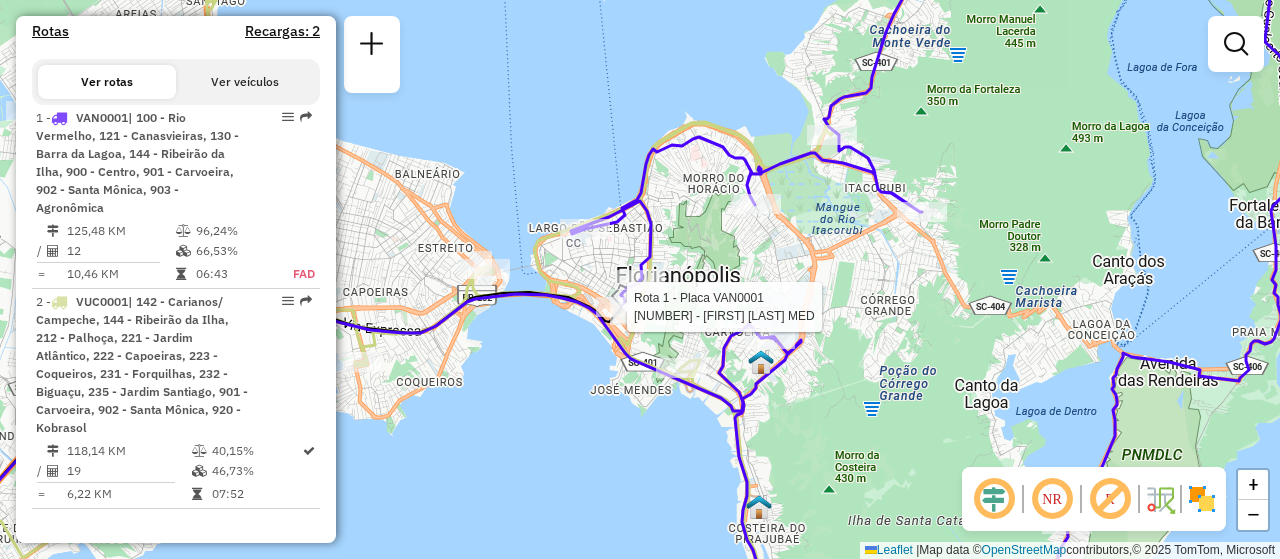 select on "**********" 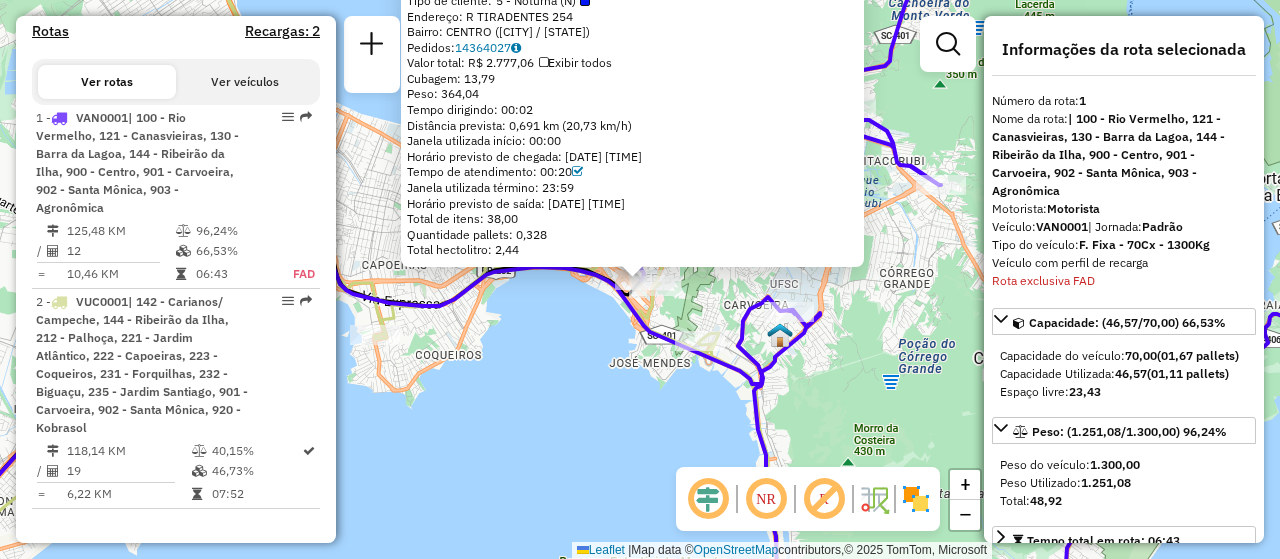 click on "05036918 - CRISTIANE MORAES MED  Tipo de cliente:   5 - Noturna (N)   Endereço: R   TIRADENTES                    254   Bairro: CENTRO (FLORIANOPOLIS / SC)   Pedidos:  14364027   Valor total: R$ 2.777,06   Exibir todos   Cubagem: 13,79  Peso: 364,04  Tempo dirigindo: 00:02   Distância prevista: 0,691 km (20,73 km/h)   Janela utilizada início: 00:00   Horário previsto de chegada: 14/07/2025 12:00   Tempo de atendimento: 00:20   Janela utilizada término: 23:59   Horário previsto de saída: 14/07/2025 12:20   Total de itens: 38,00   Quantidade pallets: 0,328   Total hectolitro: 2,44  × Janela de atendimento Grade de atendimento Capacidade Transportadoras Veículos Cliente Pedidos  Rotas Selecione os dias de semana para filtrar as janelas de atendimento  Seg   Ter   Qua   Qui   Sex   Sáb   Dom  Informe o período da janela de atendimento: De: Até:  Filtrar exatamente a janela do cliente  Considerar janela de atendimento padrão  Selecione os dias de semana para filtrar as grades de atendimento  Seg  De:" 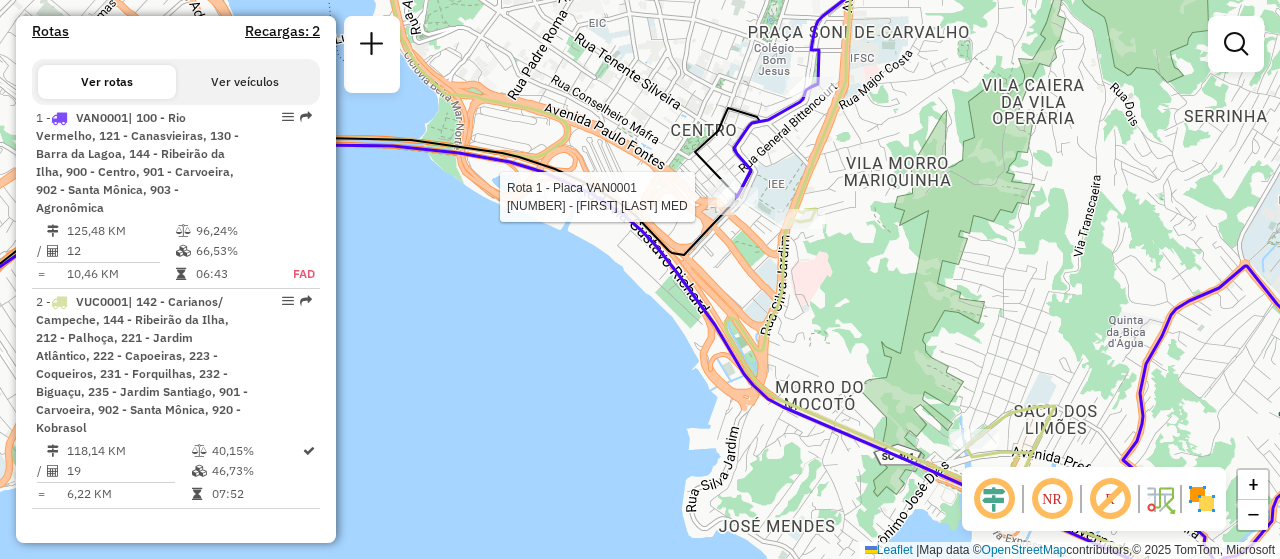 select on "**********" 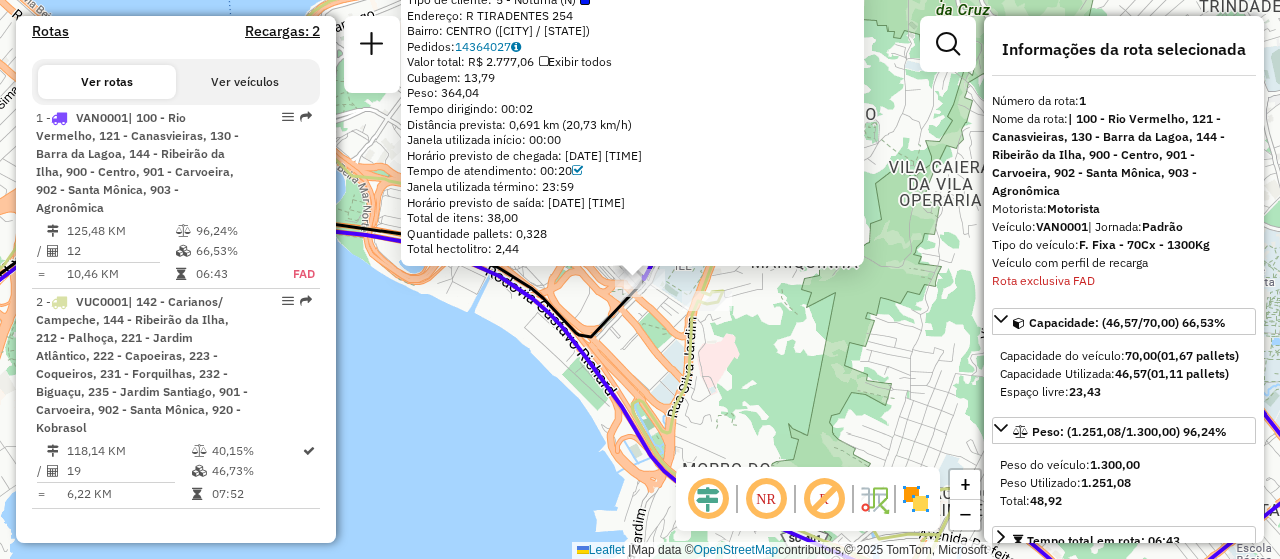 click on "05036918 - CRISTIANE MORAES MED  Tipo de cliente:   5 - Noturna (N)   Endereço: R   TIRADENTES                    254   Bairro: CENTRO (FLORIANOPOLIS / SC)   Pedidos:  14364027   Valor total: R$ 2.777,06   Exibir todos   Cubagem: 13,79  Peso: 364,04  Tempo dirigindo: 00:02   Distância prevista: 0,691 km (20,73 km/h)   Janela utilizada início: 00:00   Horário previsto de chegada: 14/07/2025 12:00   Tempo de atendimento: 00:20   Janela utilizada término: 23:59   Horário previsto de saída: 14/07/2025 12:20   Total de itens: 38,00   Quantidade pallets: 0,328   Total hectolitro: 2,44  × Janela de atendimento Grade de atendimento Capacidade Transportadoras Veículos Cliente Pedidos  Rotas Selecione os dias de semana para filtrar as janelas de atendimento  Seg   Ter   Qua   Qui   Sex   Sáb   Dom  Informe o período da janela de atendimento: De: Até:  Filtrar exatamente a janela do cliente  Considerar janela de atendimento padrão  Selecione os dias de semana para filtrar as grades de atendimento  Seg  De:" 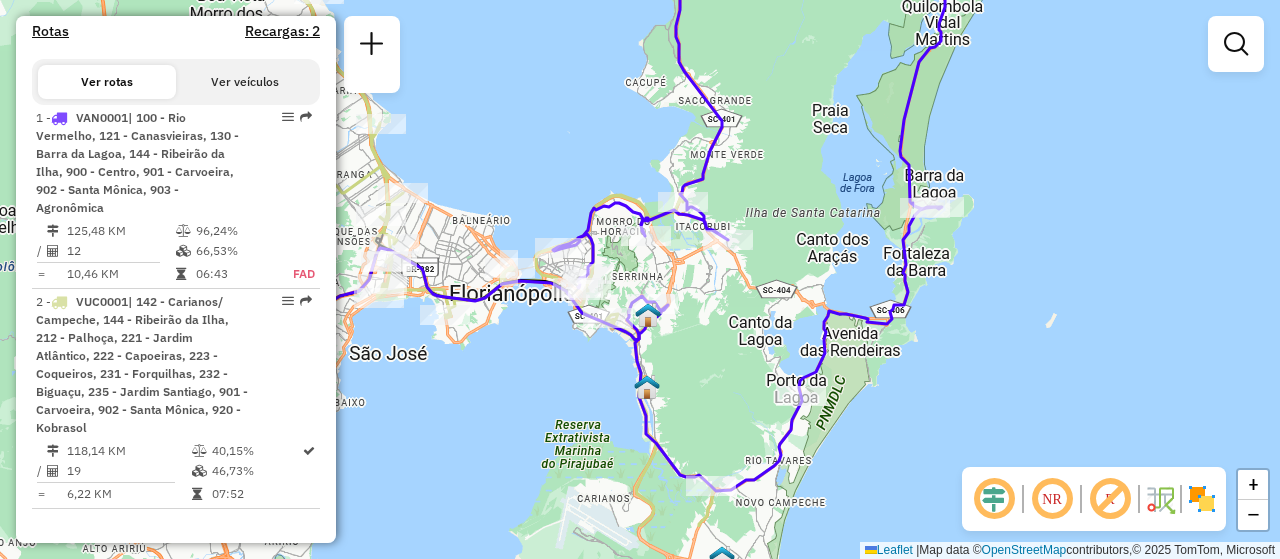 drag, startPoint x: 783, startPoint y: 456, endPoint x: 745, endPoint y: 359, distance: 104.177734 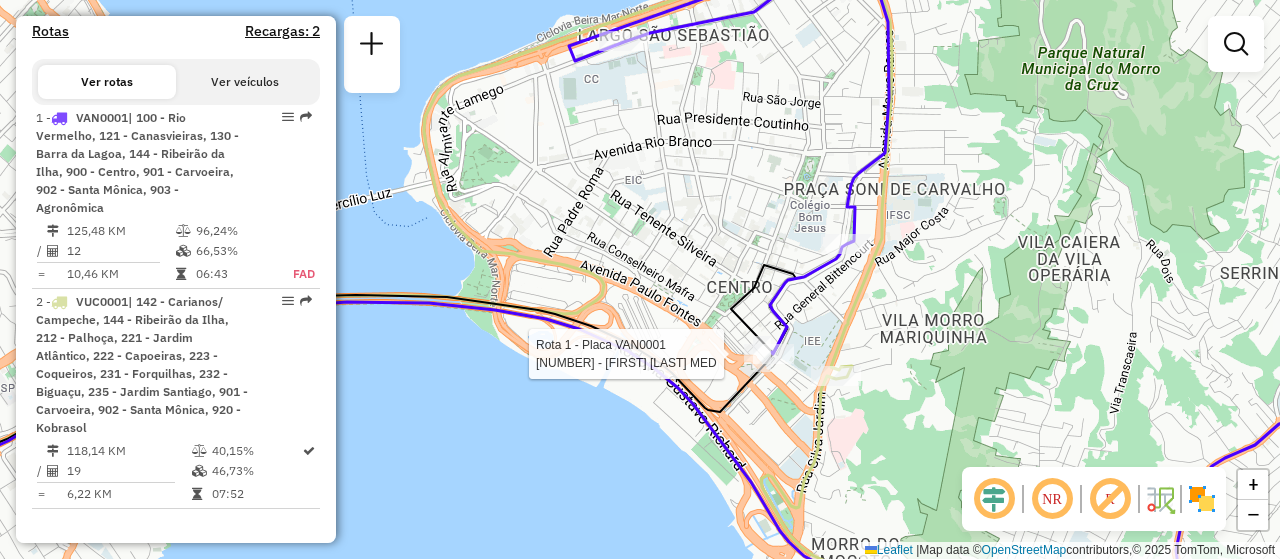 select on "**********" 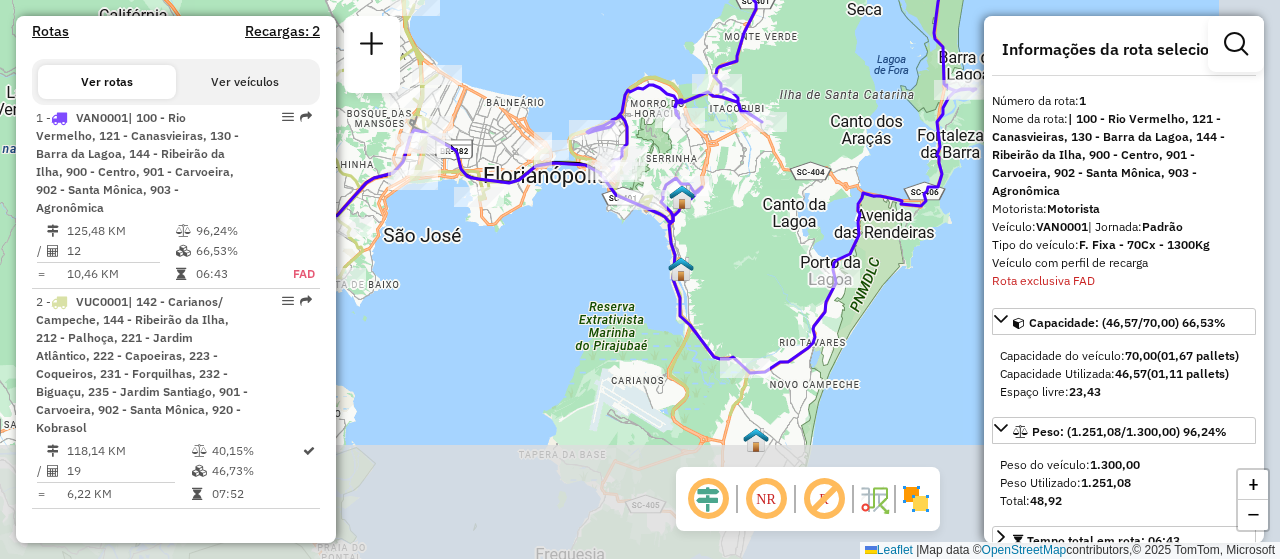 drag, startPoint x: 860, startPoint y: 404, endPoint x: 704, endPoint y: 199, distance: 257.6063 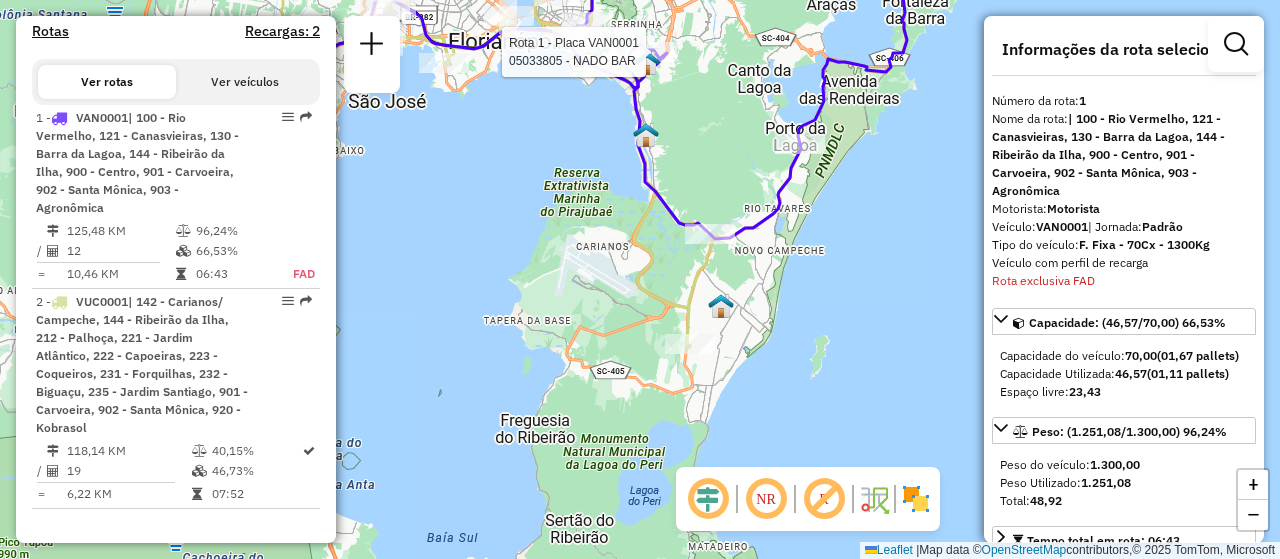 drag, startPoint x: 695, startPoint y: 413, endPoint x: 676, endPoint y: 325, distance: 90.02777 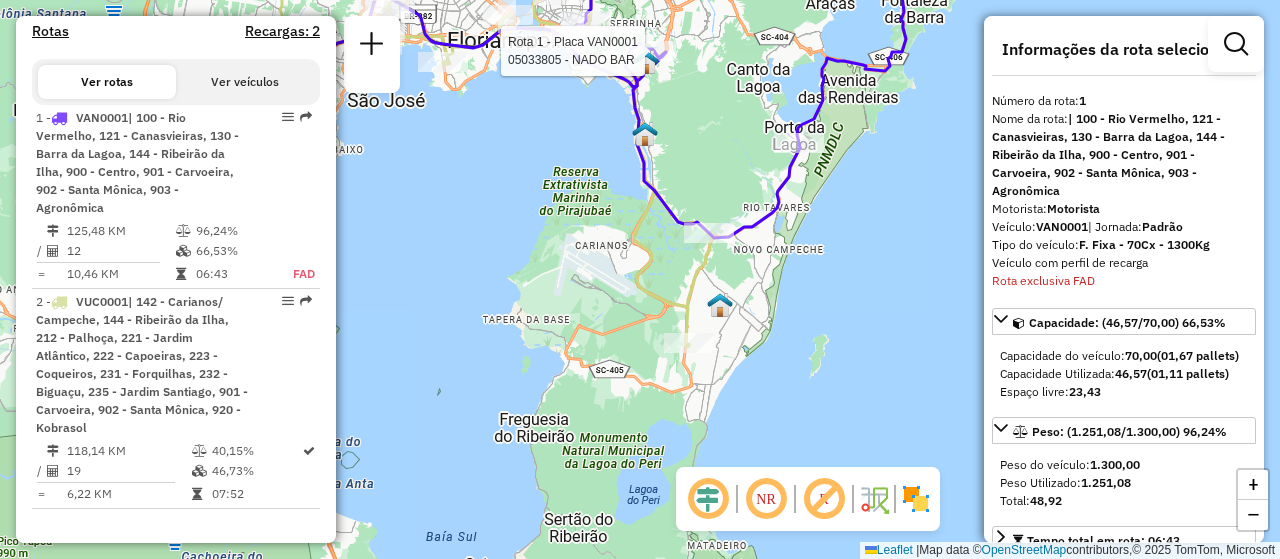 click on "Rota 1 - Placa VAN0001  05033805 - NADO BAR Janela de atendimento Grade de atendimento Capacidade Transportadoras Veículos Cliente Pedidos  Rotas Selecione os dias de semana para filtrar as janelas de atendimento  Seg   Ter   Qua   Qui   Sex   Sáb   Dom  Informe o período da janela de atendimento: De: Até:  Filtrar exatamente a janela do cliente  Considerar janela de atendimento padrão  Selecione os dias de semana para filtrar as grades de atendimento  Seg   Ter   Qua   Qui   Sex   Sáb   Dom   Considerar clientes sem dia de atendimento cadastrado  Clientes fora do dia de atendimento selecionado Filtrar as atividades entre os valores definidos abaixo:  Peso mínimo:   Peso máximo:   Cubagem mínima:   Cubagem máxima:   De:   Até:  Filtrar as atividades entre o tempo de atendimento definido abaixo:  De:   Até:   Considerar capacidade total dos clientes não roteirizados Transportadora: Selecione um ou mais itens Tipo de veículo: Selecione um ou mais itens Veículo: Selecione um ou mais itens Nome: +" 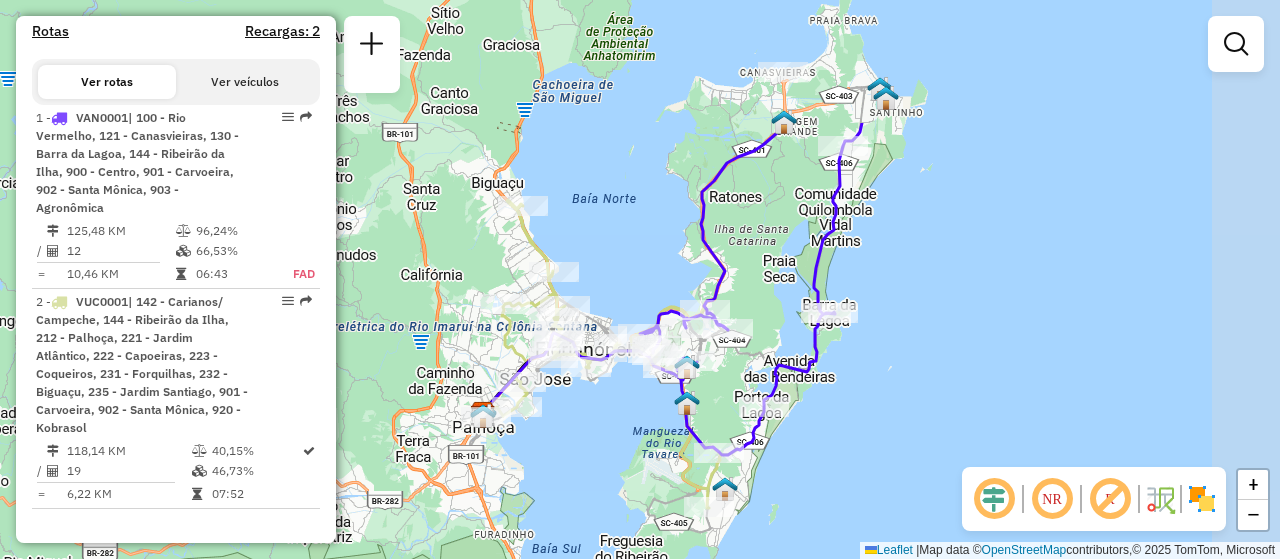 drag, startPoint x: 921, startPoint y: 341, endPoint x: 837, endPoint y: 451, distance: 138.4052 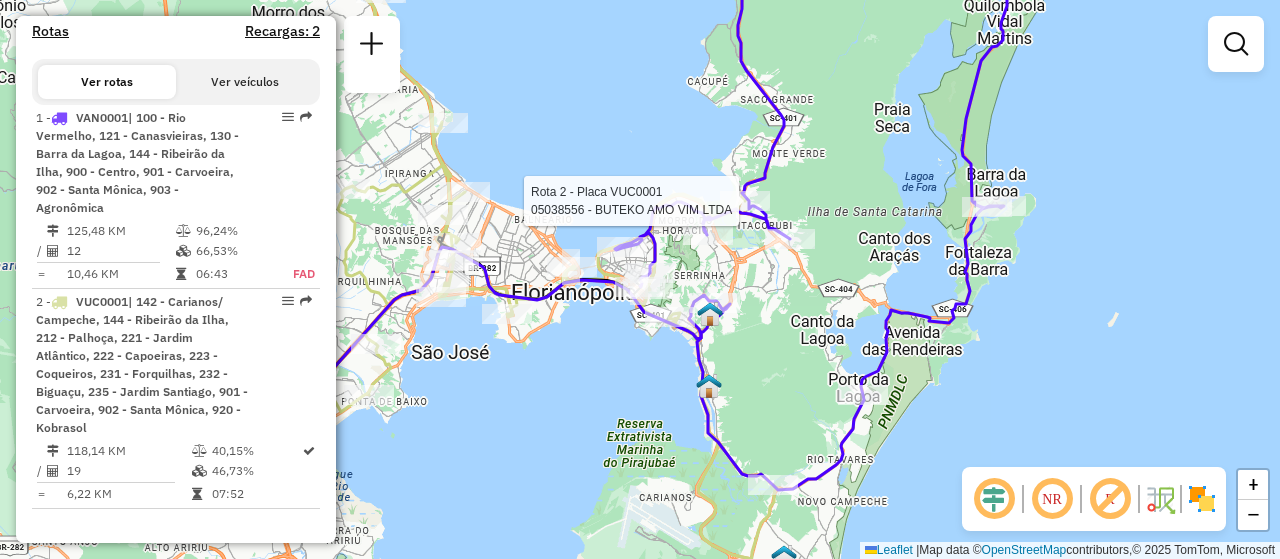 select on "**********" 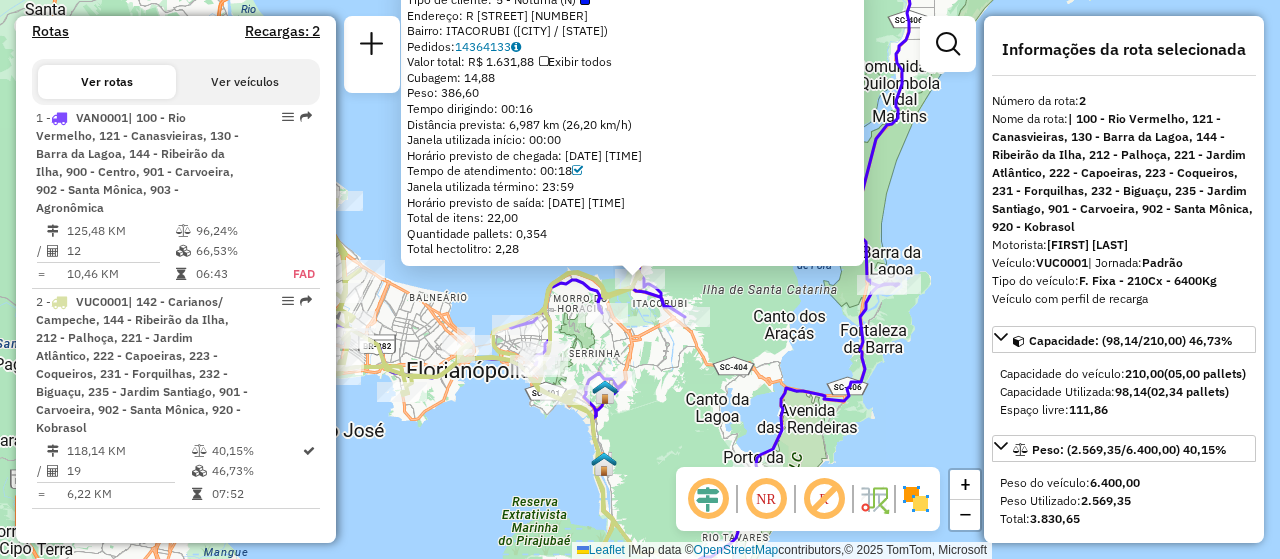 click on "05038556 - BUTEKO AMO VIM LTDA  Tipo de cliente:   5 - Noturna (N)   Endereço: R   PASTOR WILLIAM RICHARD SCHISLE200   Bairro: ITACORUBI (FLORIANOPOLIS / SC)   Pedidos:  14364133   Valor total: R$ 1.631,88   Exibir todos   Cubagem: 14,88  Peso: 386,60  Tempo dirigindo: 00:16   Distância prevista: 6,987 km (26,20 km/h)   Janela utilizada início: 00:00   Horário previsto de chegada: 14/07/2025 11:30   Tempo de atendimento: 00:18   Janela utilizada término: 23:59   Horário previsto de saída: 14/07/2025 11:48   Total de itens: 22,00   Quantidade pallets: 0,354   Total hectolitro: 2,28  × Janela de atendimento Grade de atendimento Capacidade Transportadoras Veículos Cliente Pedidos  Rotas Selecione os dias de semana para filtrar as janelas de atendimento  Seg   Ter   Qua   Qui   Sex   Sáb   Dom  Informe o período da janela de atendimento: De: Até:  Filtrar exatamente a janela do cliente  Considerar janela de atendimento padrão  Selecione os dias de semana para filtrar as grades de atendimento  Seg  +" 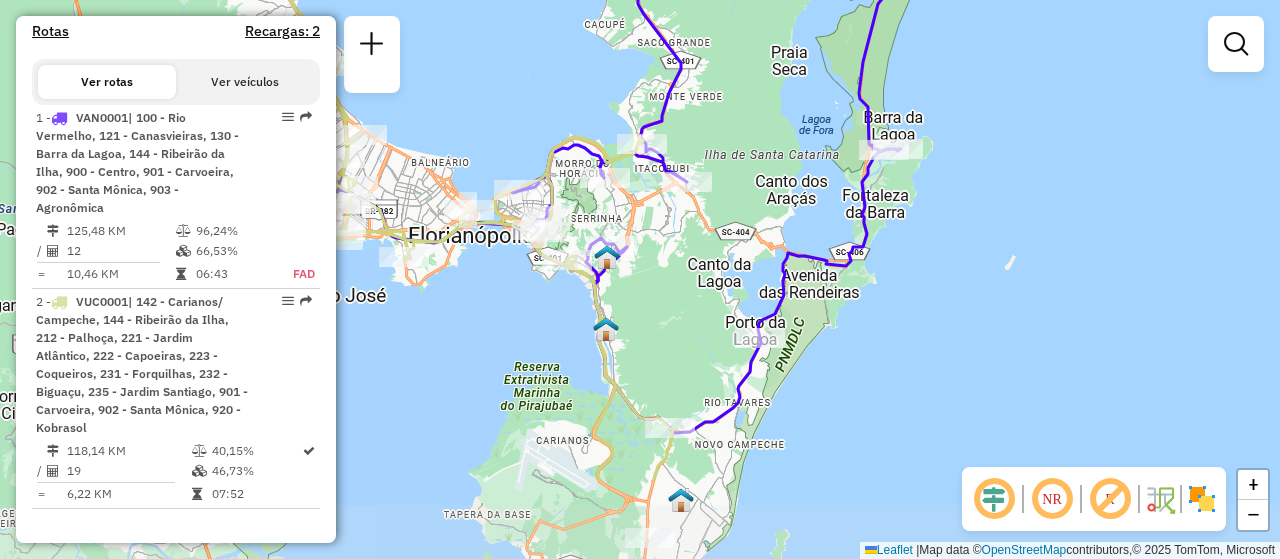drag, startPoint x: 996, startPoint y: 426, endPoint x: 998, endPoint y: 291, distance: 135.01482 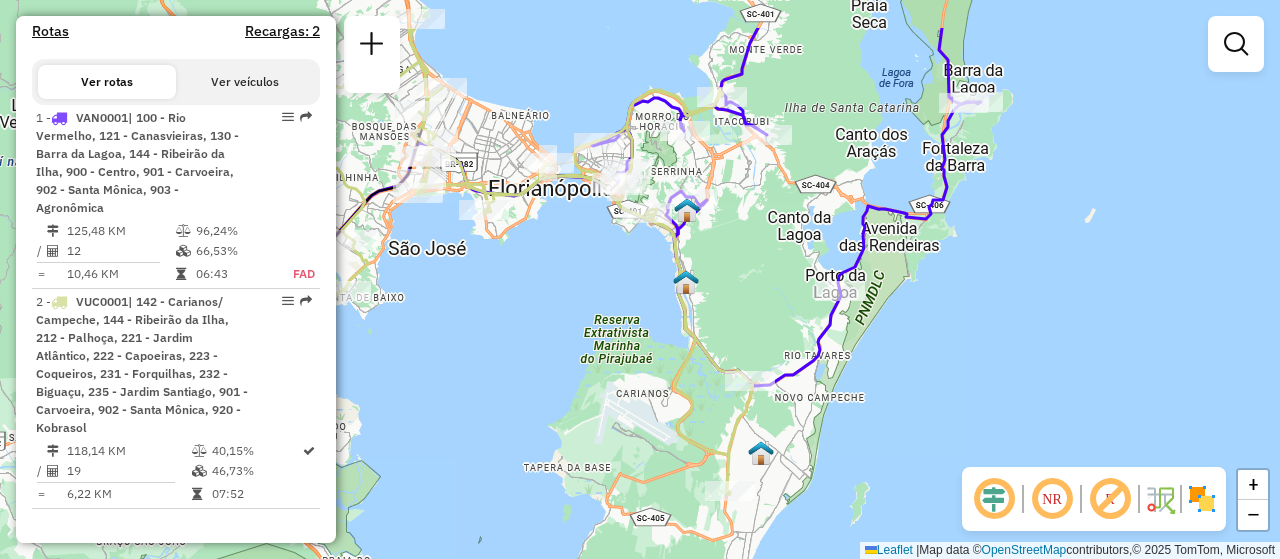 drag, startPoint x: 851, startPoint y: 364, endPoint x: 889, endPoint y: 445, distance: 89.470665 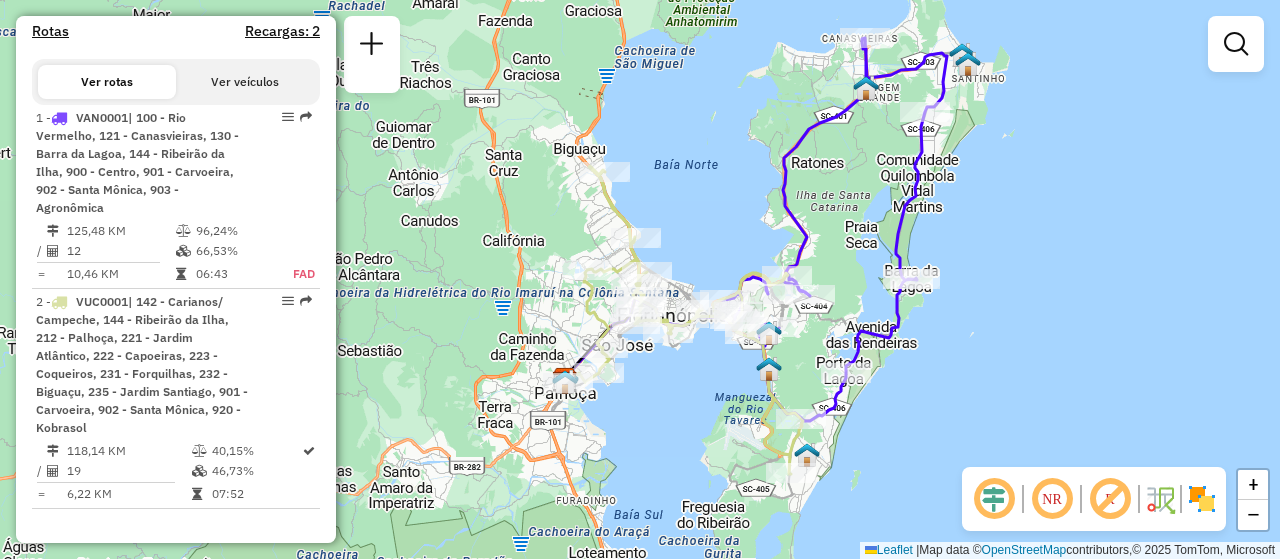 drag, startPoint x: 913, startPoint y: 354, endPoint x: 902, endPoint y: 376, distance: 24.596748 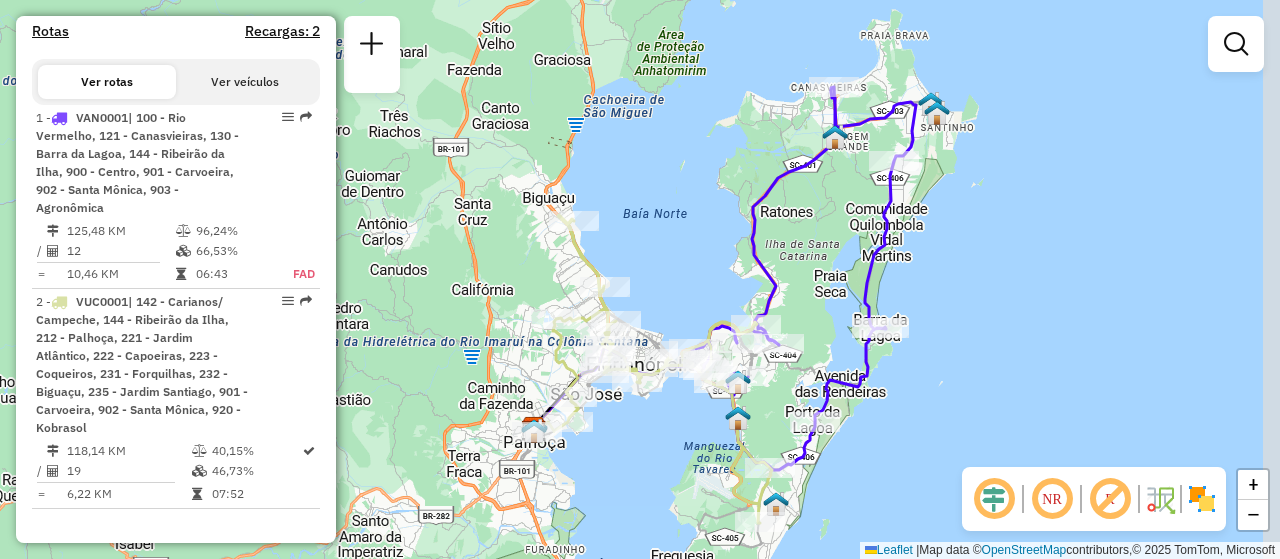 drag, startPoint x: 986, startPoint y: 374, endPoint x: 964, endPoint y: 408, distance: 40.496914 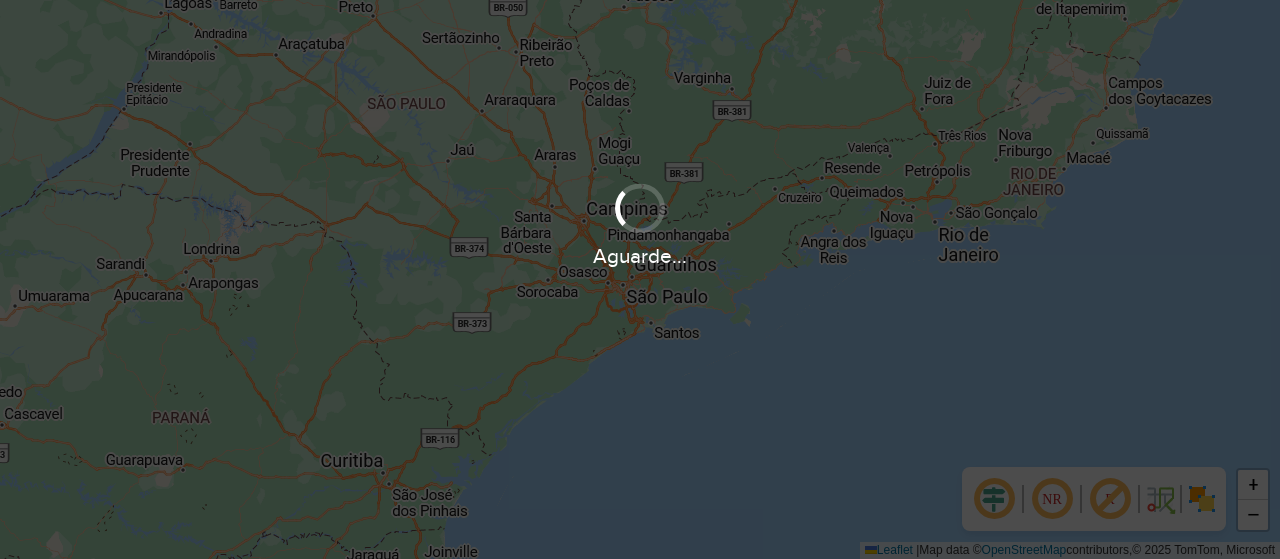 scroll, scrollTop: 0, scrollLeft: 0, axis: both 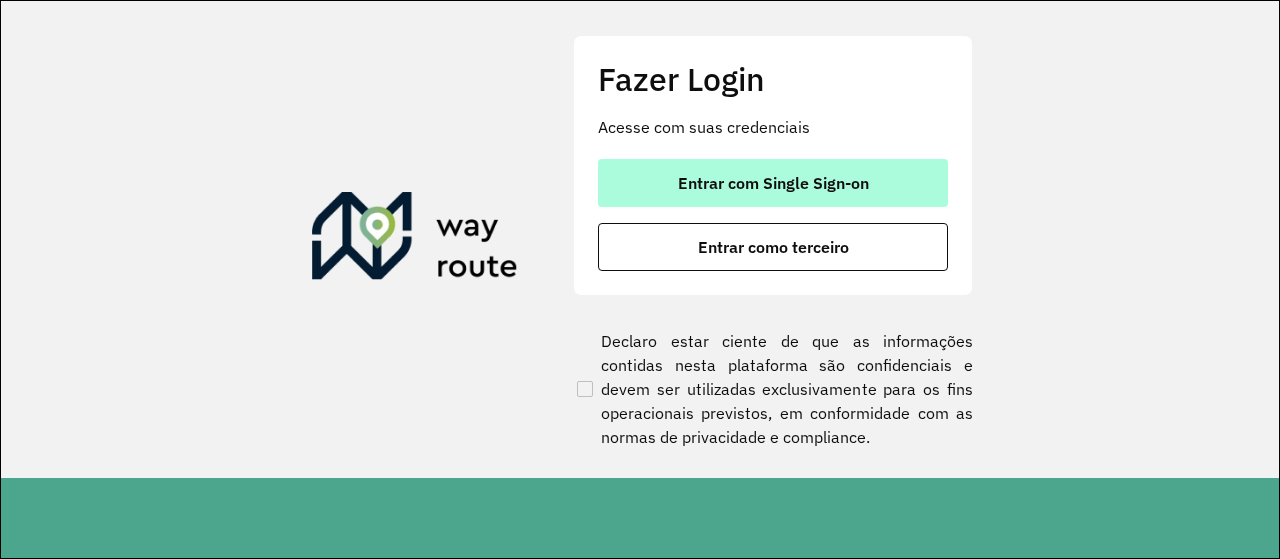 click on "Entrar com Single Sign-on" at bounding box center [773, 183] 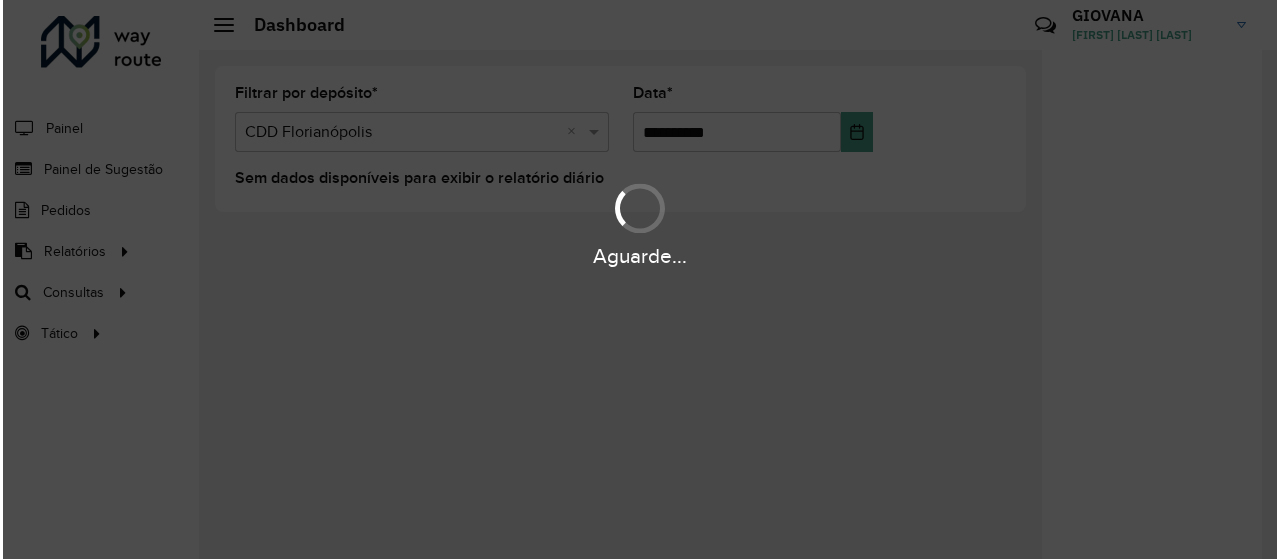 scroll, scrollTop: 0, scrollLeft: 0, axis: both 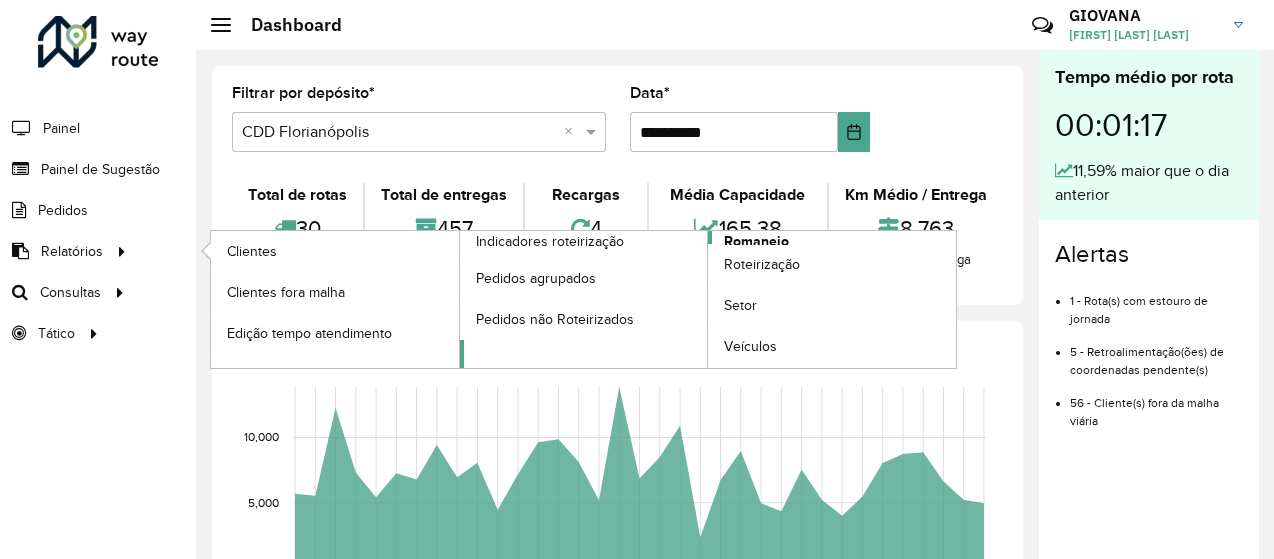 click on "Romaneio" 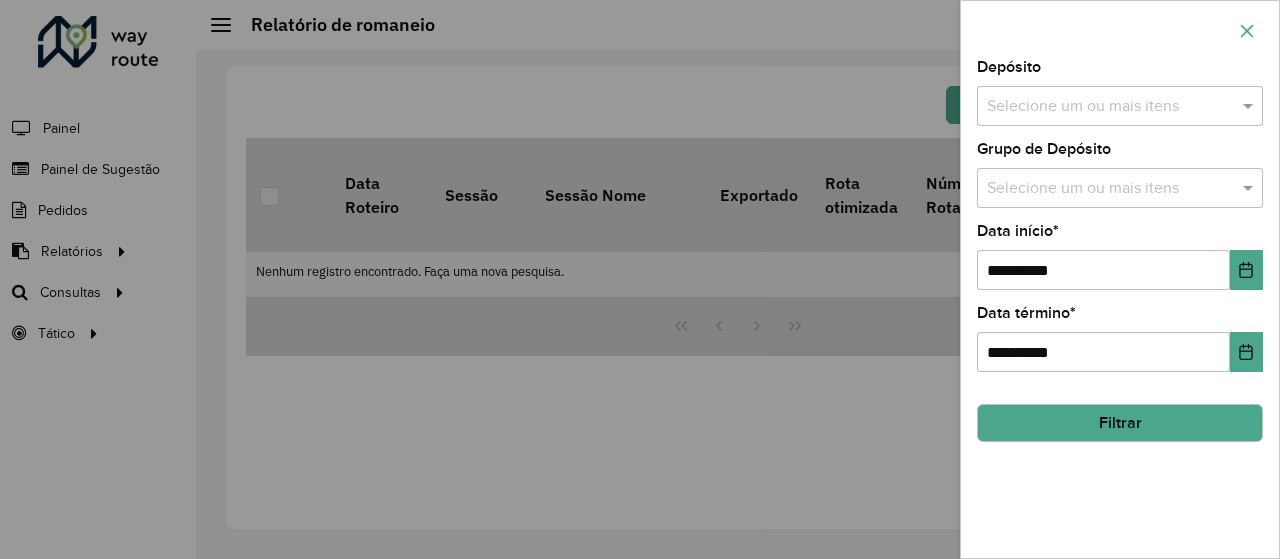 click 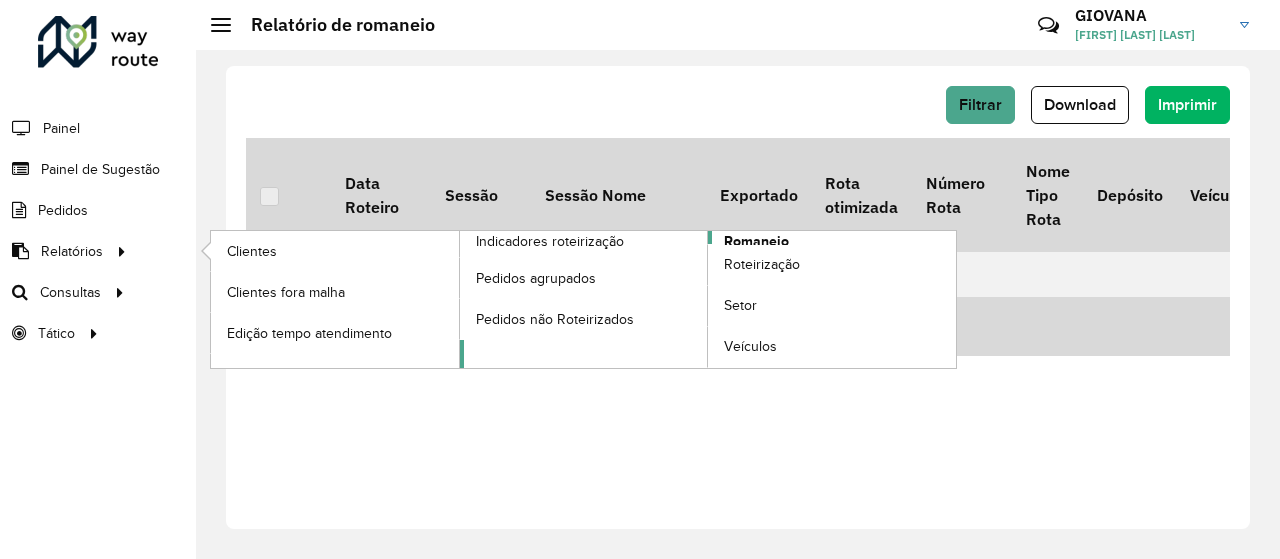 click on "Romaneio" 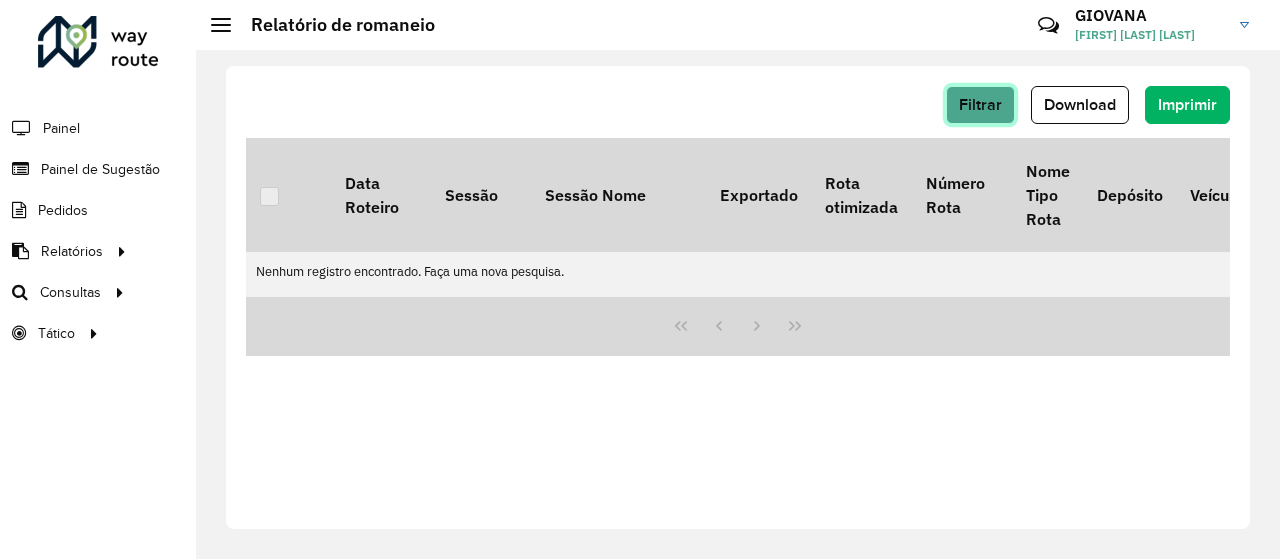 click on "Filtrar" 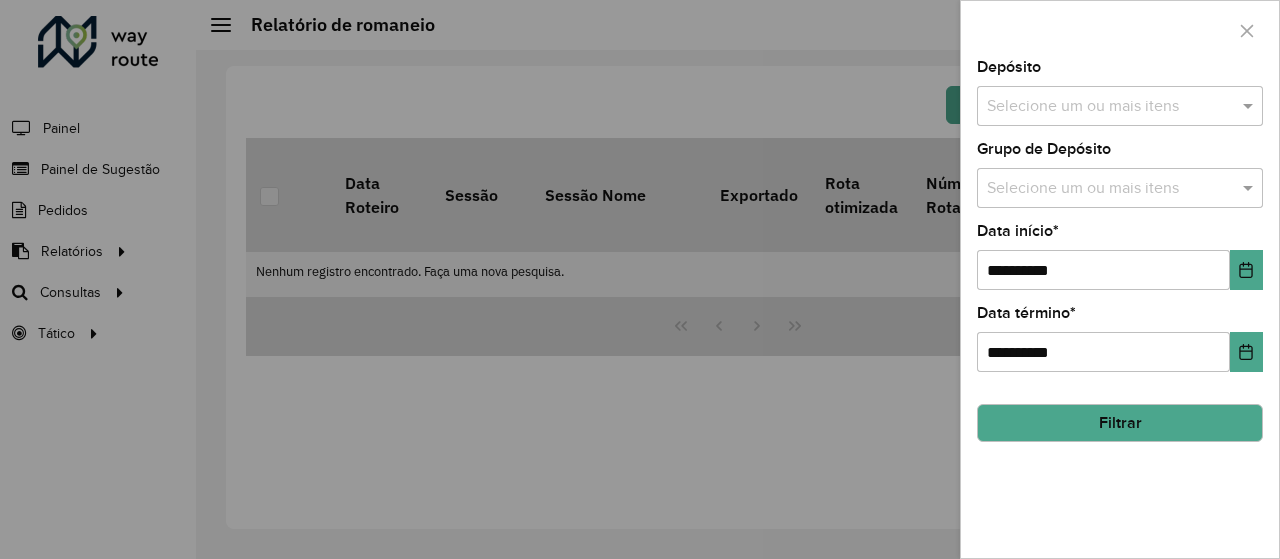 click at bounding box center (1110, 107) 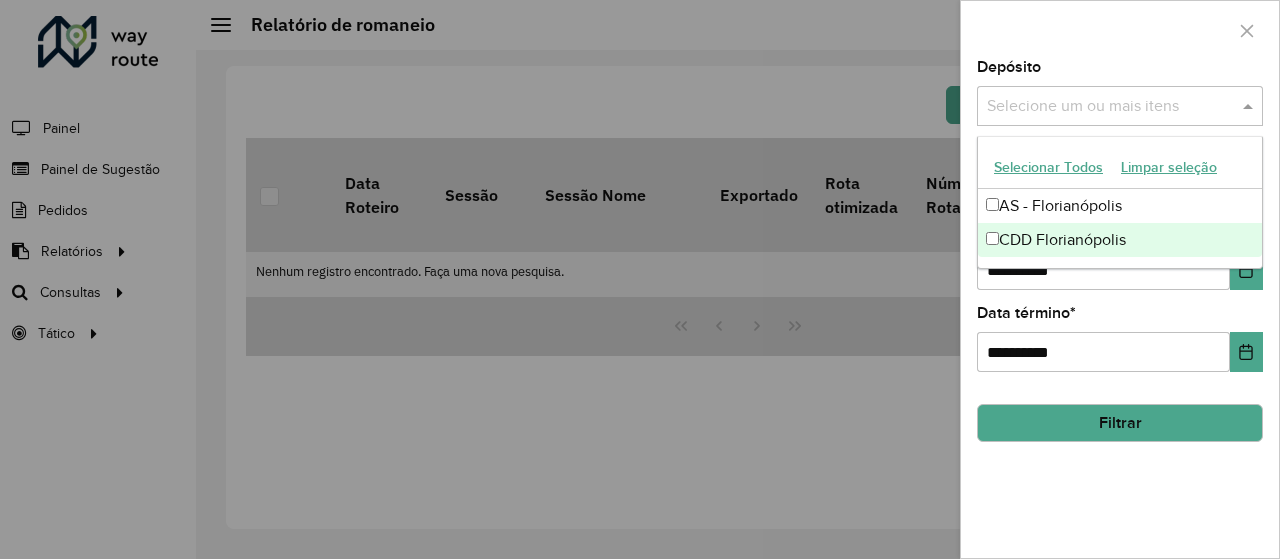 click on "CDD Florianópolis" at bounding box center (1120, 240) 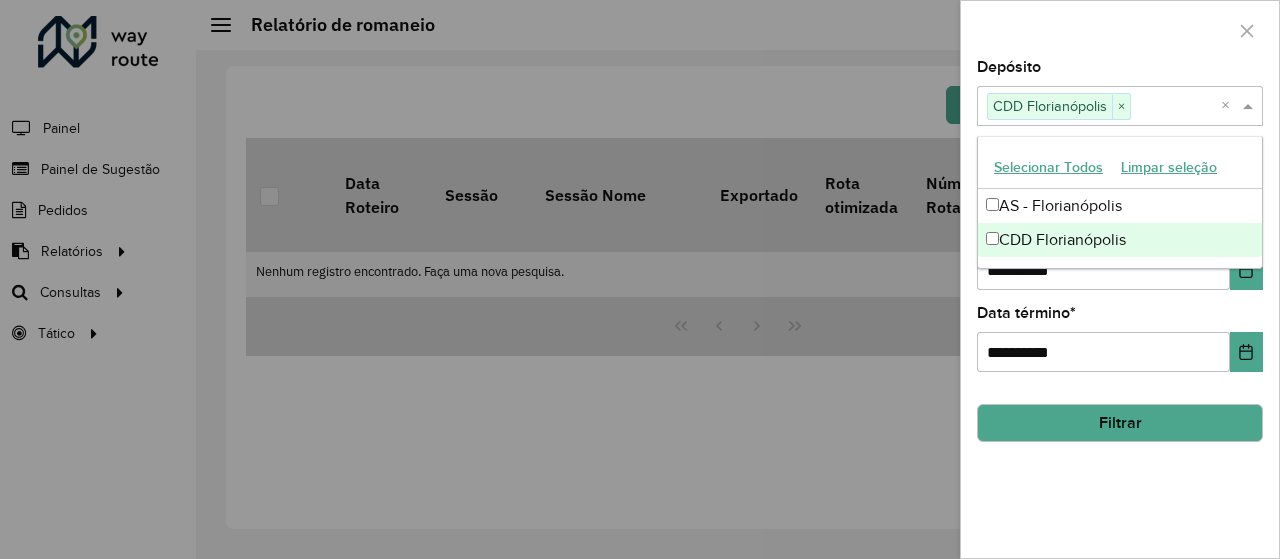click on "Filtrar" 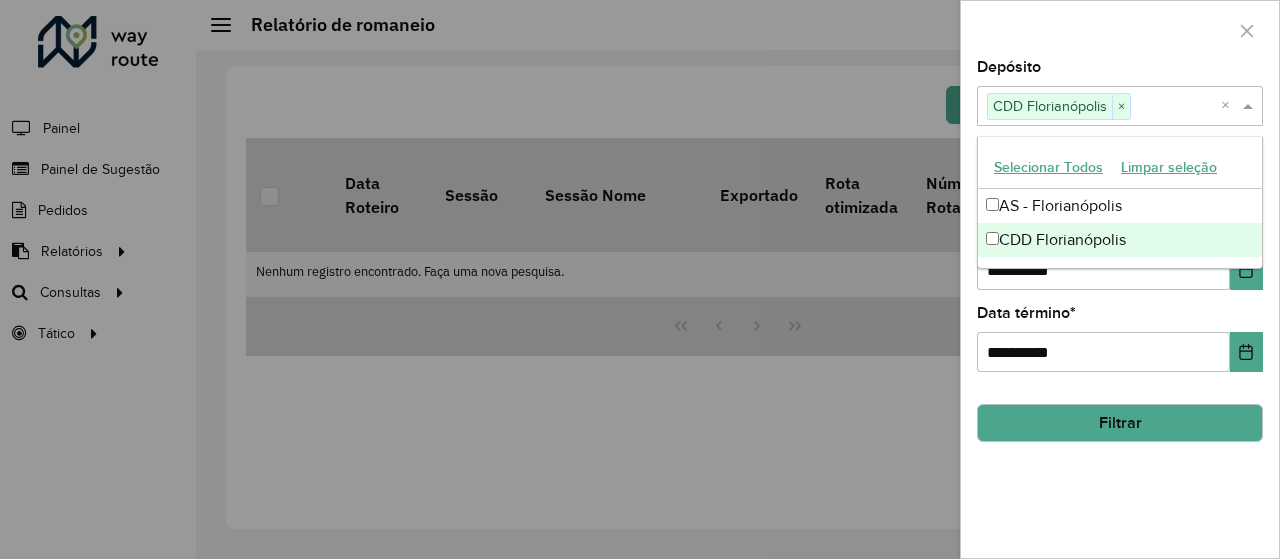 click at bounding box center [1176, 107] 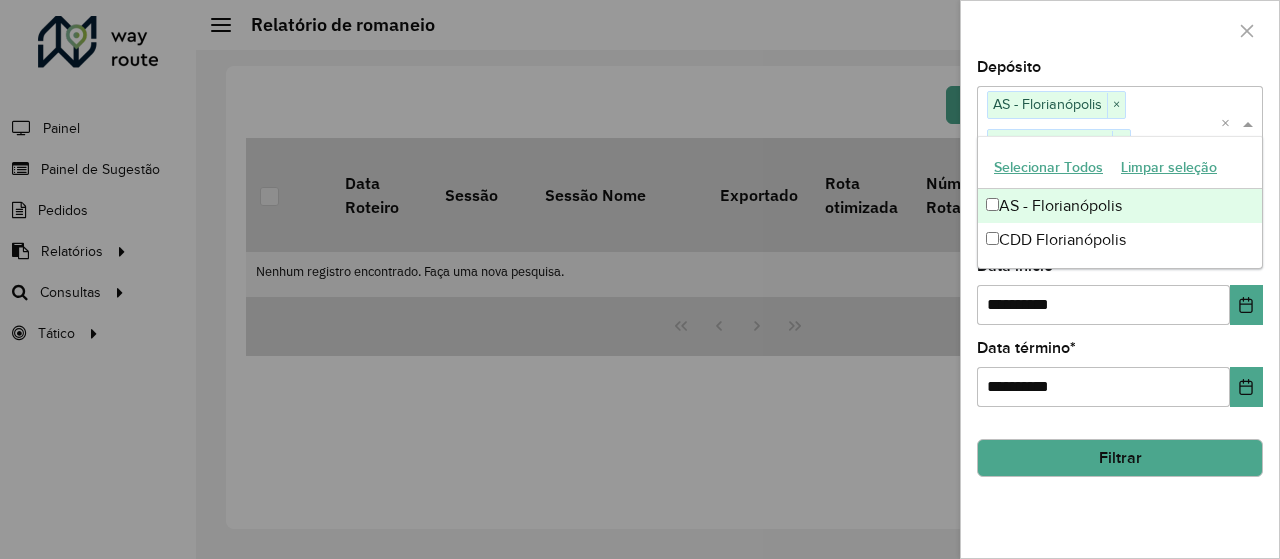 click on "Filtrar" 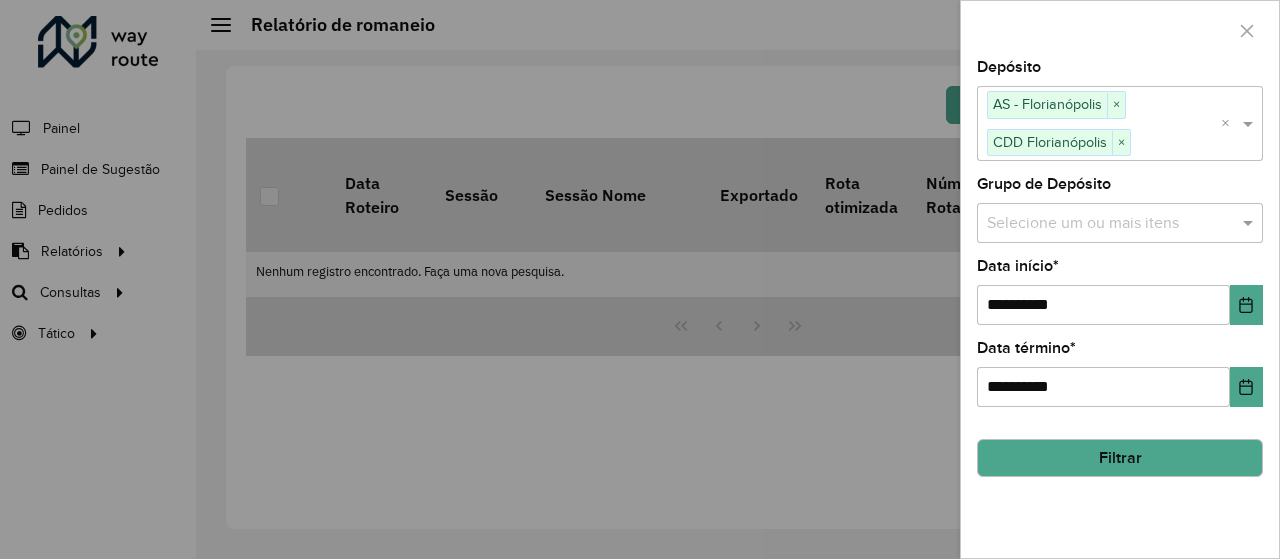 click on "Filtrar" 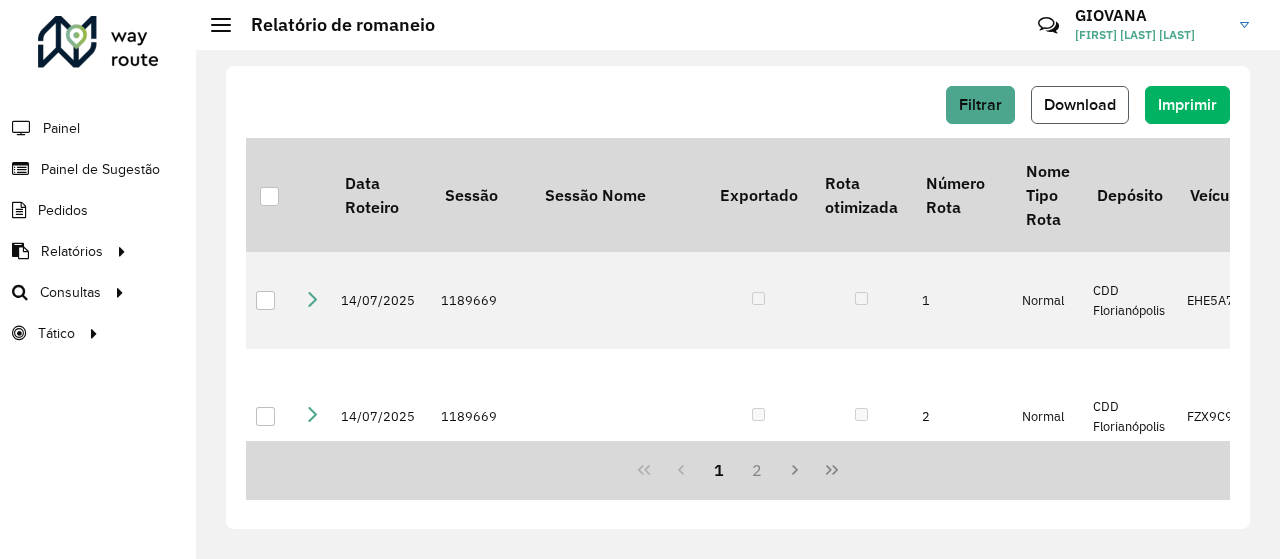 click on "Download" 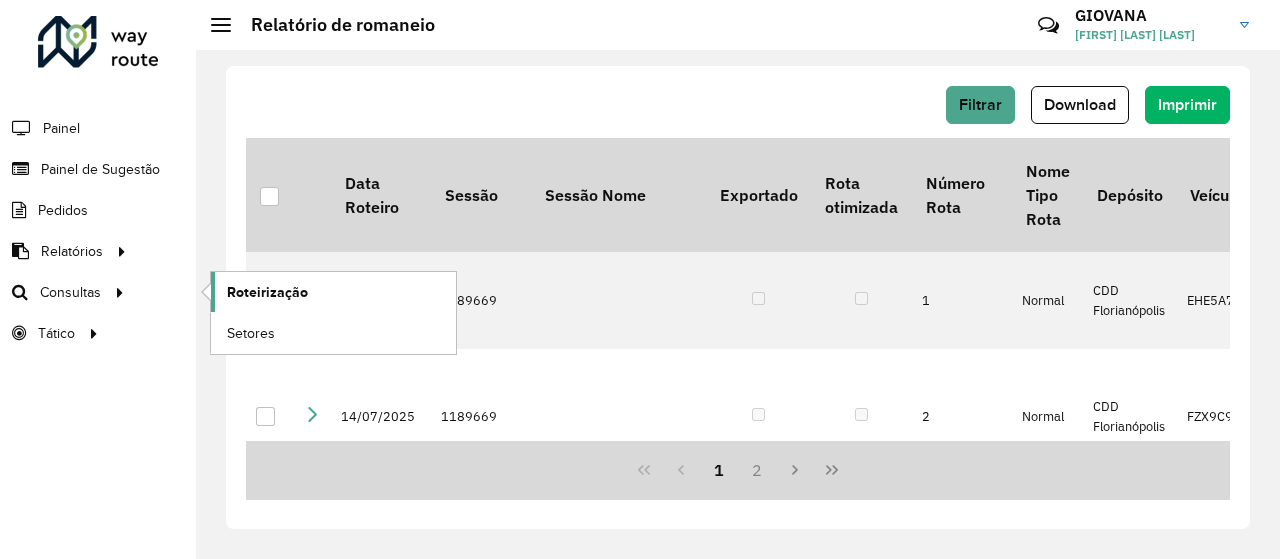 click on "Roteirização" 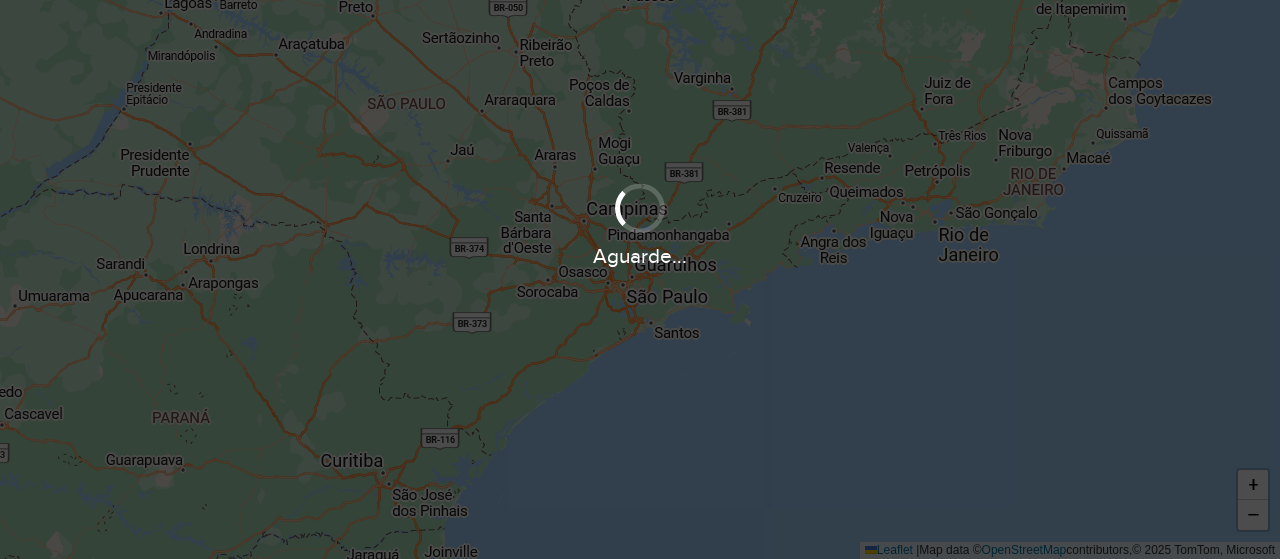 scroll, scrollTop: 0, scrollLeft: 0, axis: both 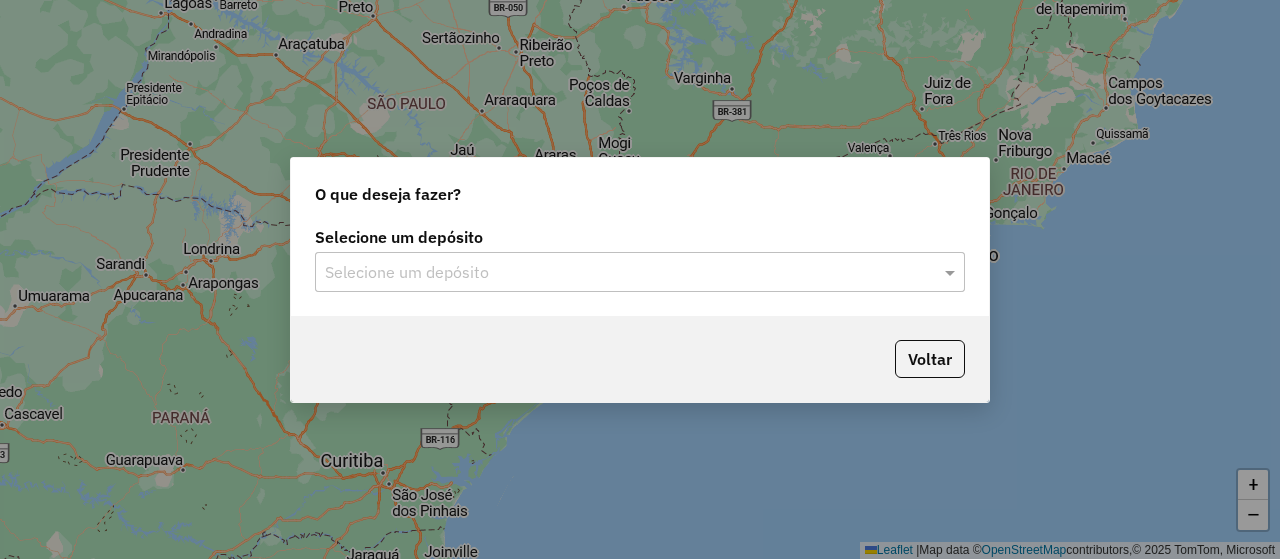 click 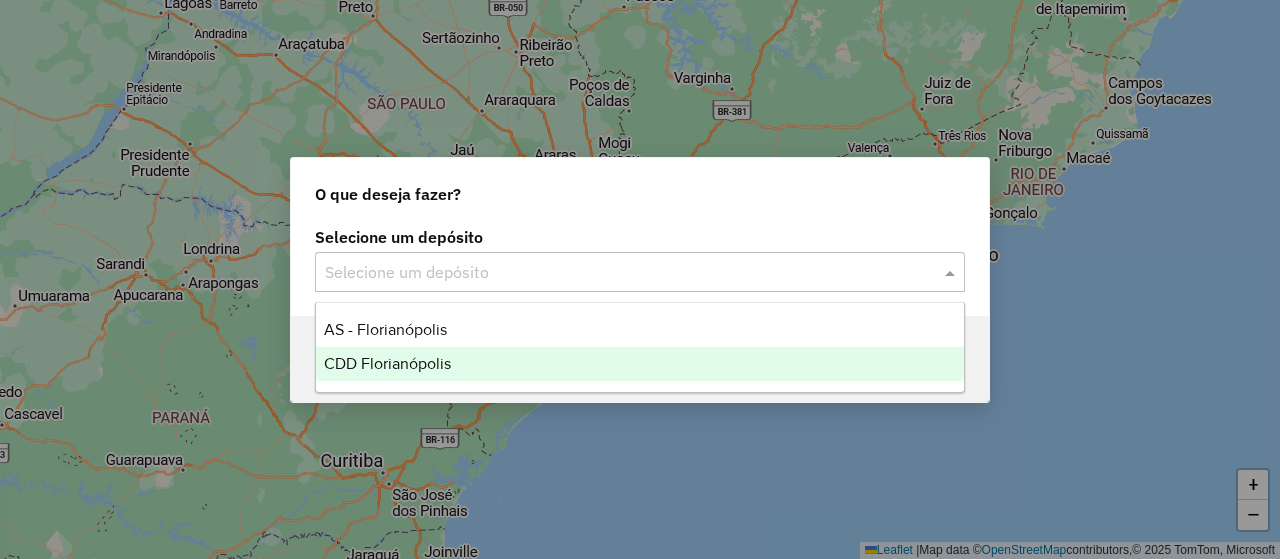 click on "CDD Florianópolis" at bounding box center [387, 363] 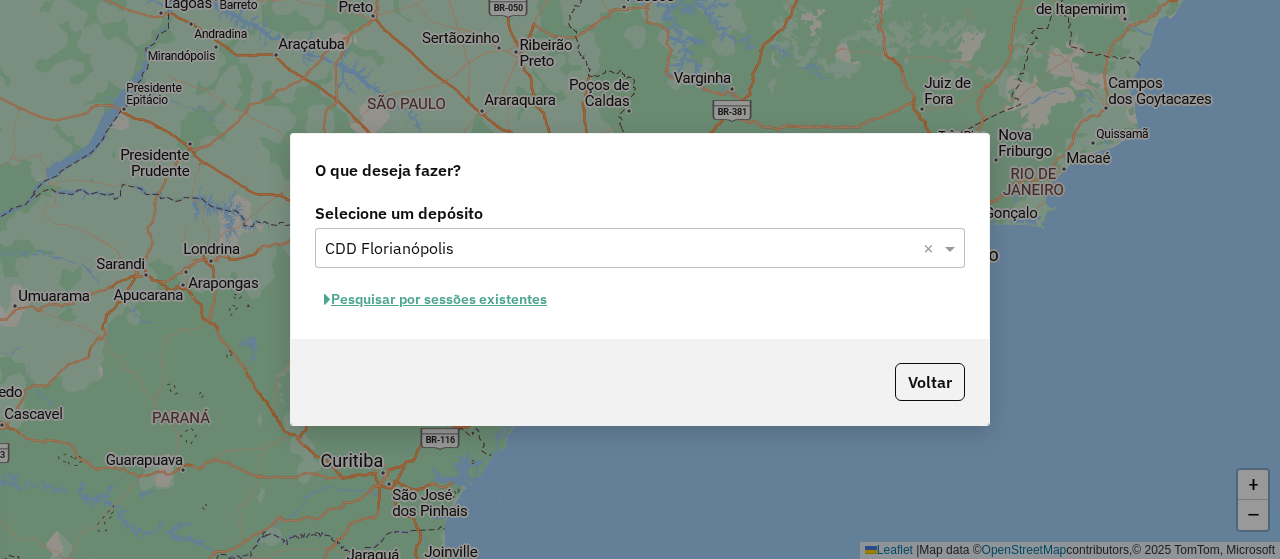 click on "Pesquisar por sessões existentes" 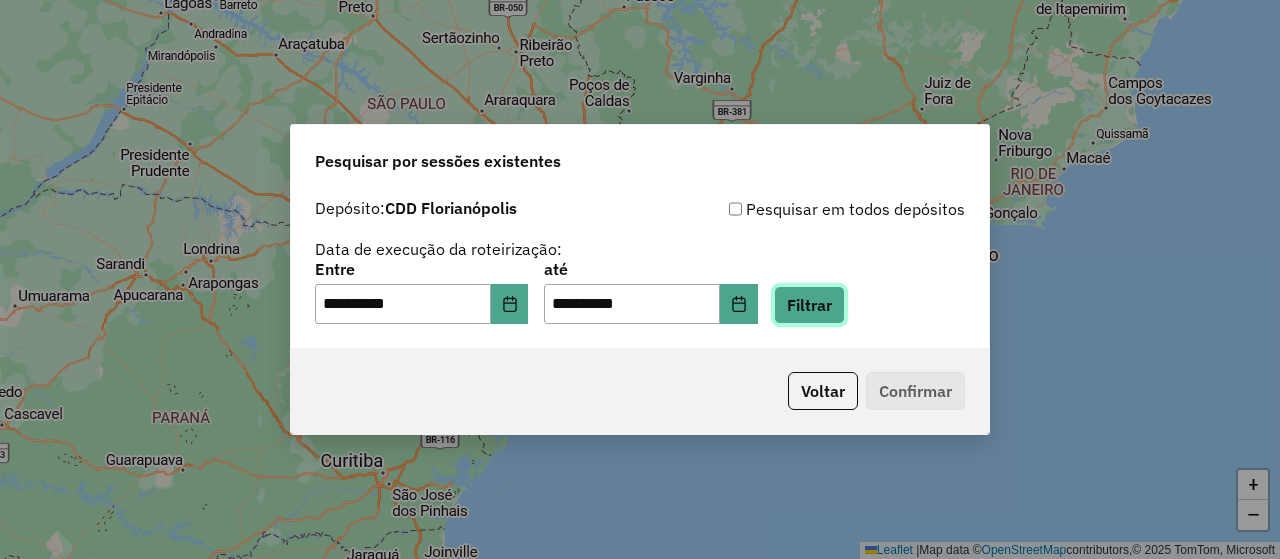 click on "Filtrar" 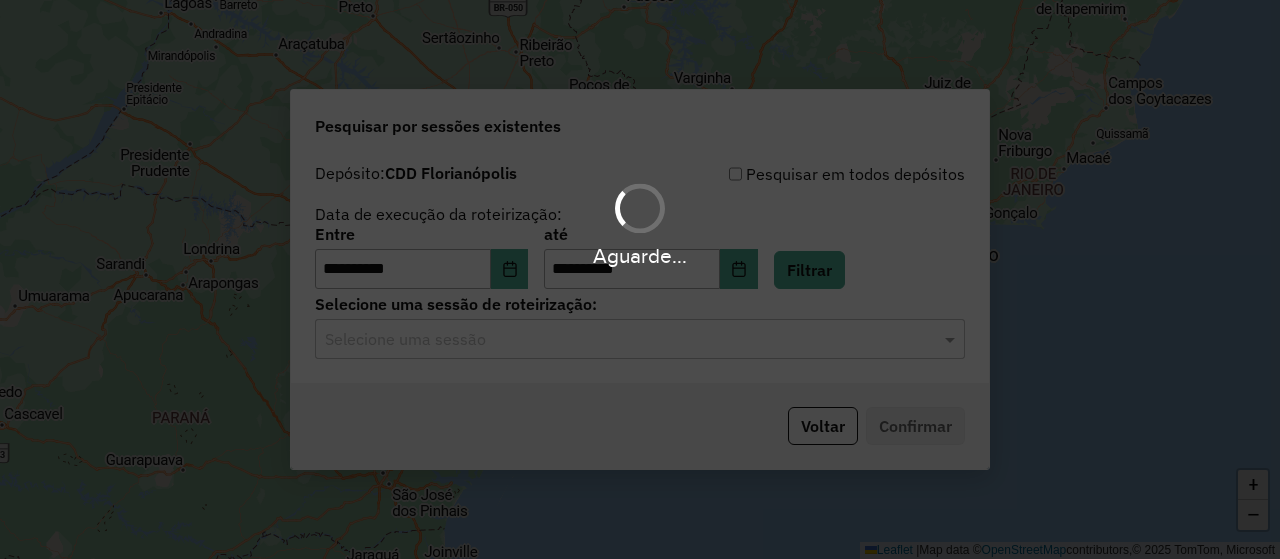 click 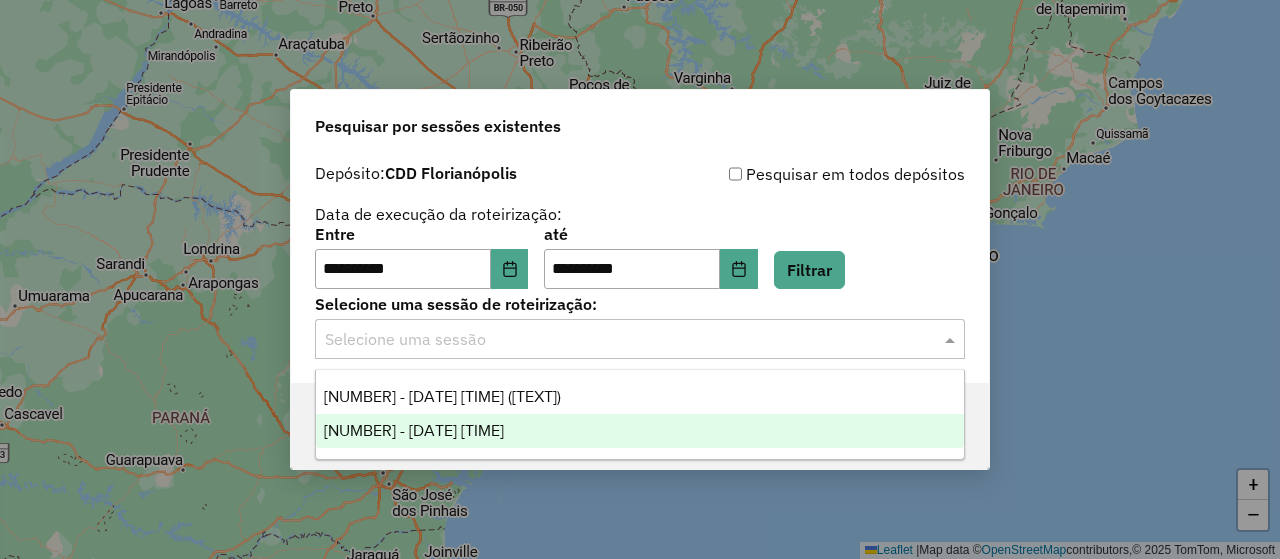 click on "[NUMBER] - [DATE] [TIME]" at bounding box center [640, 431] 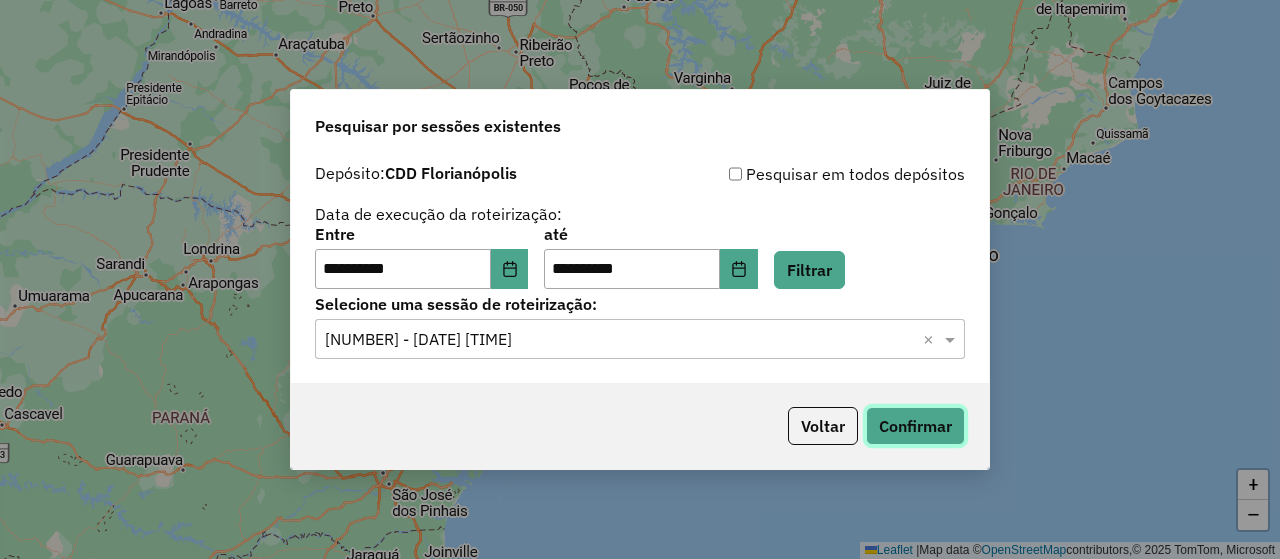 click on "Confirmar" 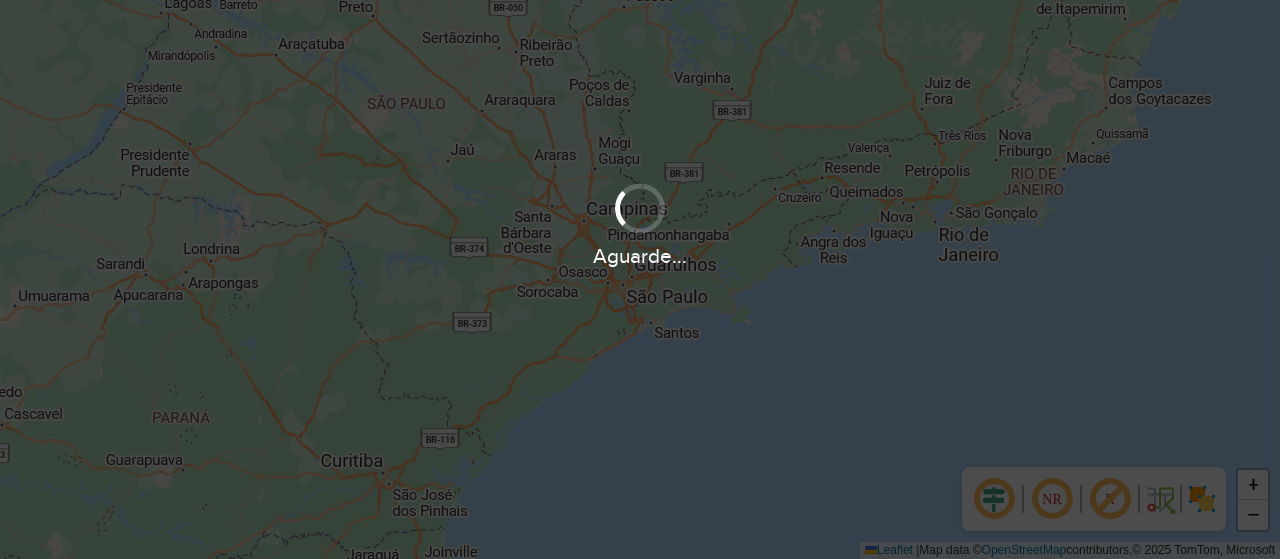 scroll, scrollTop: 0, scrollLeft: 0, axis: both 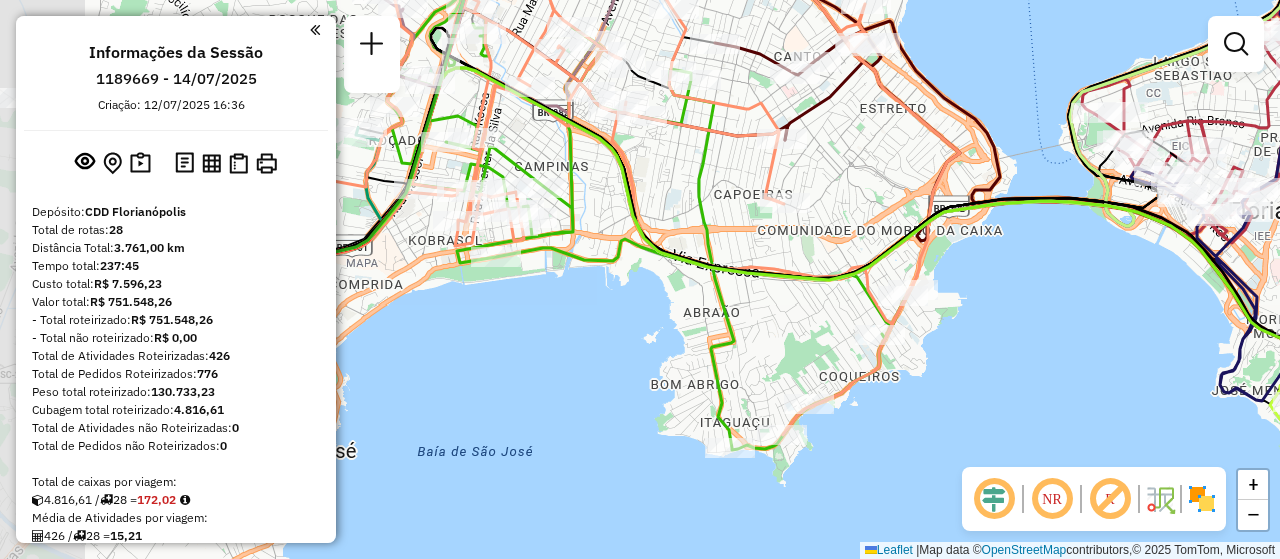 drag, startPoint x: 563, startPoint y: 369, endPoint x: 986, endPoint y: 360, distance: 423.09573 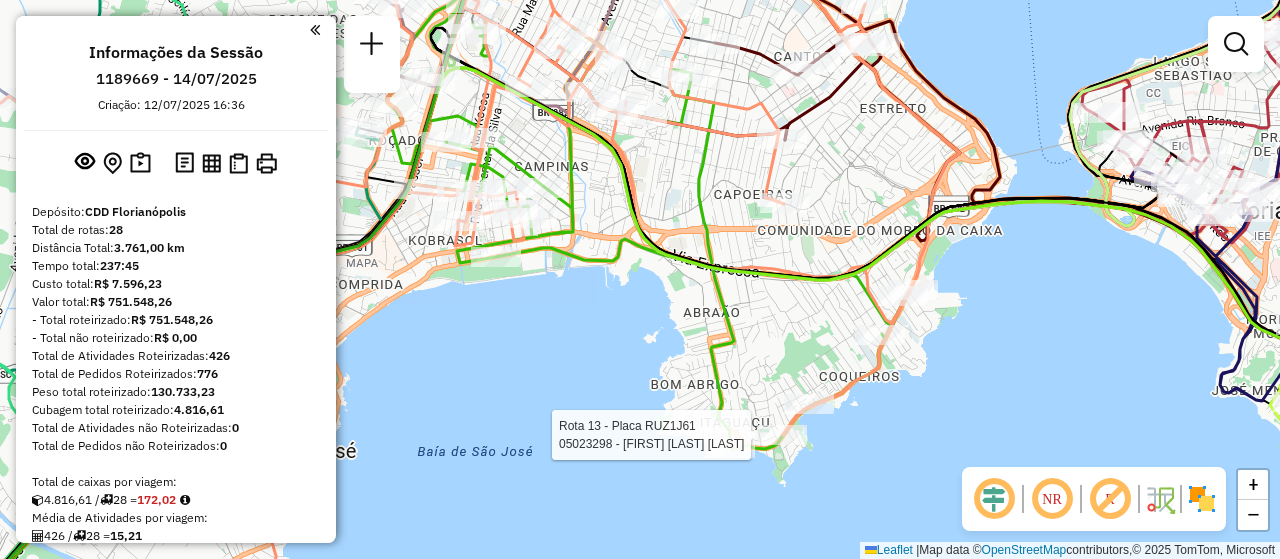 select on "**********" 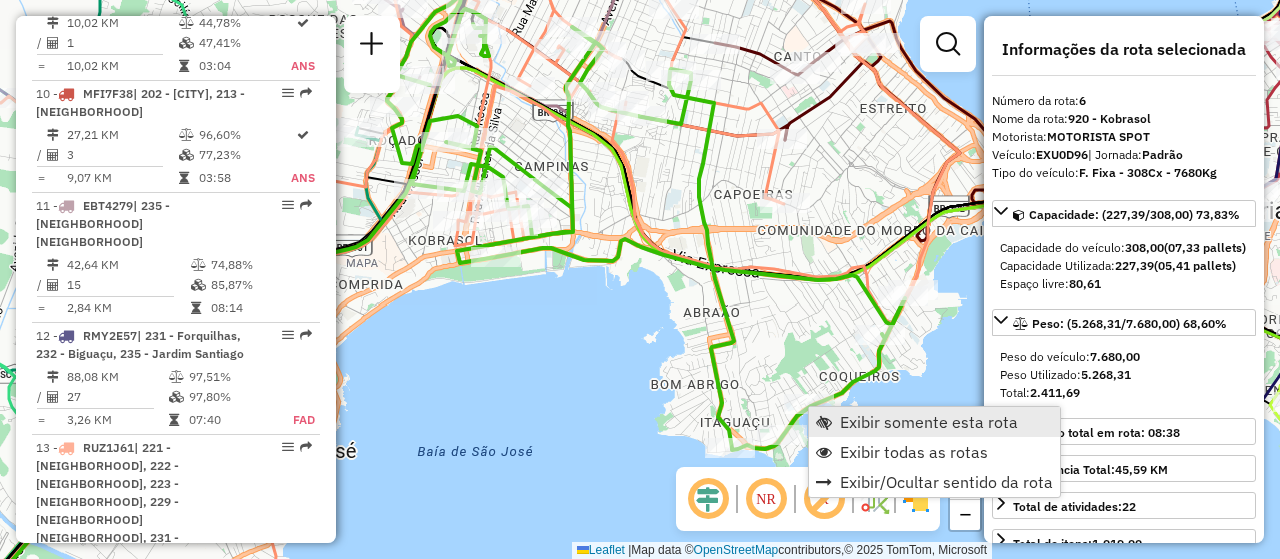 scroll, scrollTop: 1355, scrollLeft: 0, axis: vertical 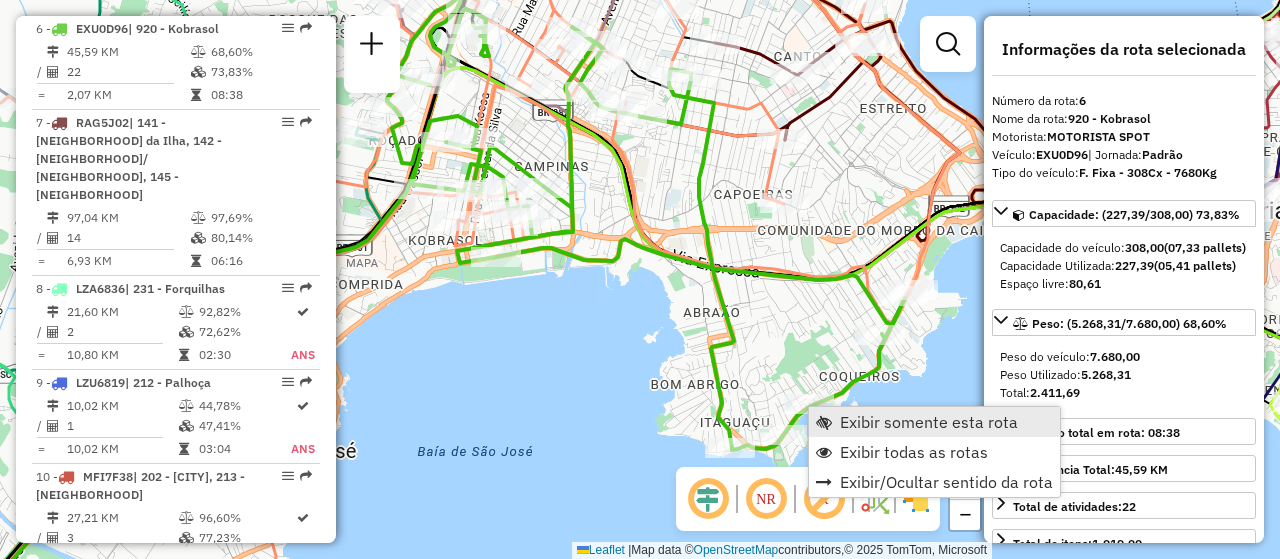 click on "Exibir somente esta rota" at bounding box center [929, 422] 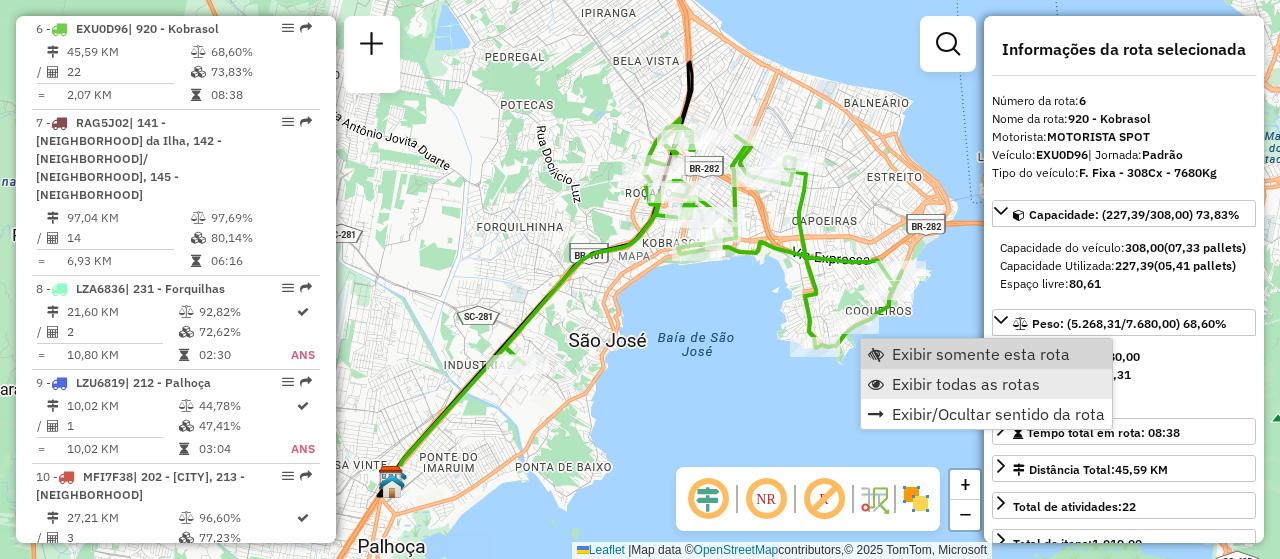 click on "Exibir todas as rotas" at bounding box center [966, 384] 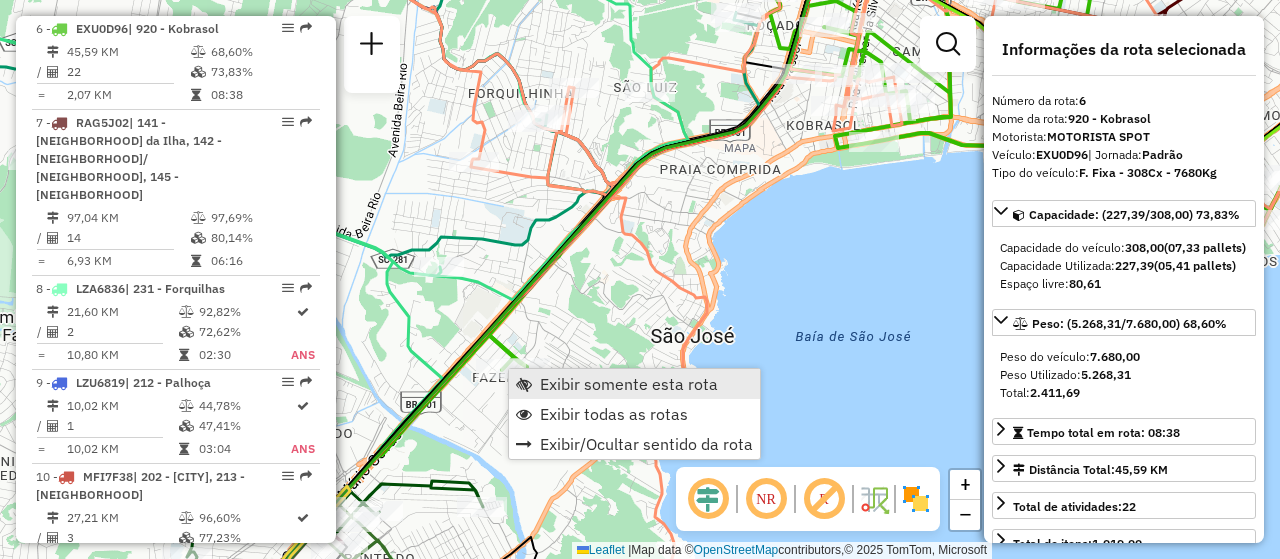 click on "Exibir somente esta rota" at bounding box center (629, 384) 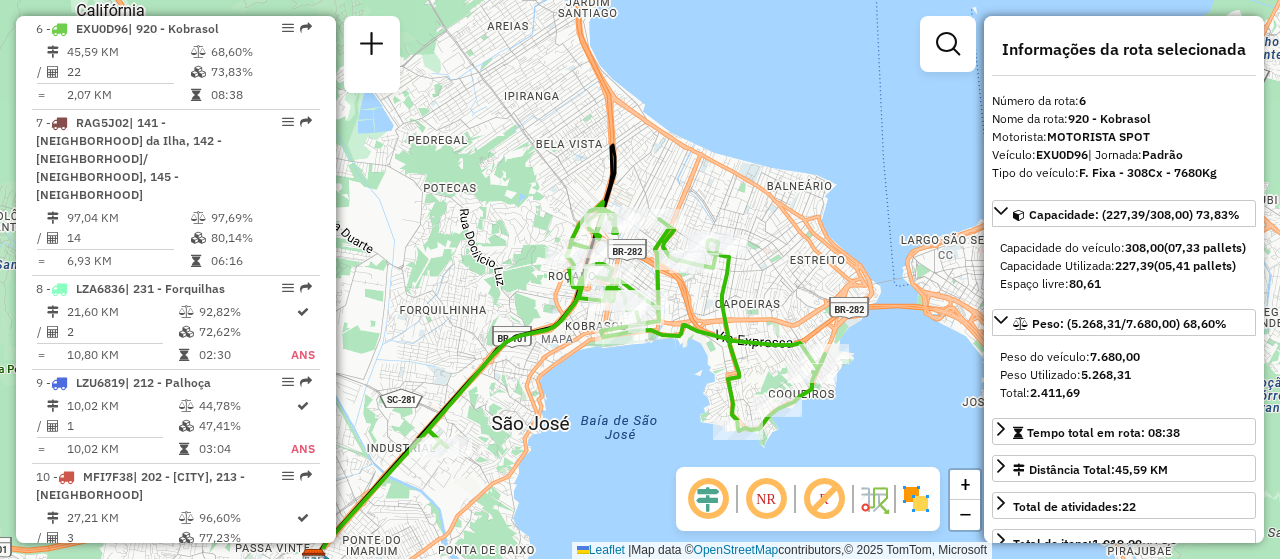 drag, startPoint x: 795, startPoint y: 279, endPoint x: 717, endPoint y: 370, distance: 119.85408 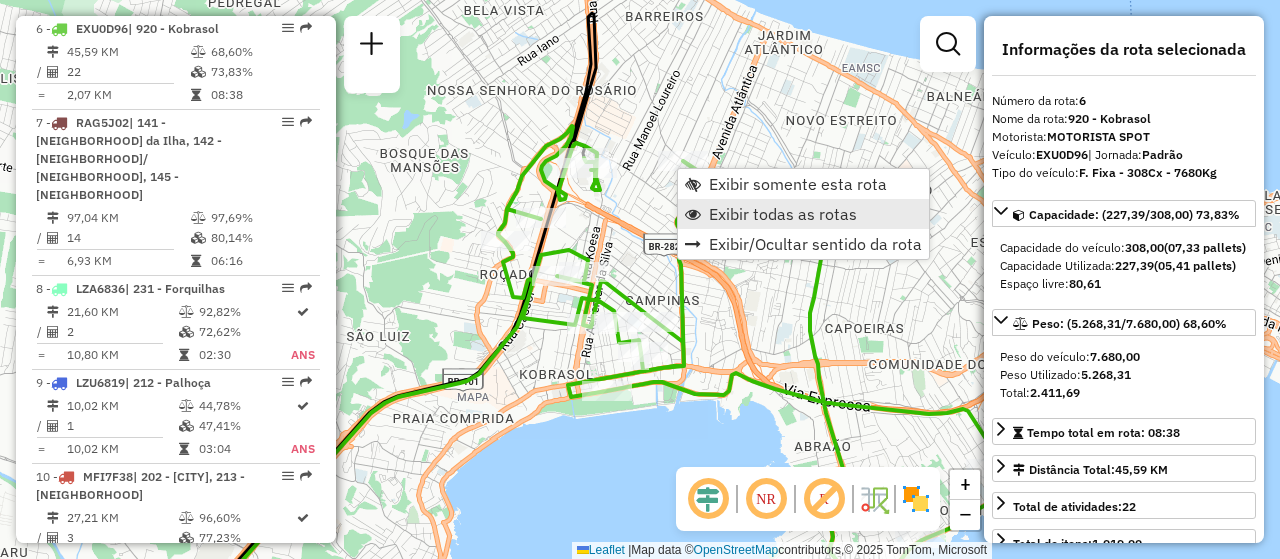 click on "Exibir todas as rotas" at bounding box center (783, 214) 